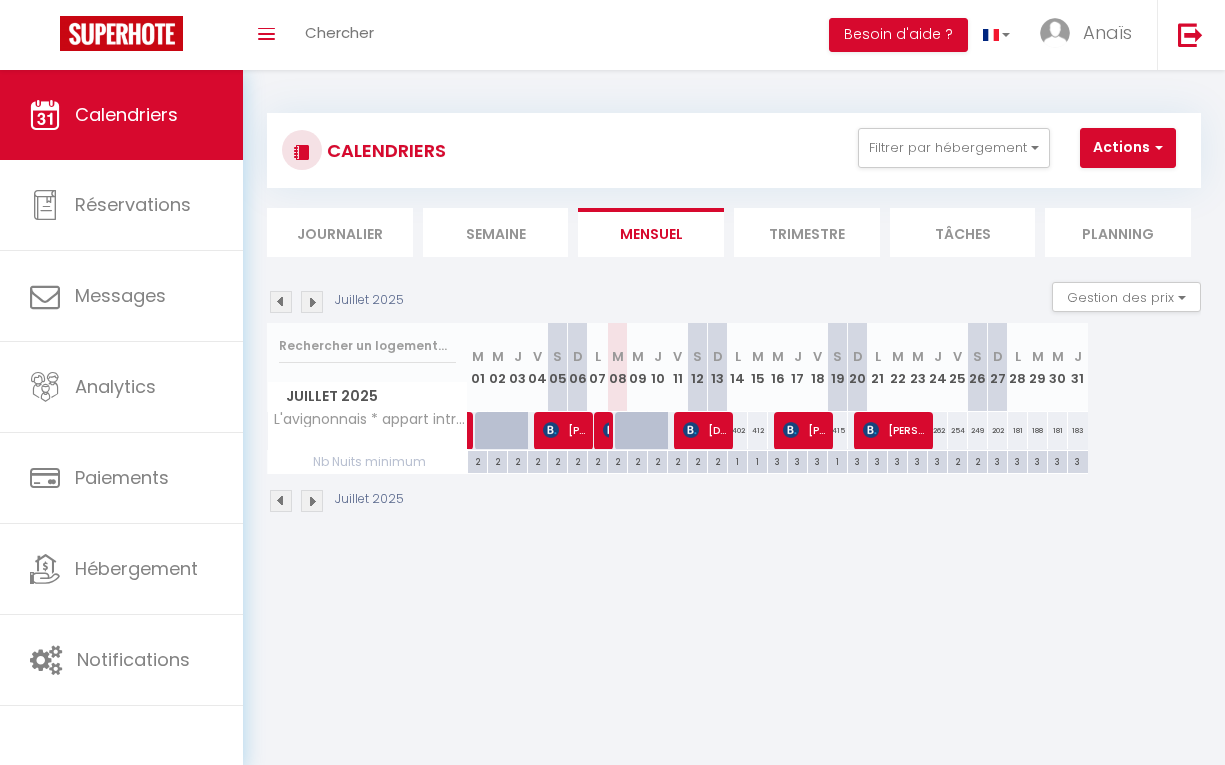 scroll, scrollTop: 0, scrollLeft: 0, axis: both 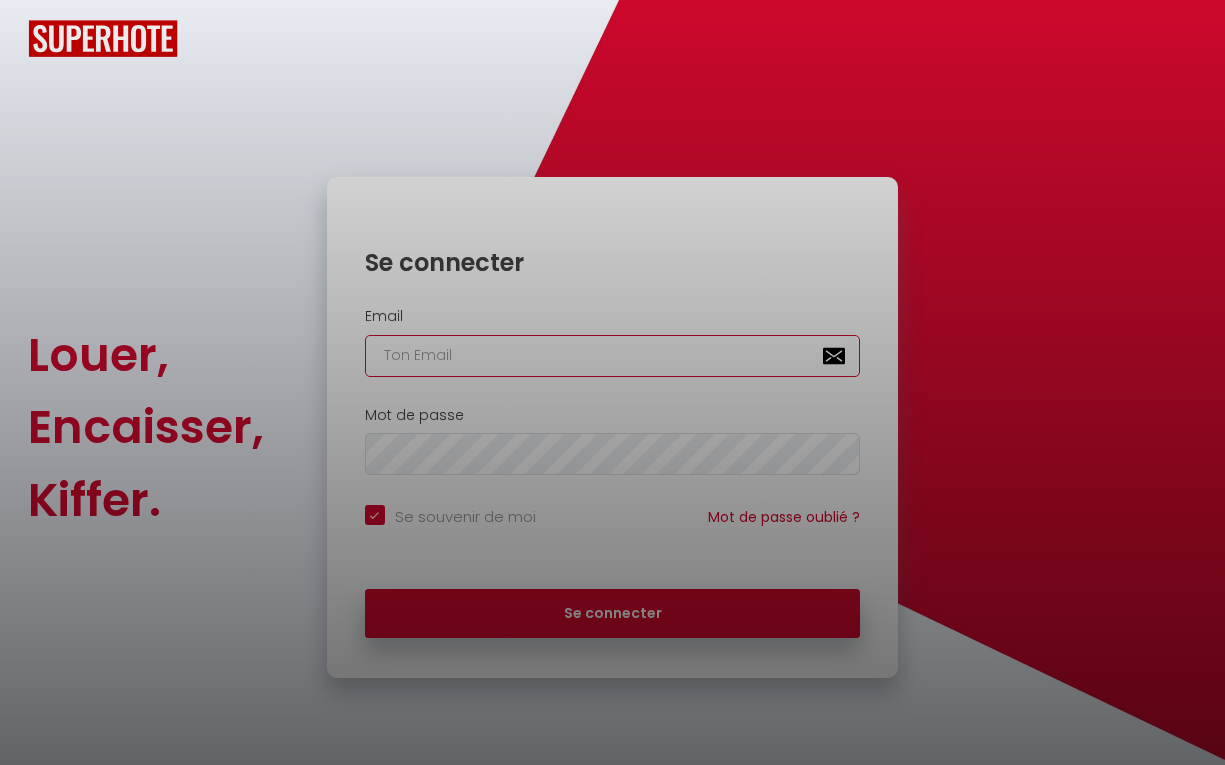 type on "anais" 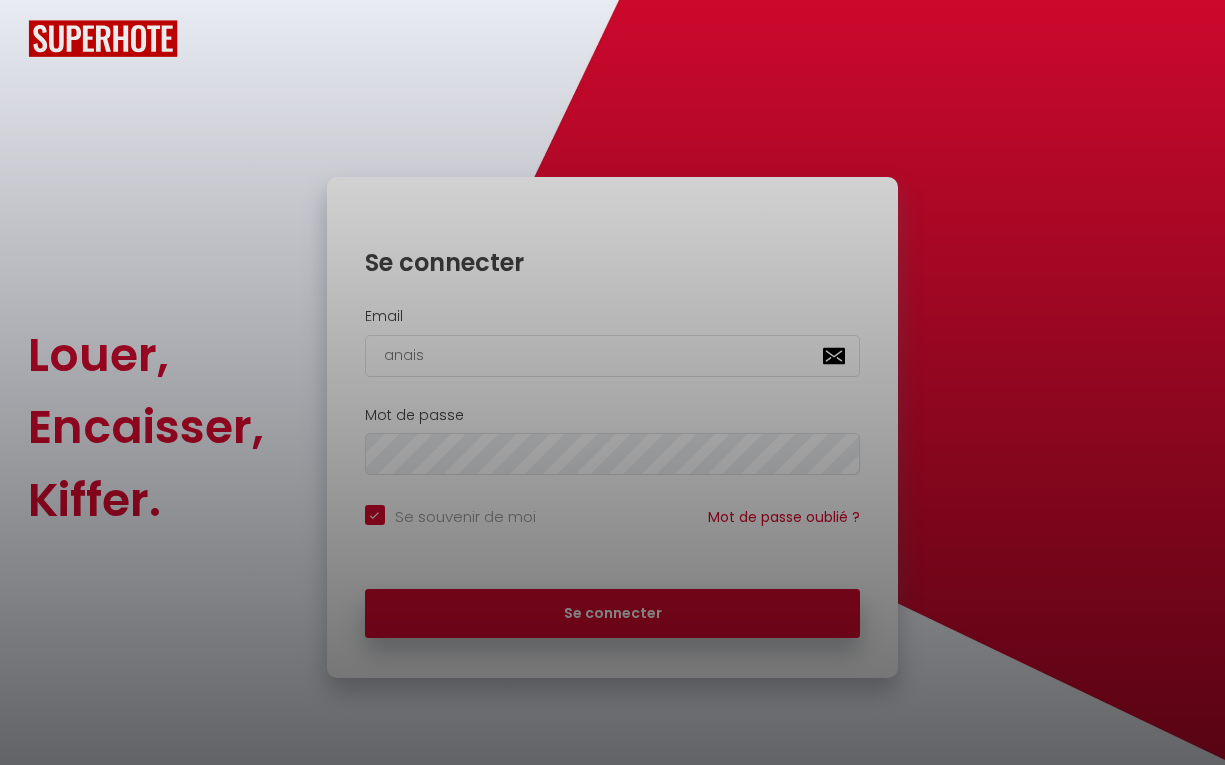 checkbox on "true" 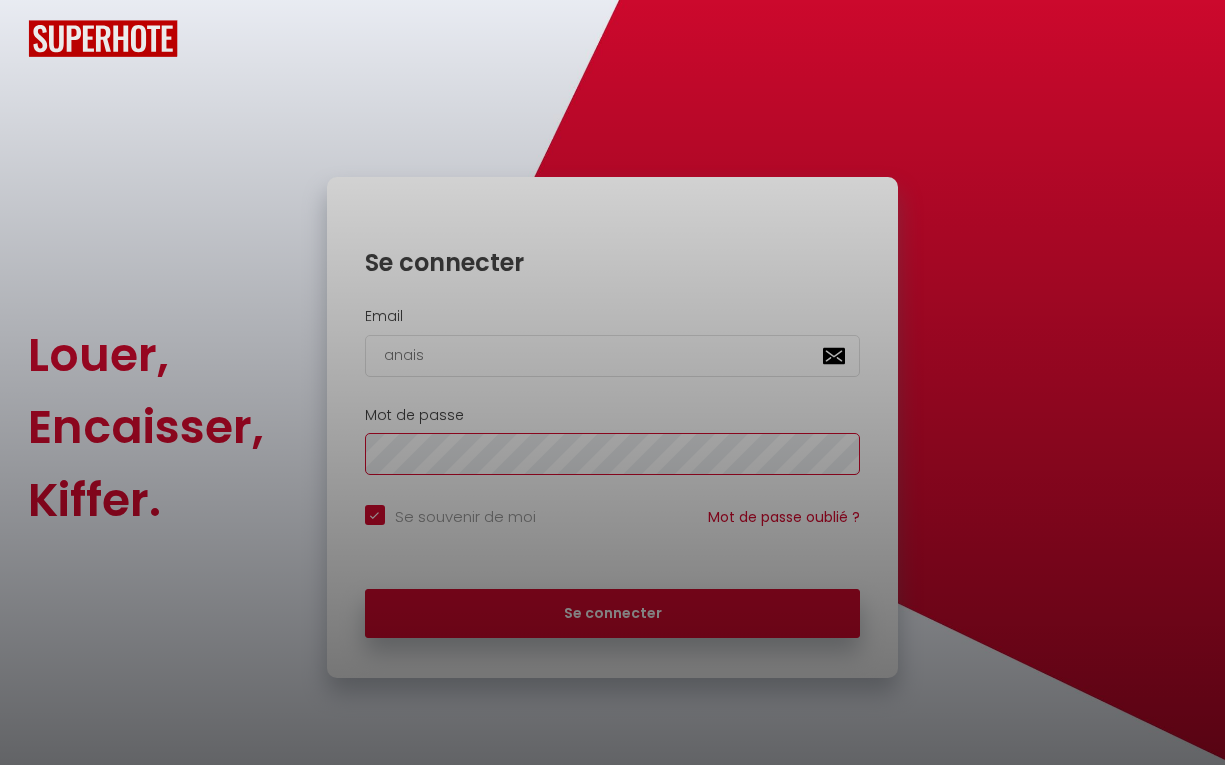 click on "Se connecter" at bounding box center [613, 614] 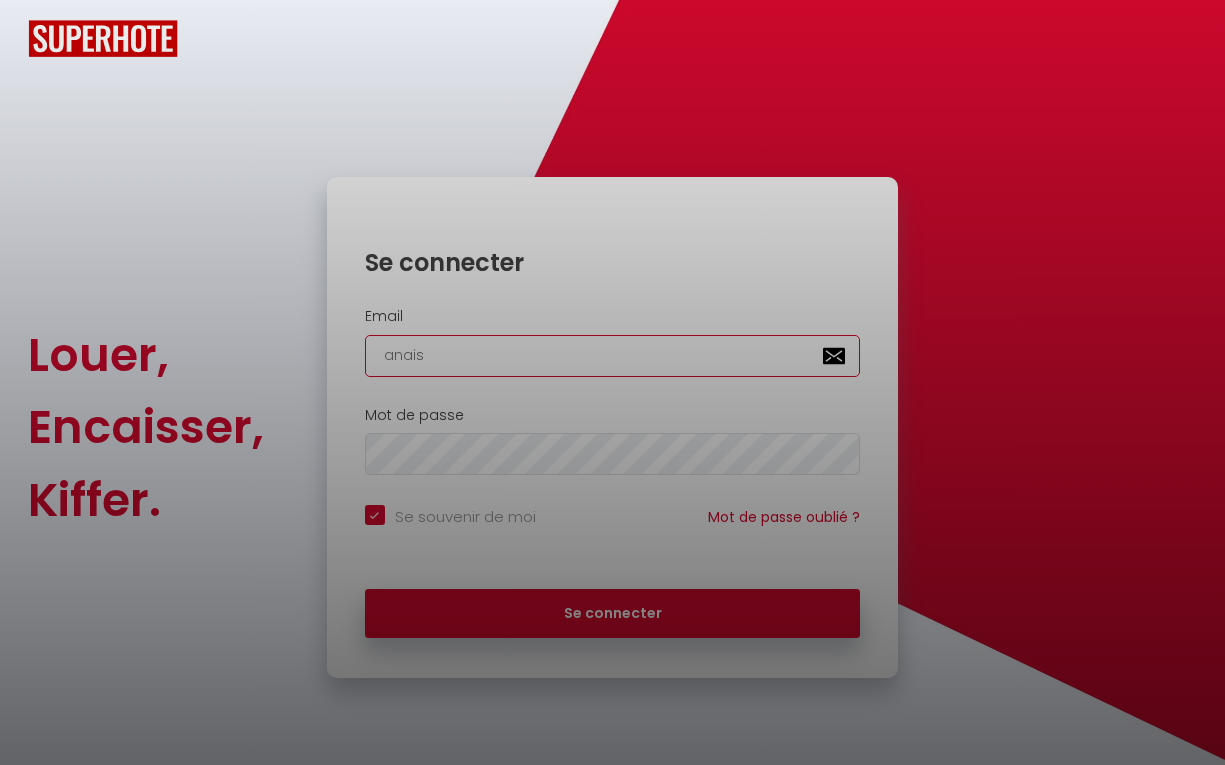 type on "anai" 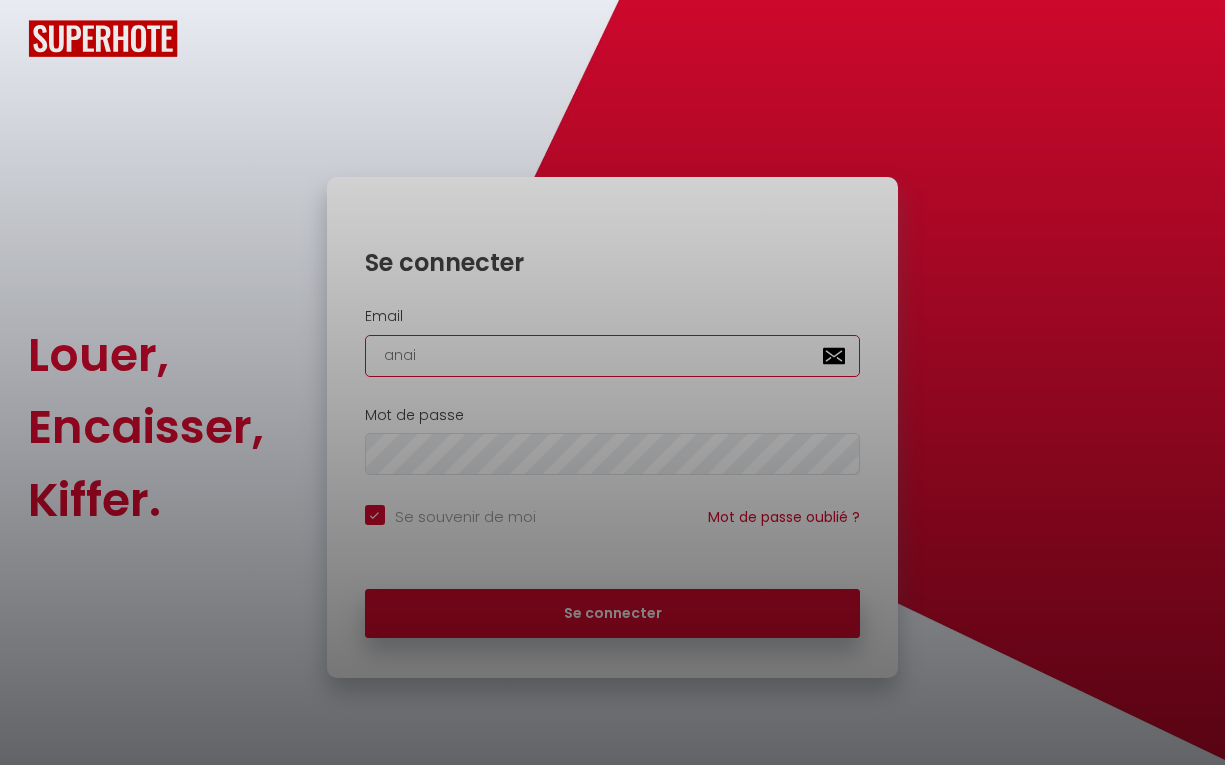 checkbox on "true" 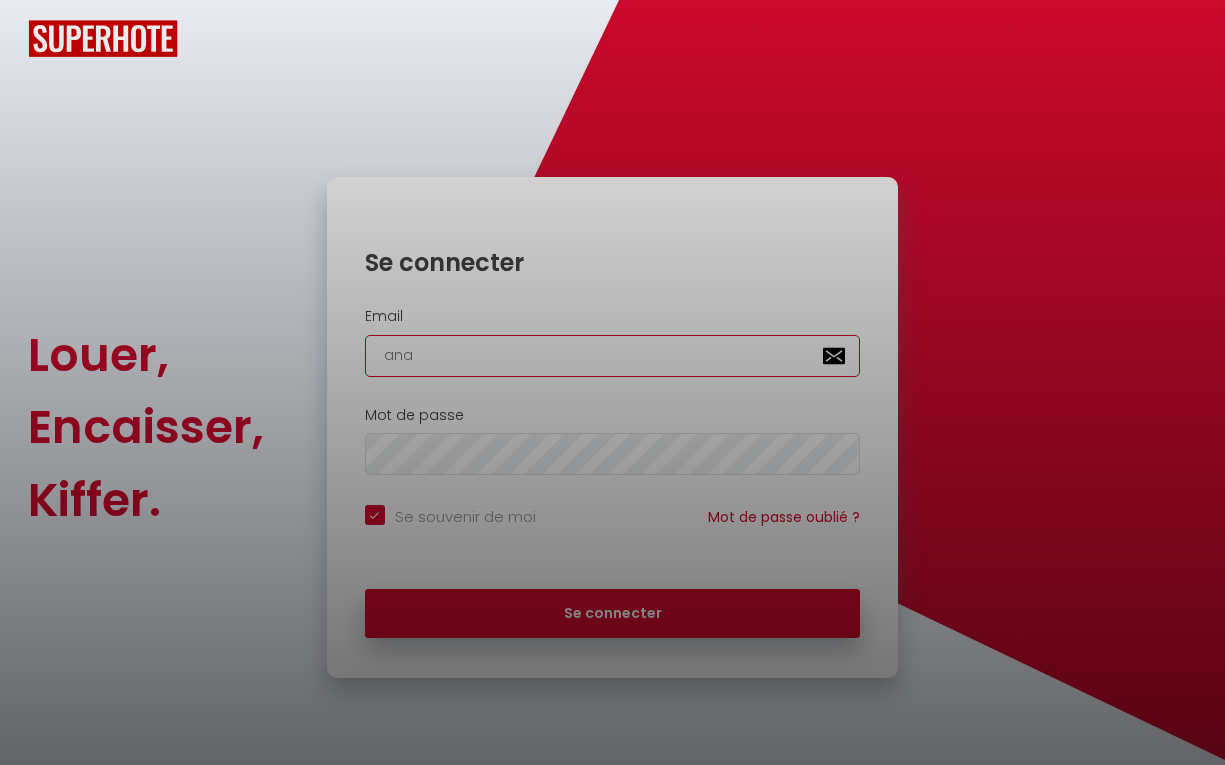 checkbox on "true" 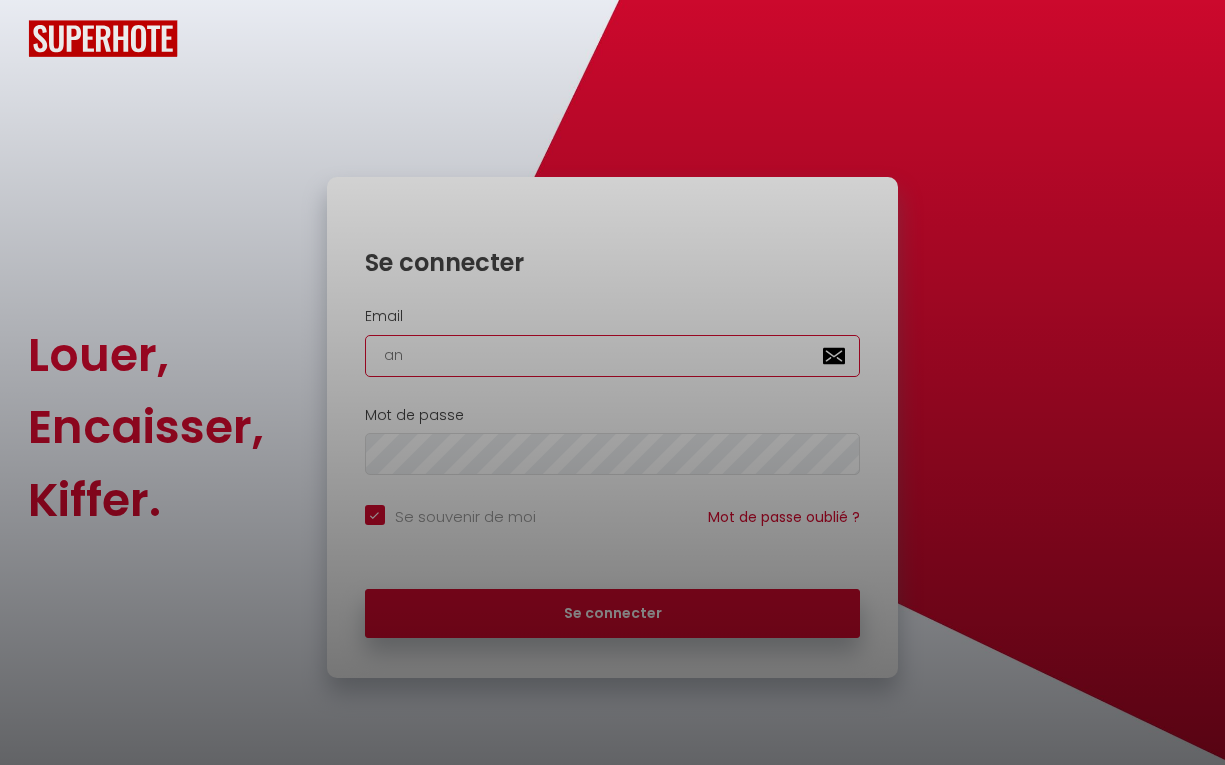 checkbox on "true" 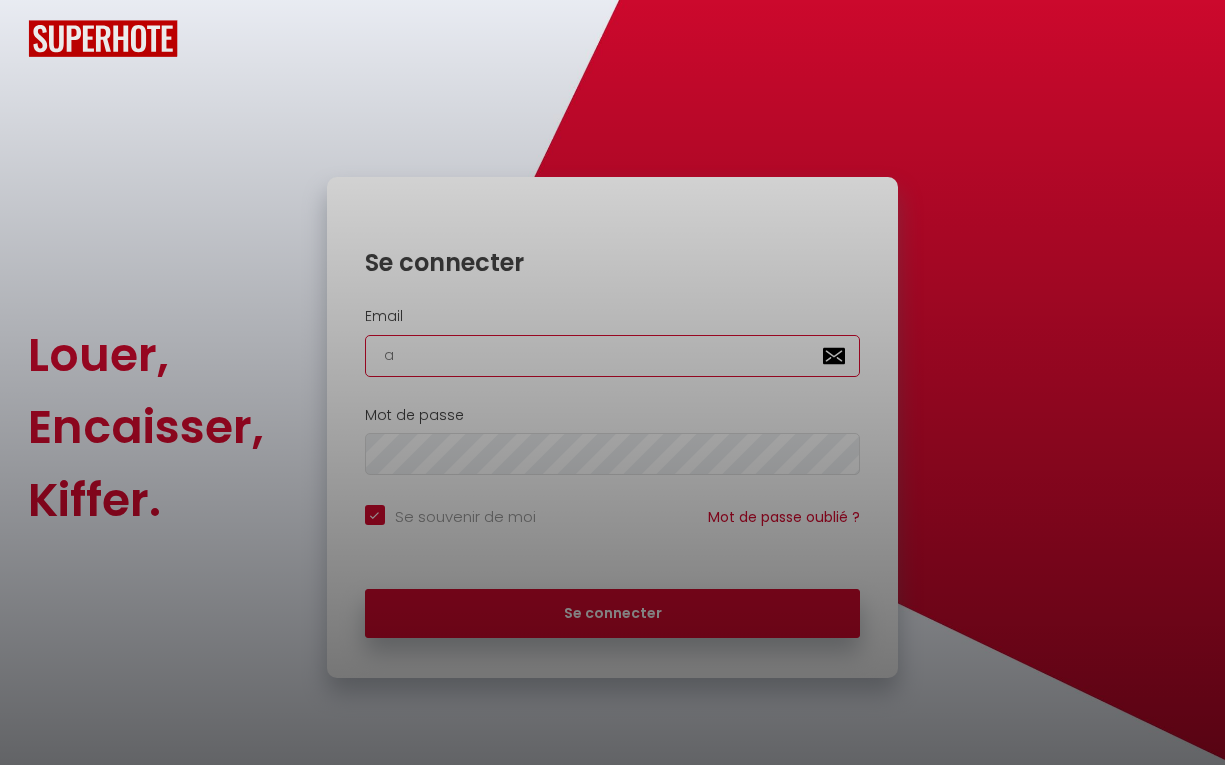 checkbox on "true" 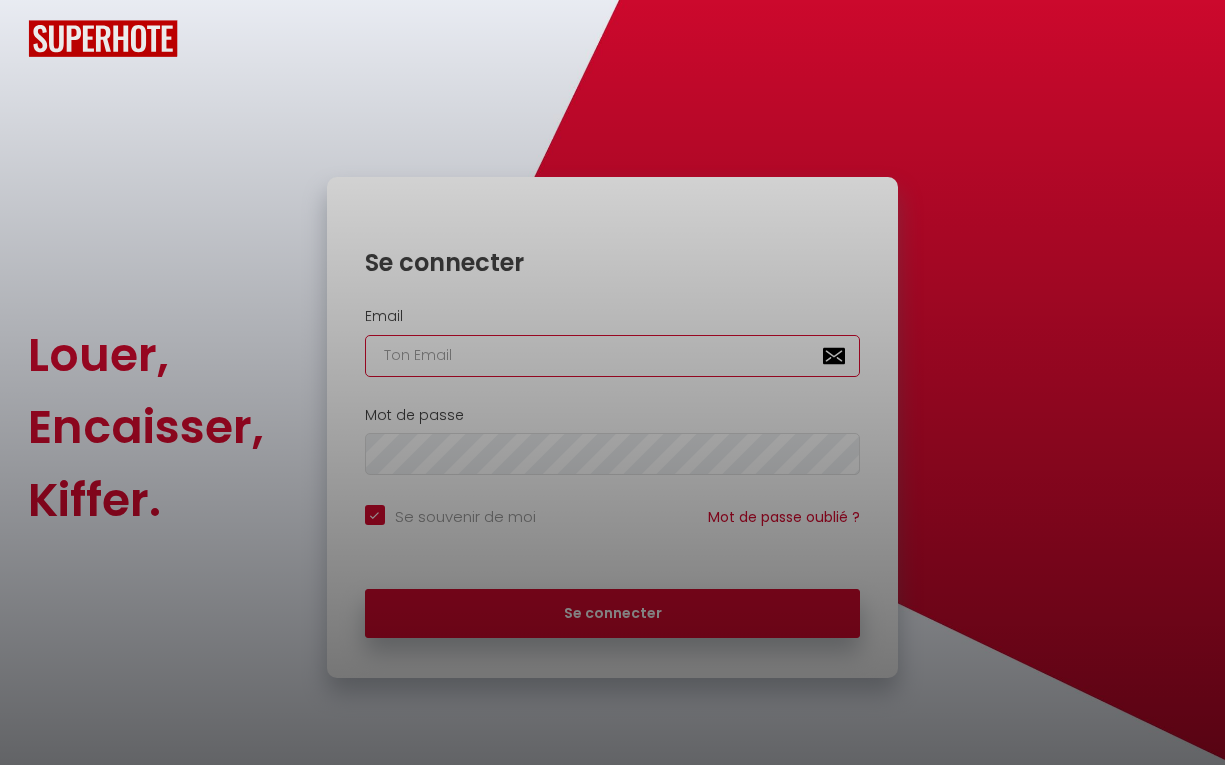 checkbox on "true" 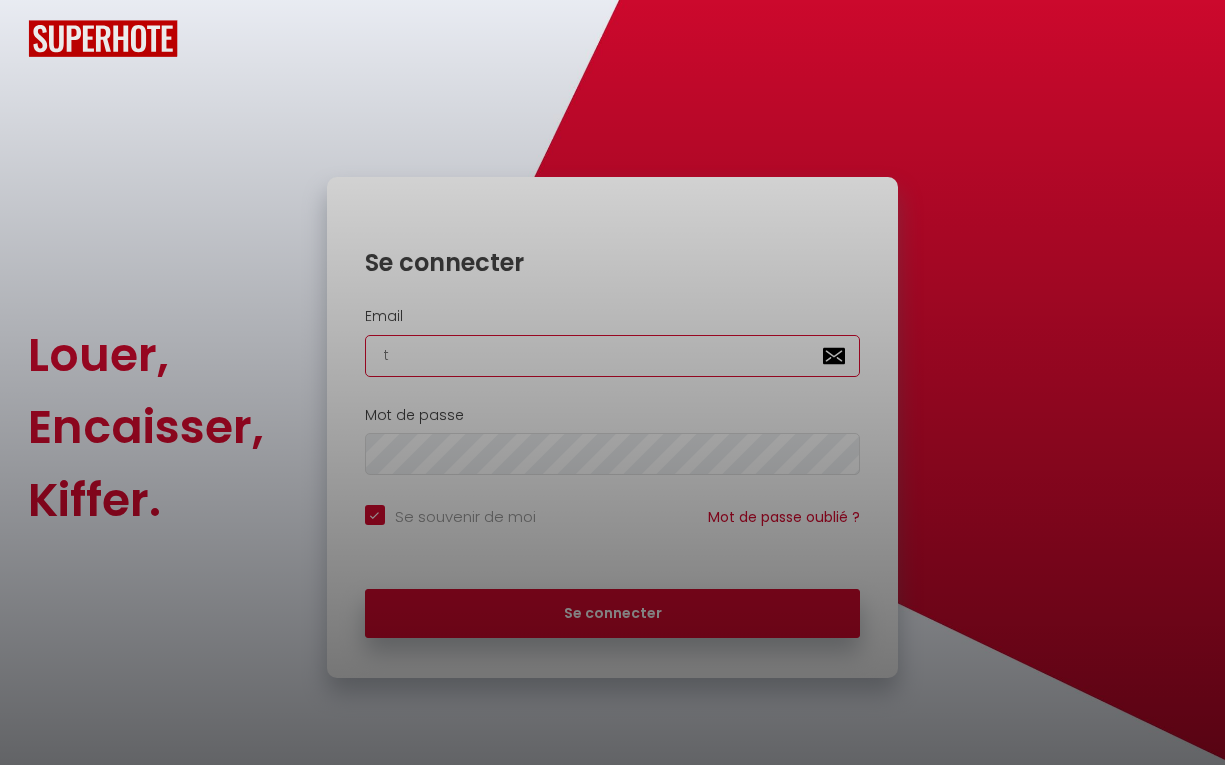 checkbox on "true" 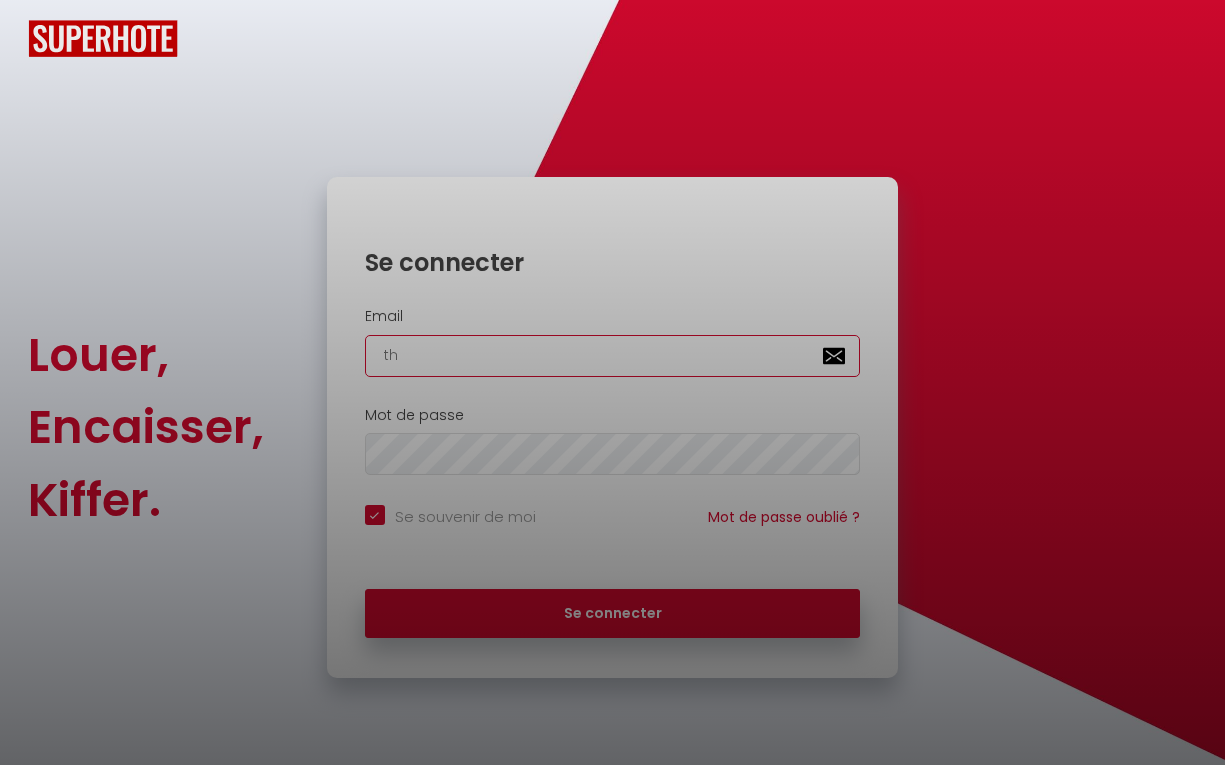 checkbox on "true" 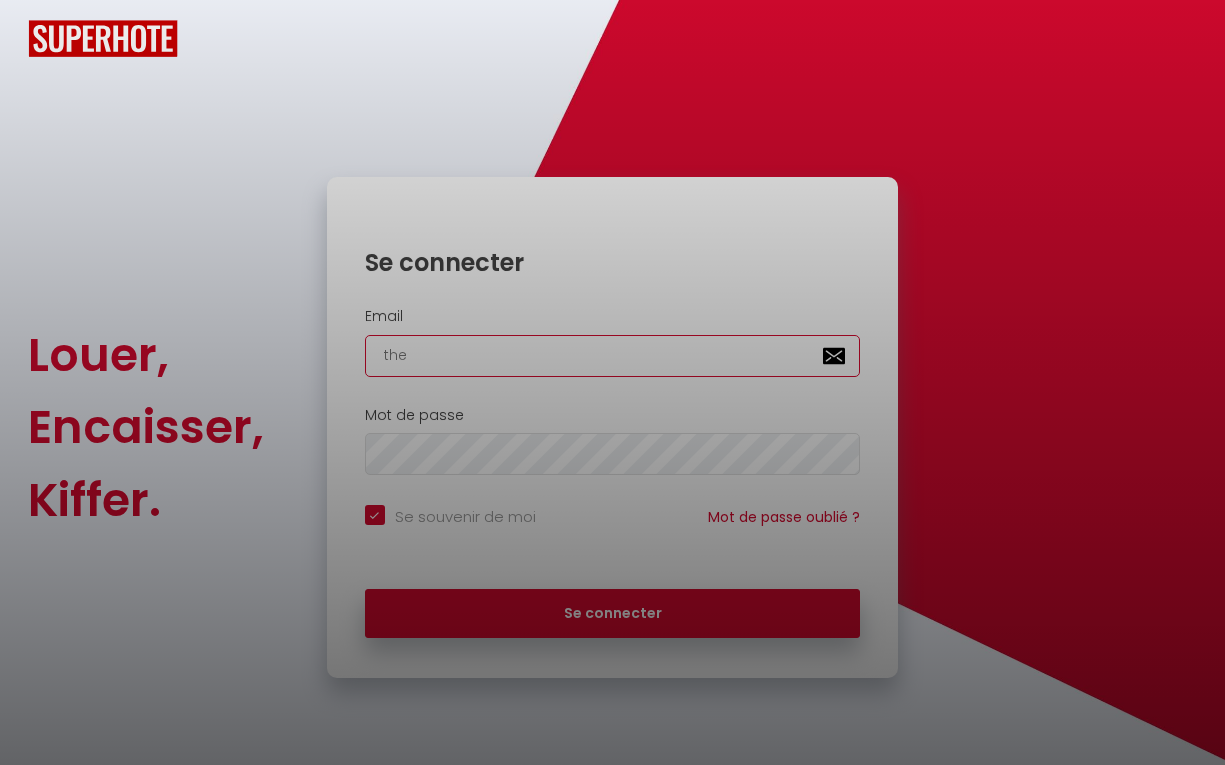 checkbox on "true" 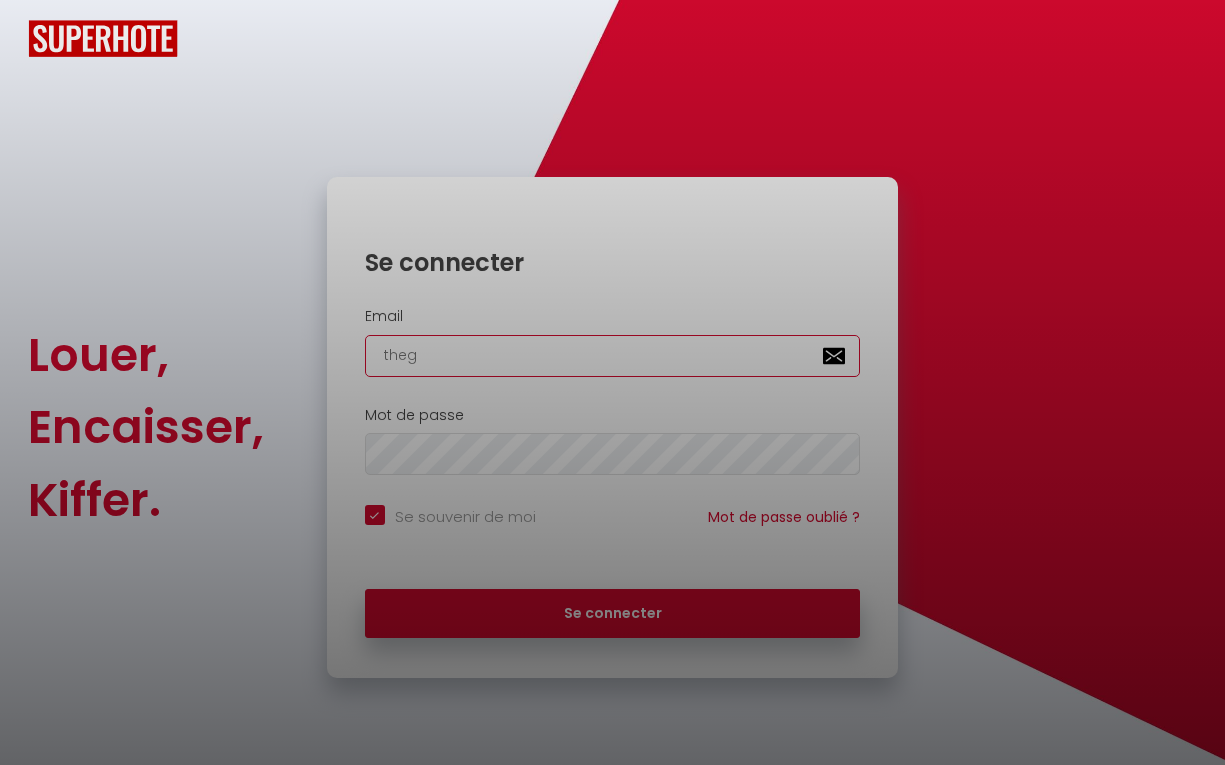 checkbox on "true" 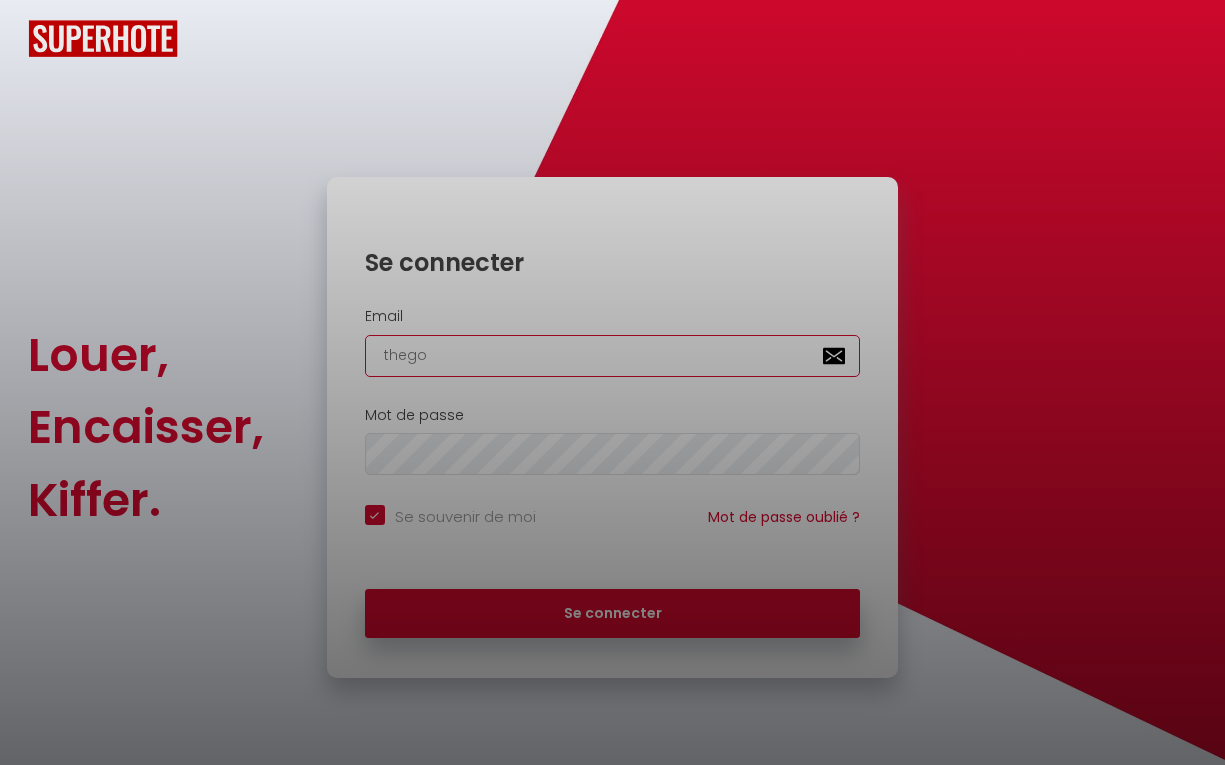 checkbox on "true" 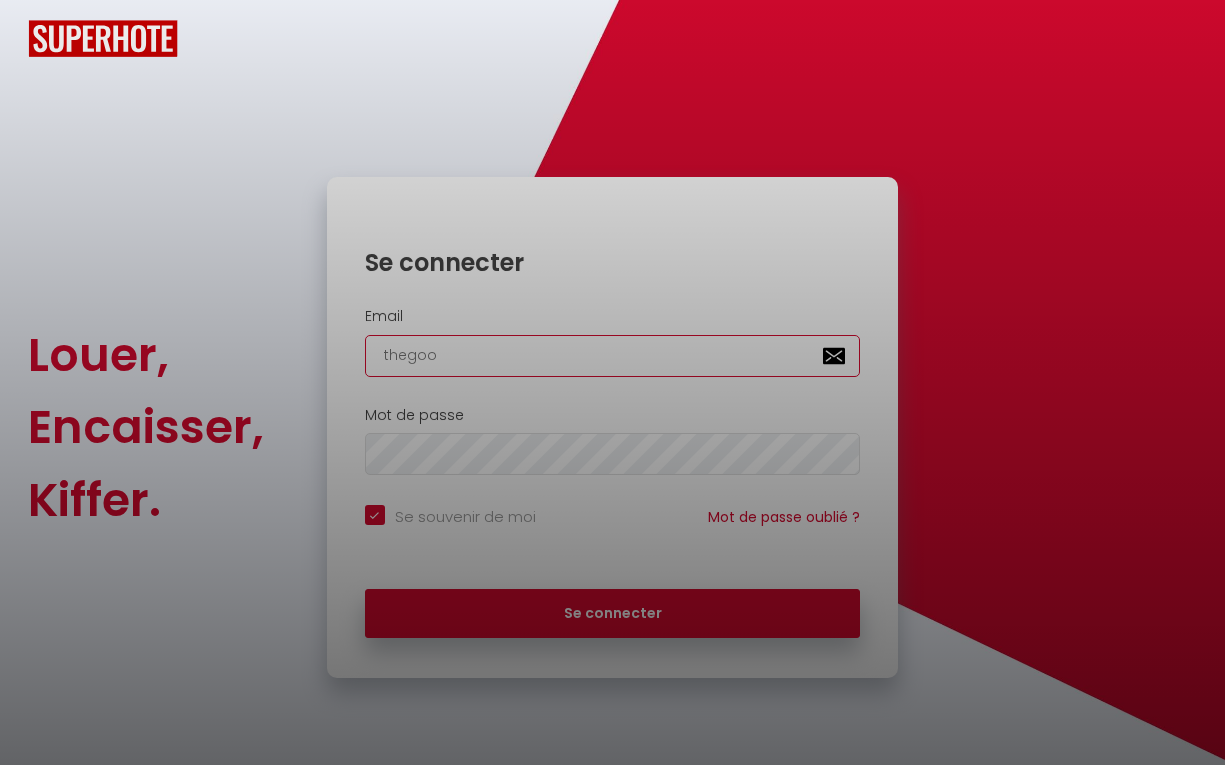 checkbox on "true" 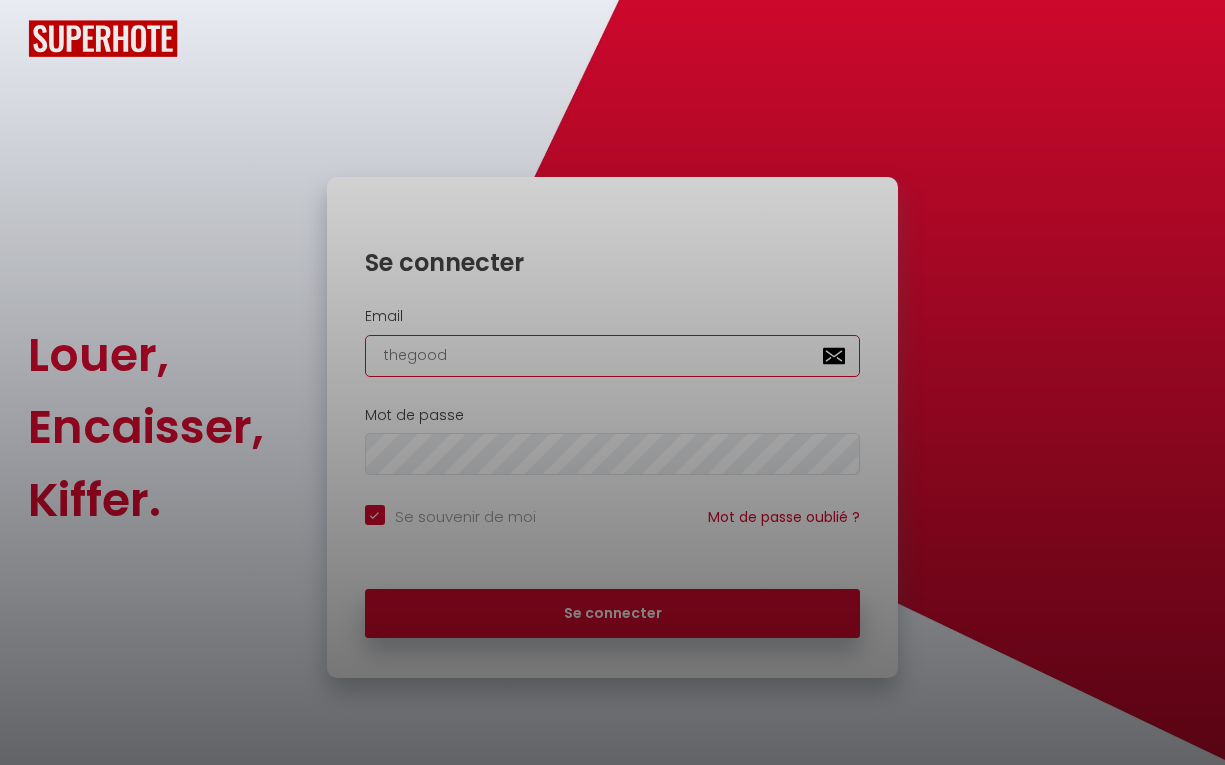 checkbox on "true" 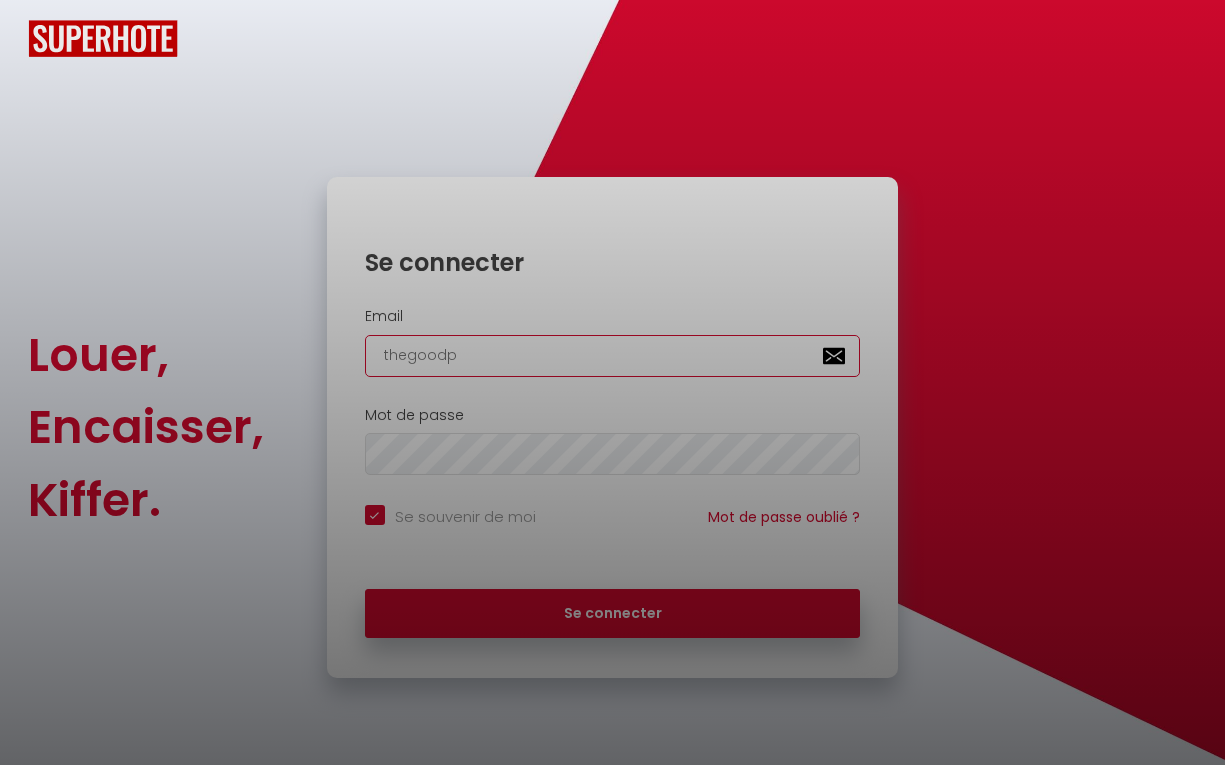 checkbox on "true" 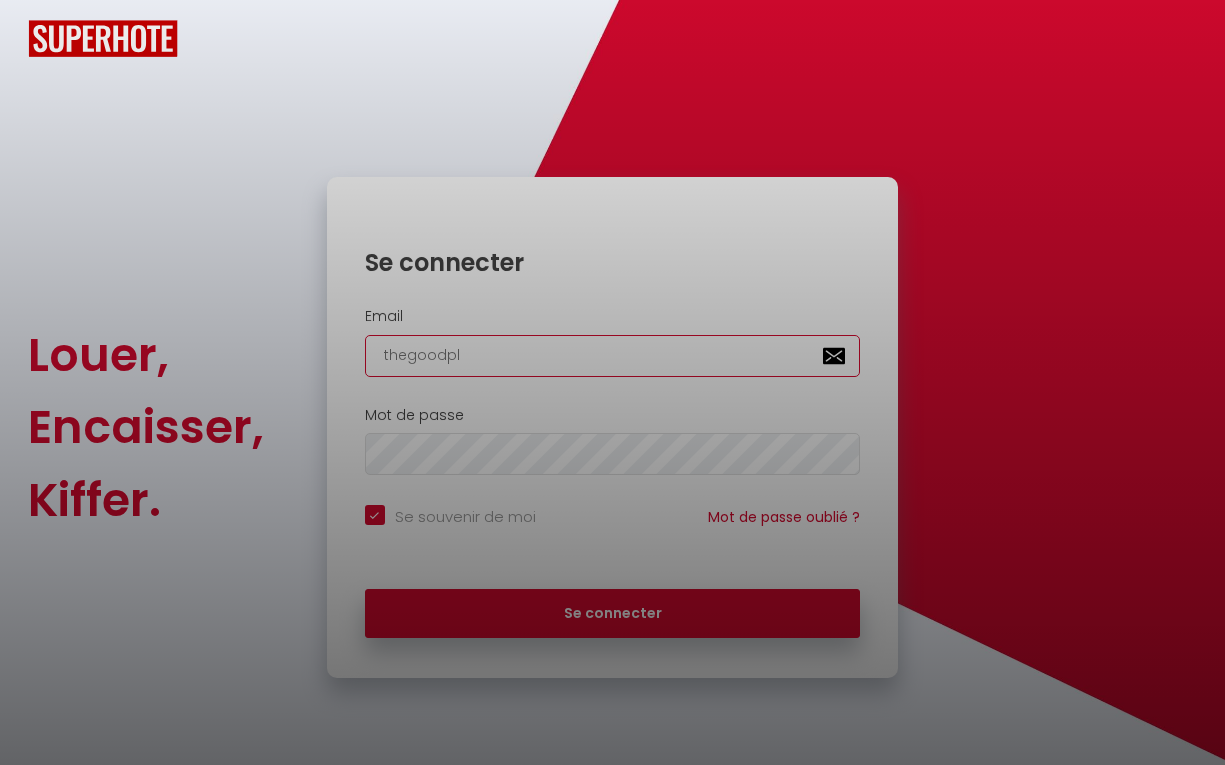 checkbox on "true" 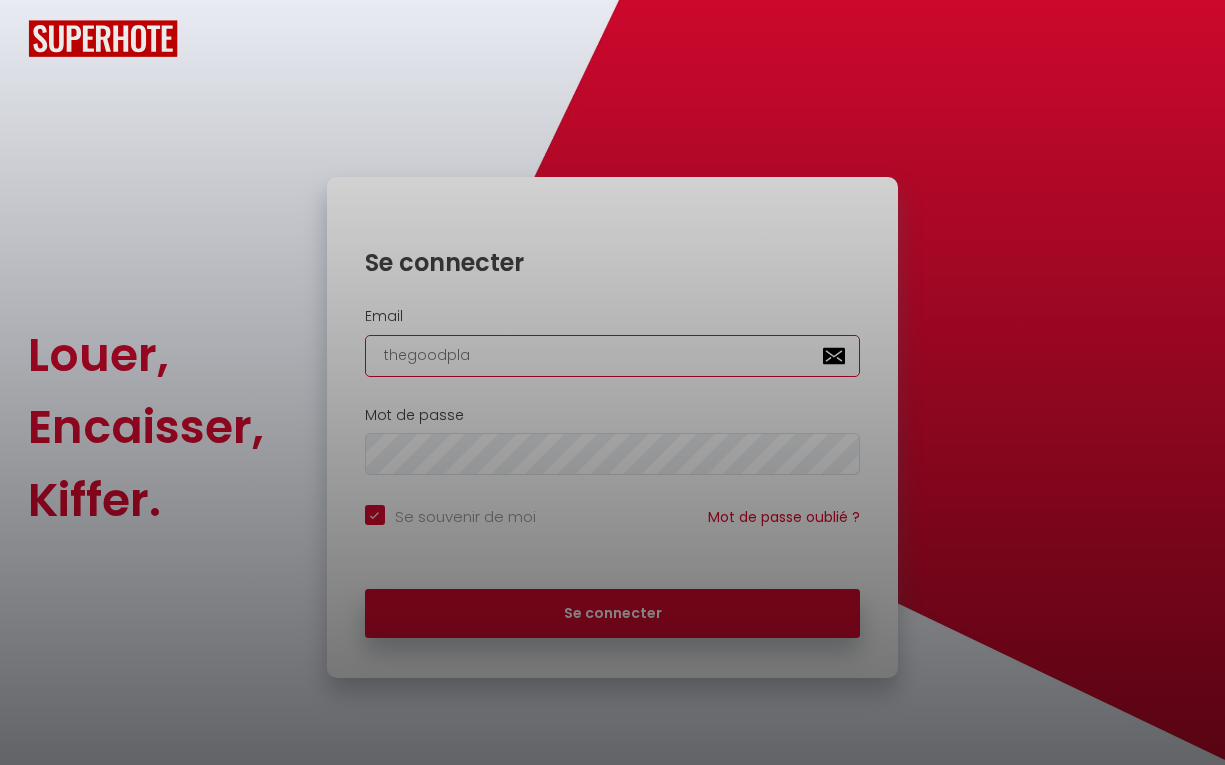 checkbox on "true" 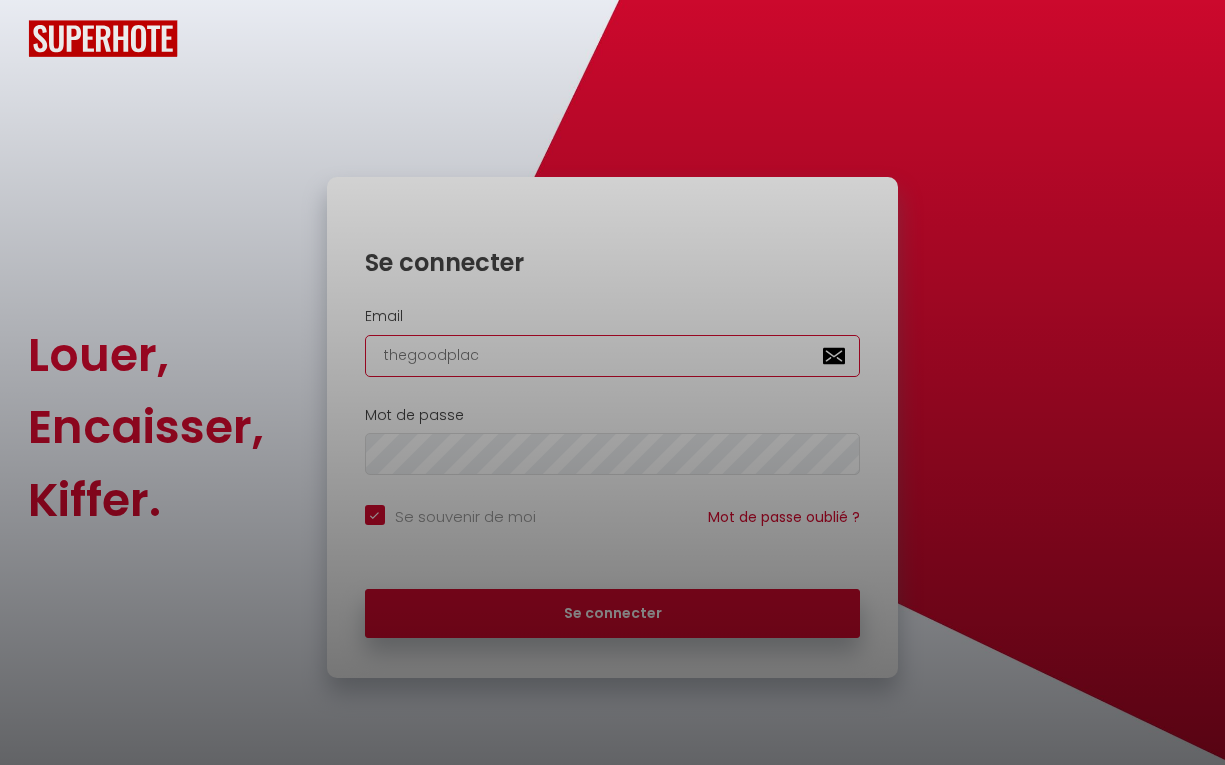 checkbox on "true" 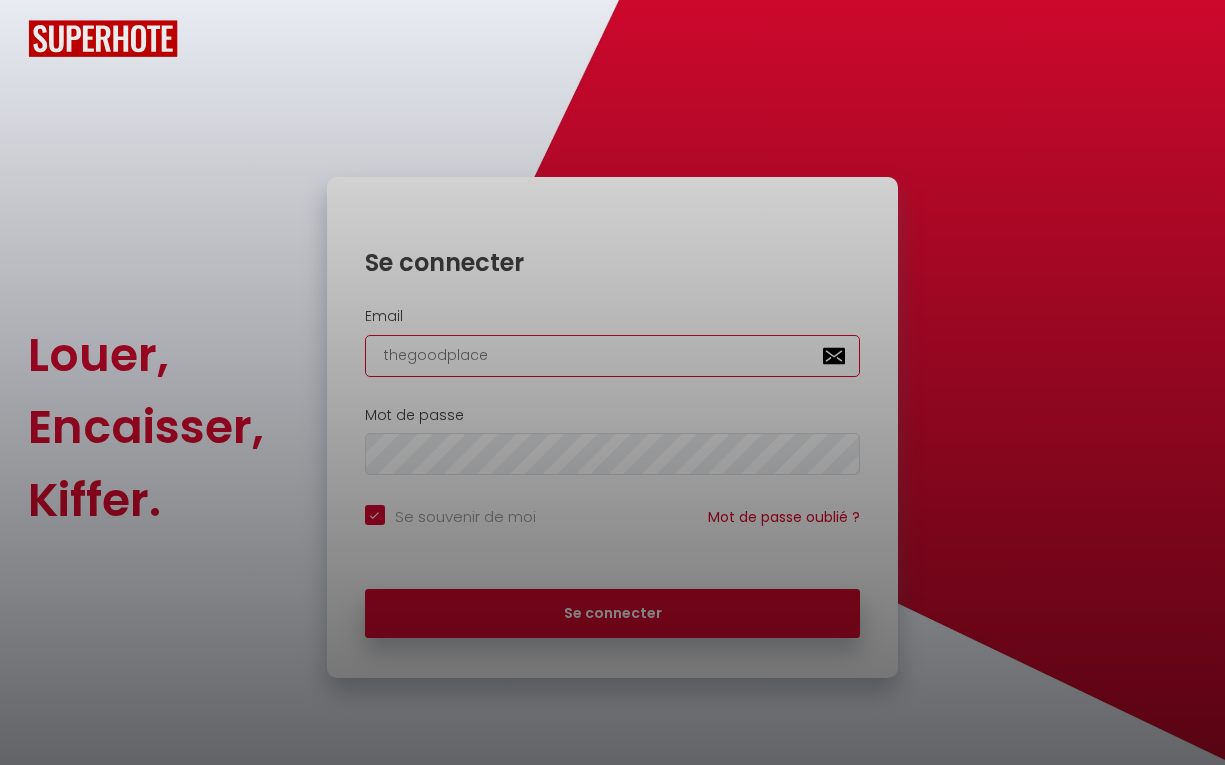 checkbox on "true" 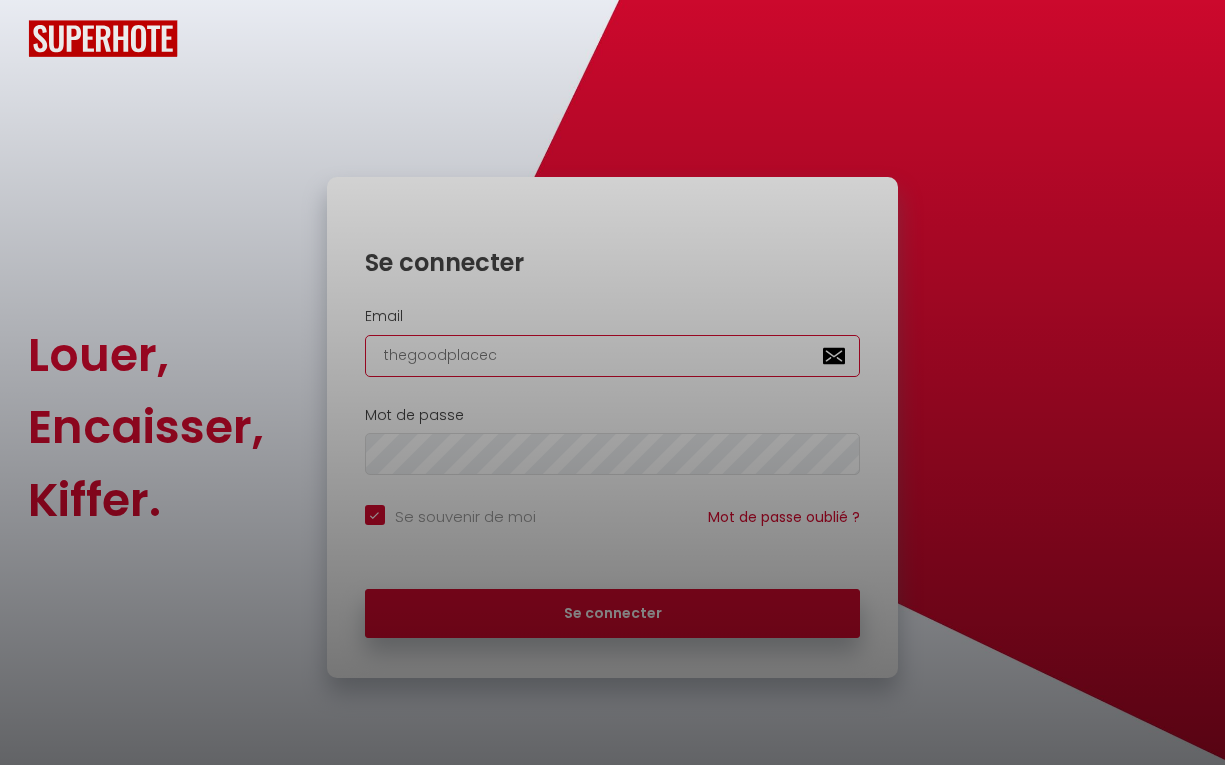 checkbox on "true" 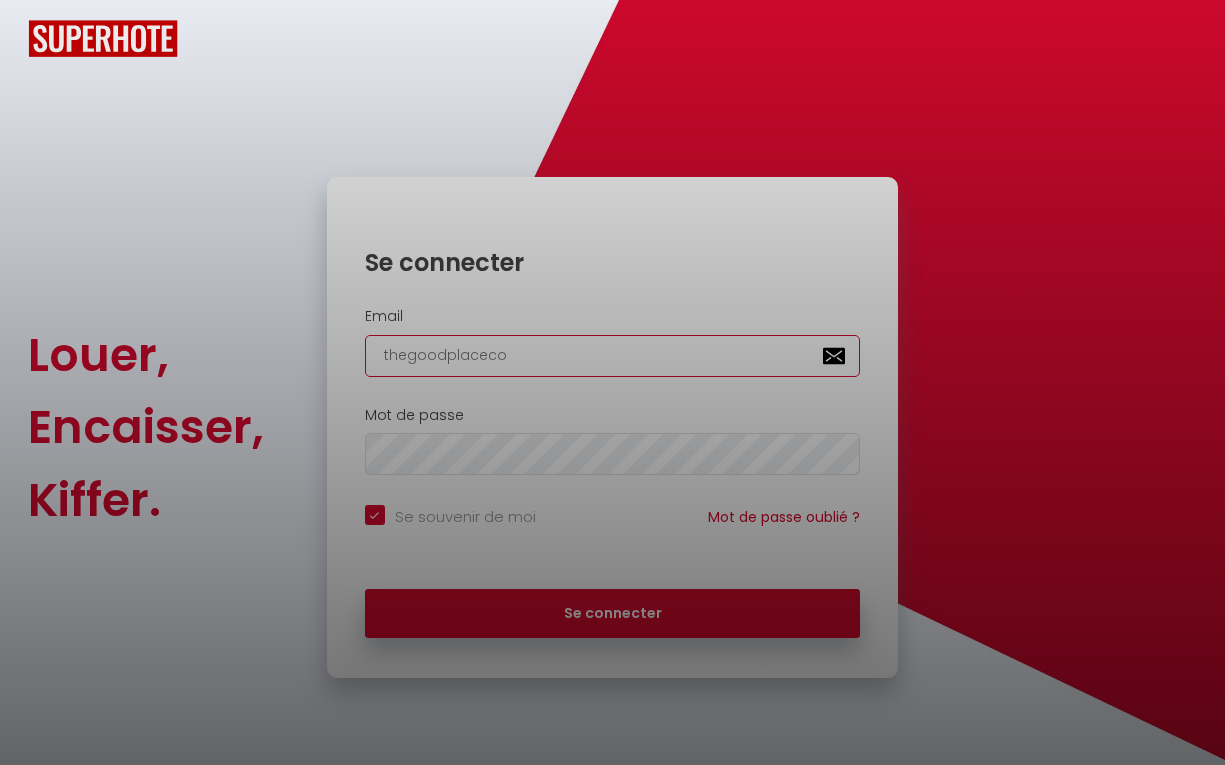 checkbox on "true" 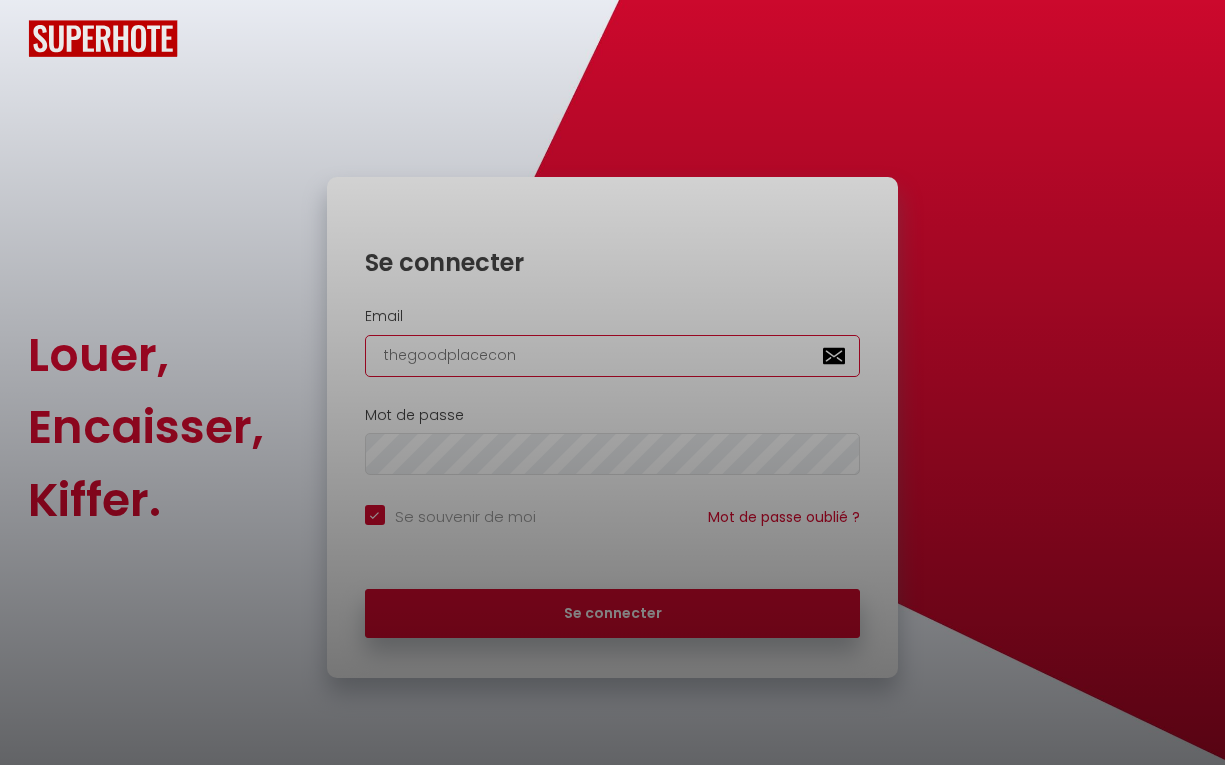 checkbox on "true" 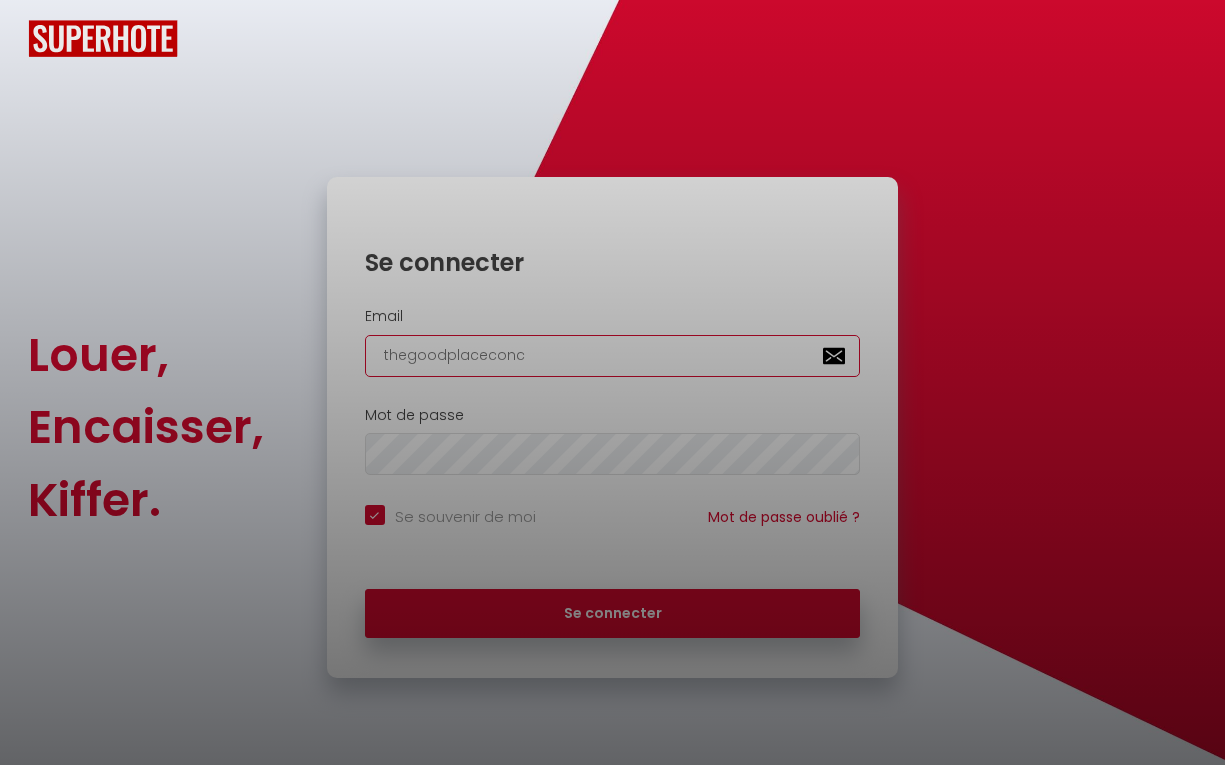 checkbox on "true" 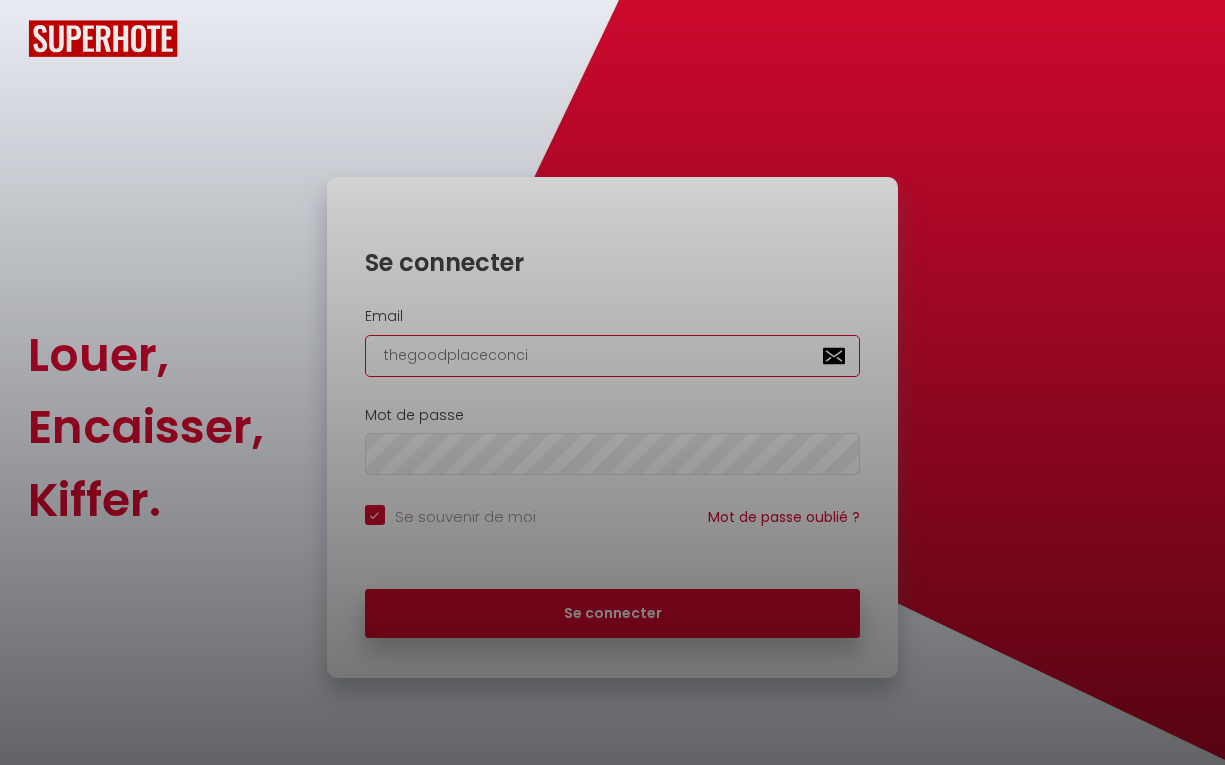 checkbox on "true" 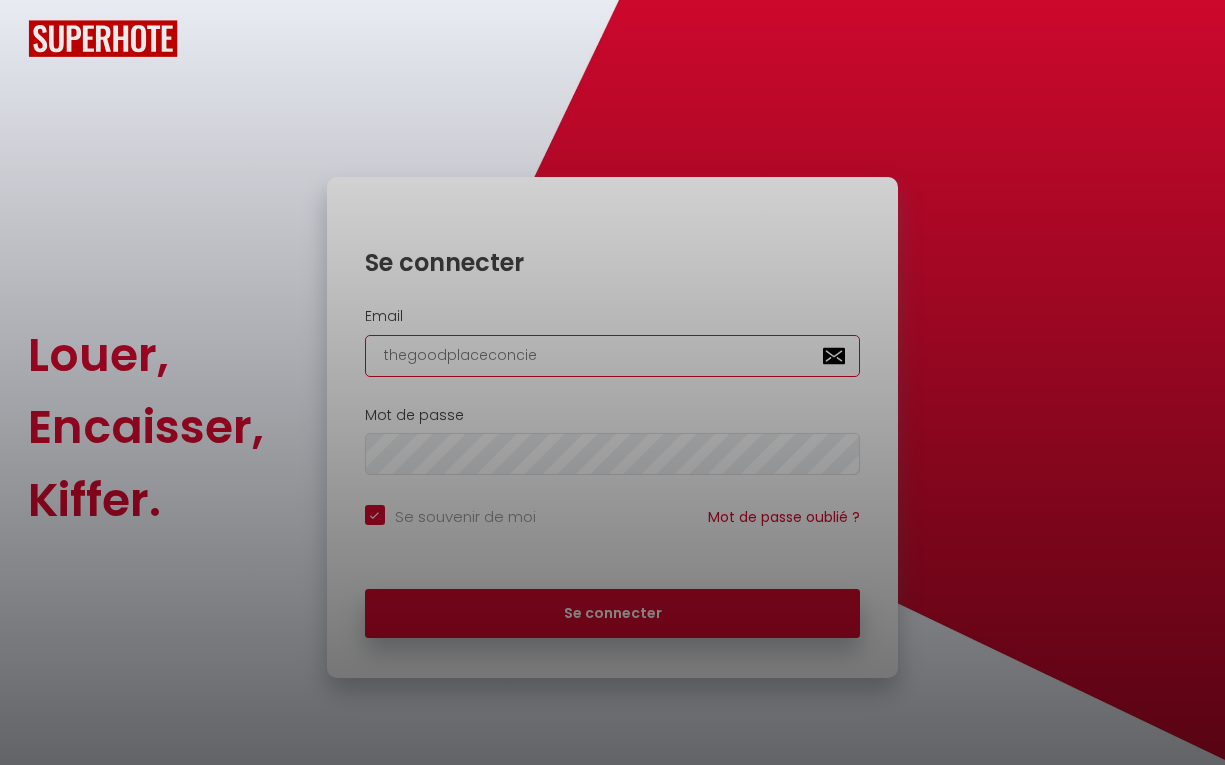 checkbox on "true" 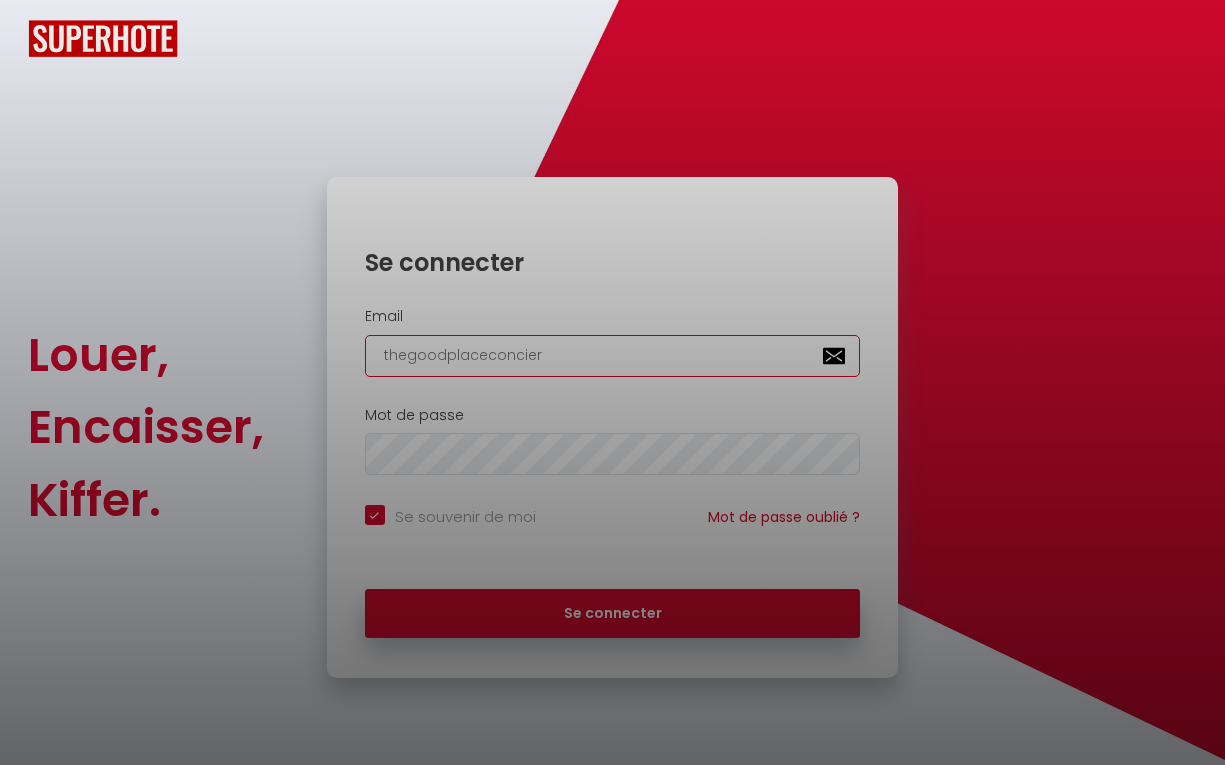 checkbox on "true" 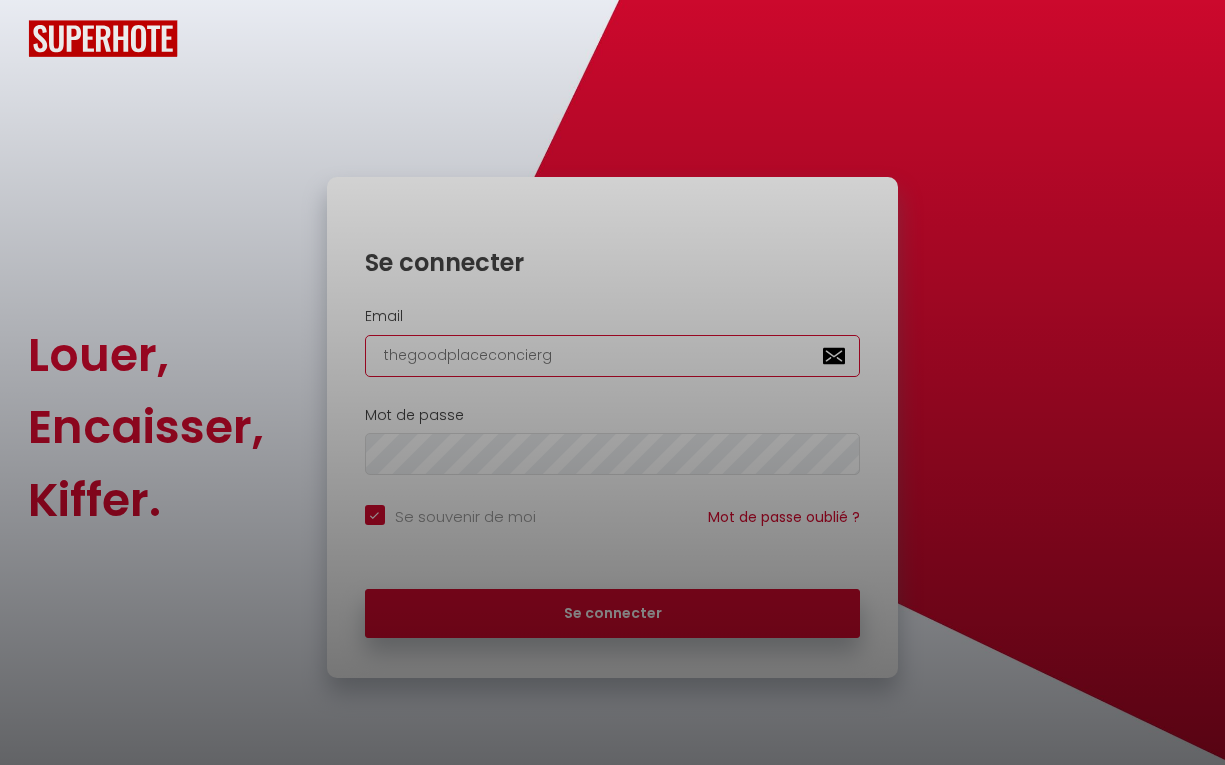 checkbox on "true" 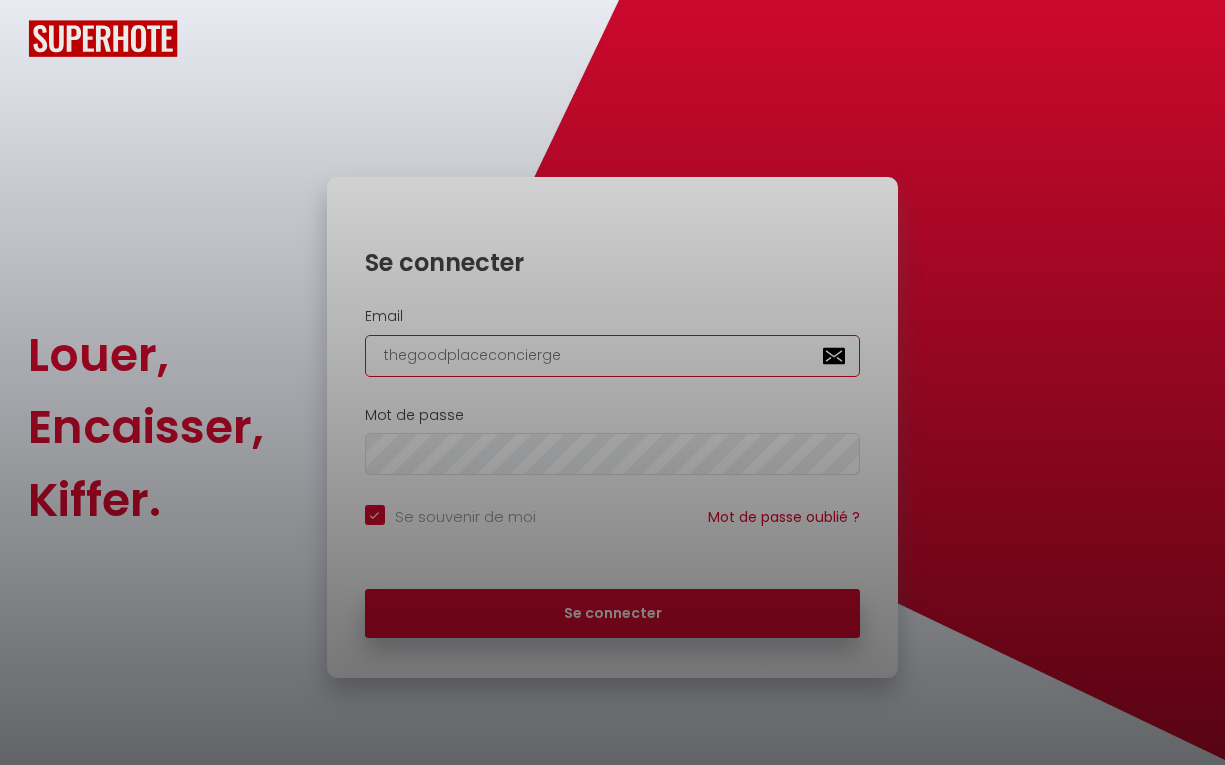 checkbox on "true" 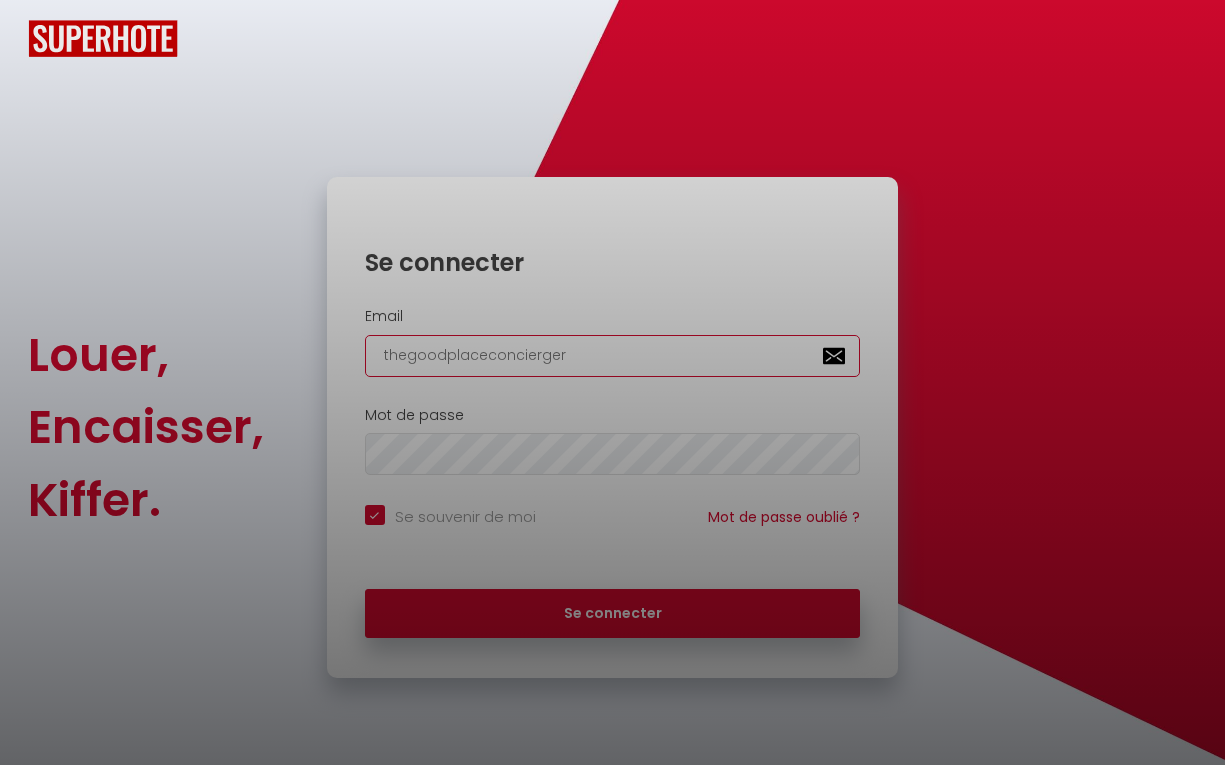 checkbox on "true" 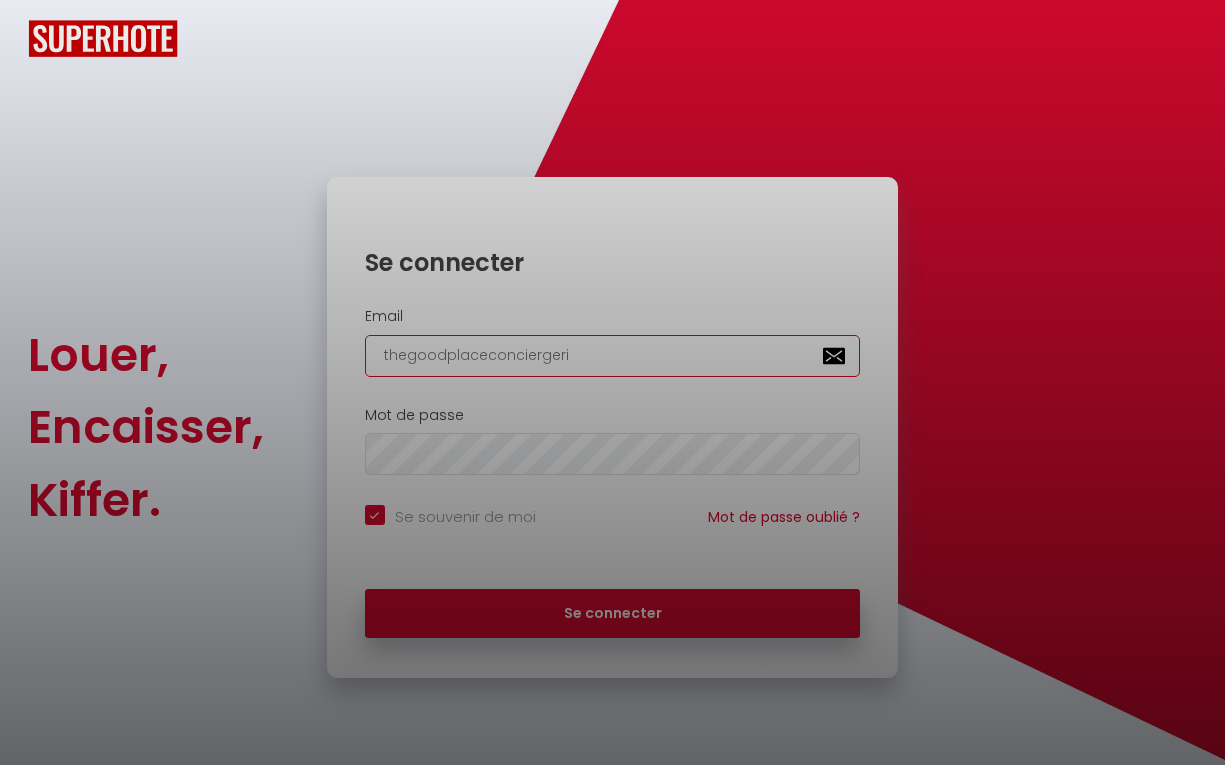 checkbox on "true" 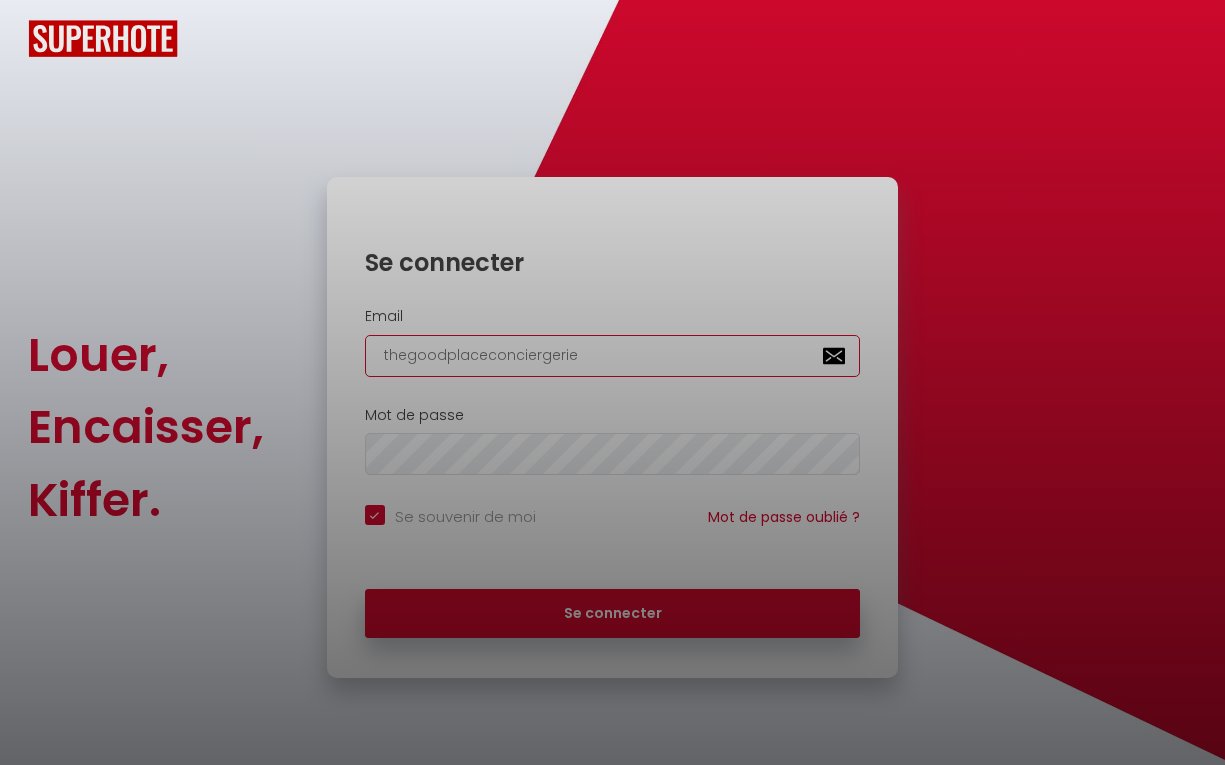 checkbox on "true" 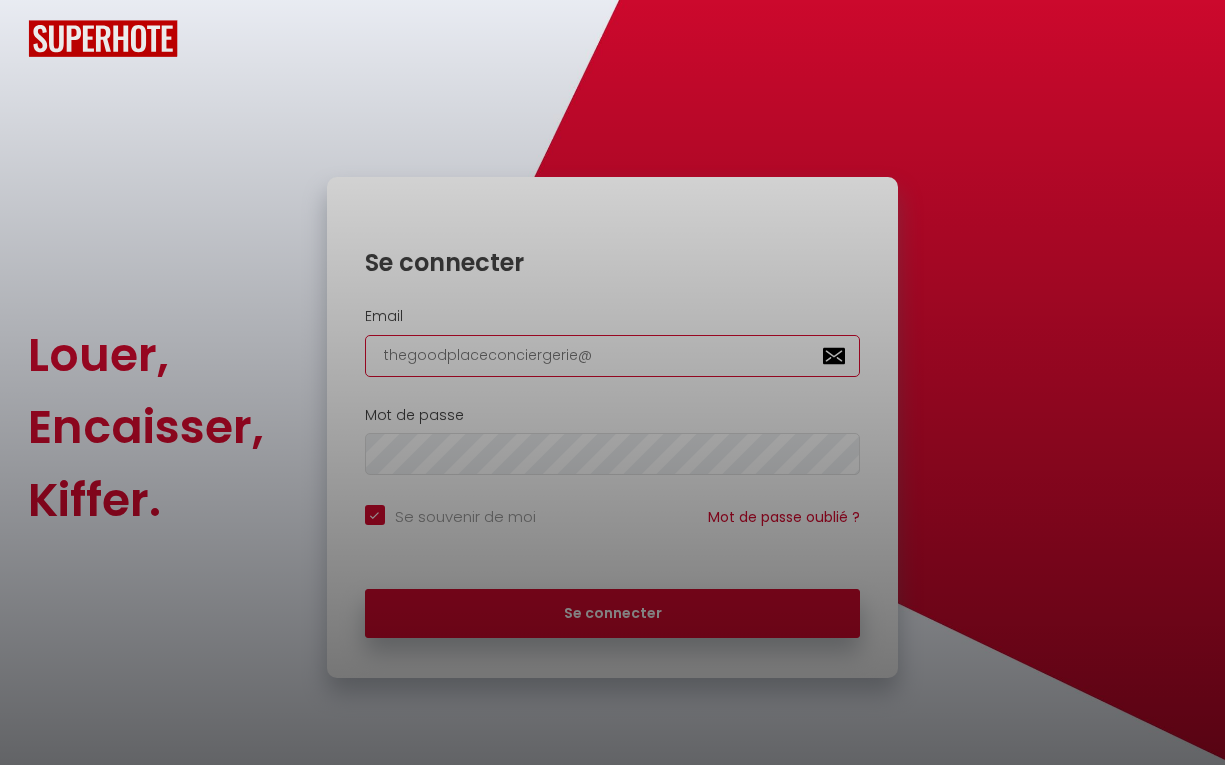 checkbox on "true" 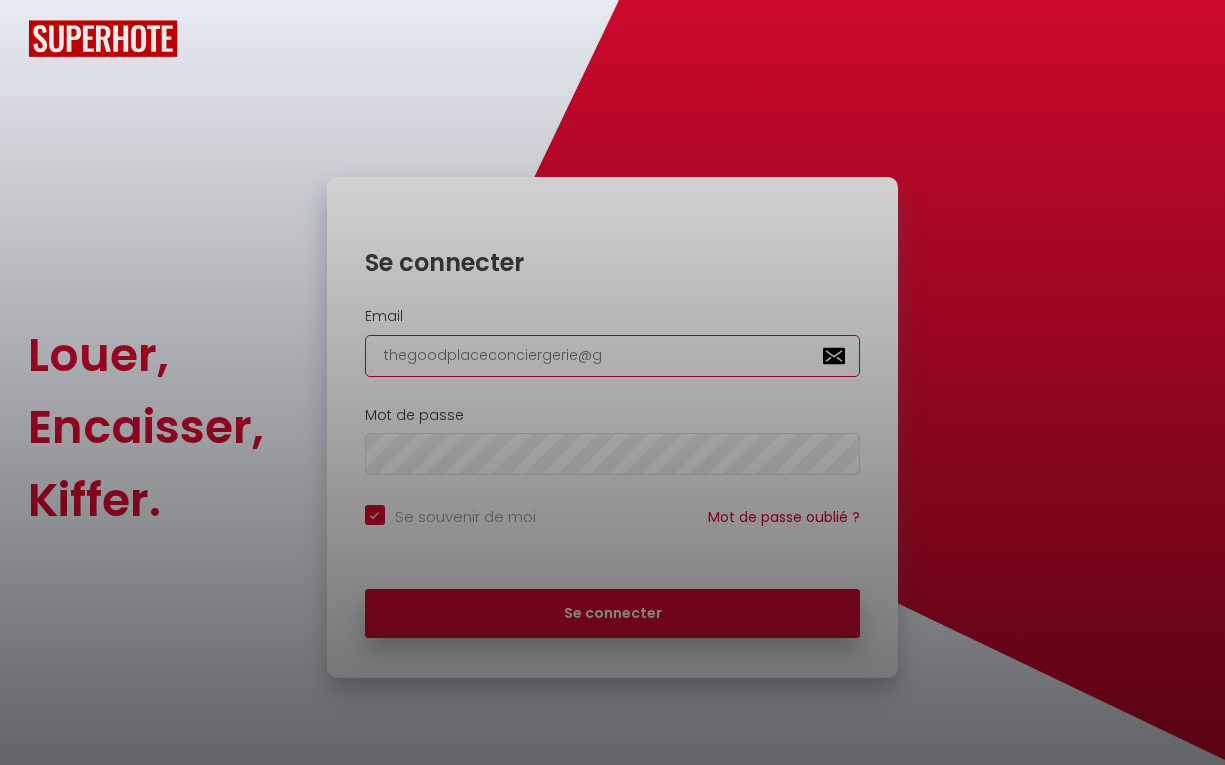 checkbox on "true" 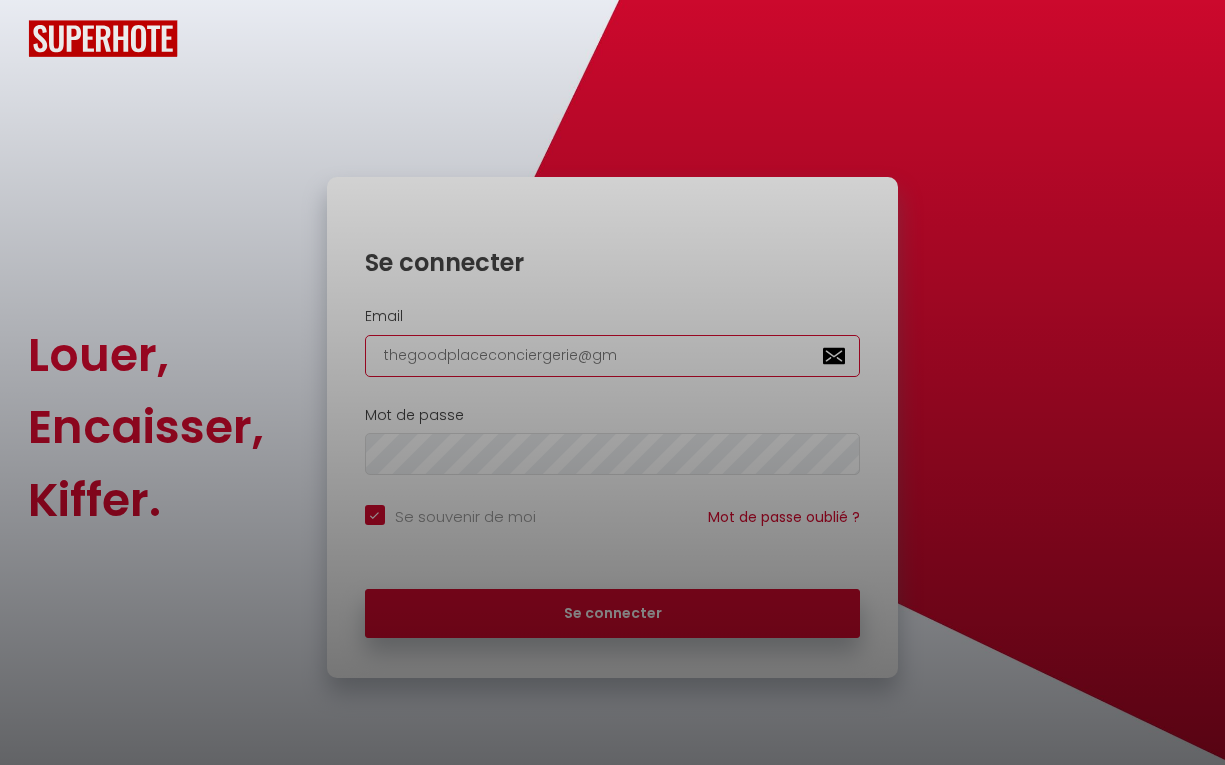 checkbox on "true" 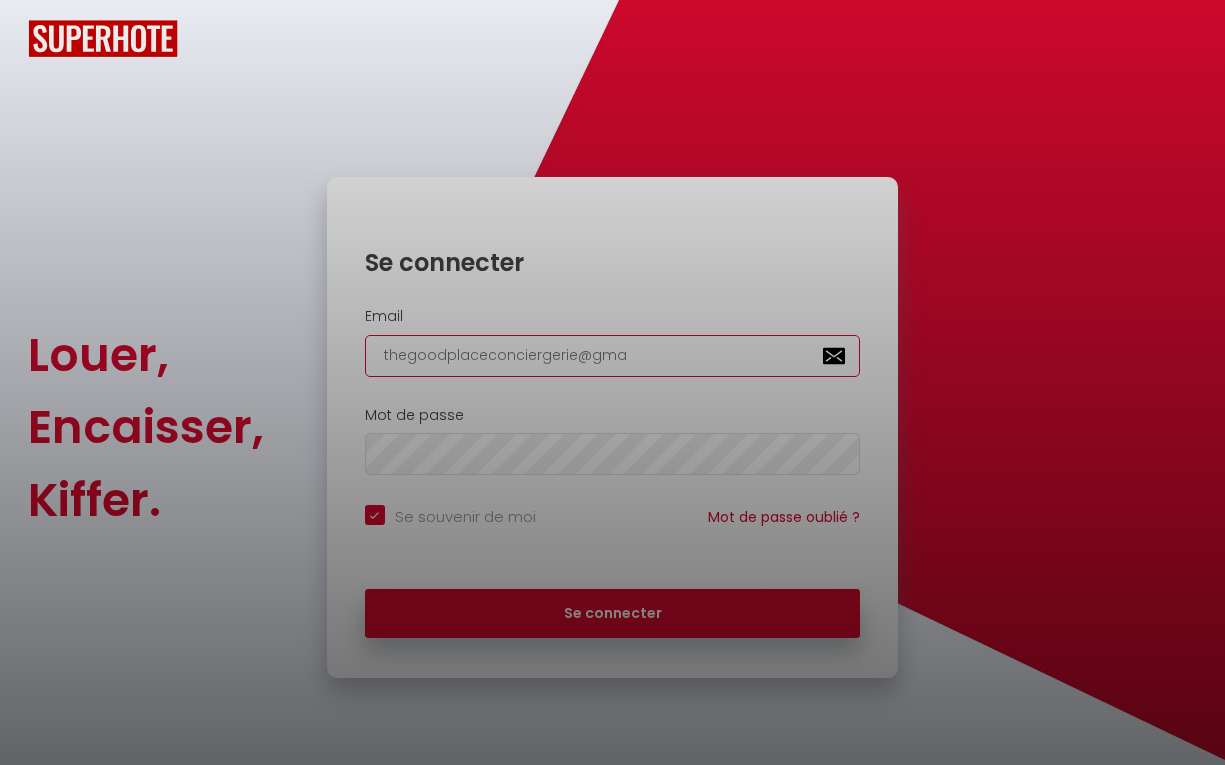 checkbox on "true" 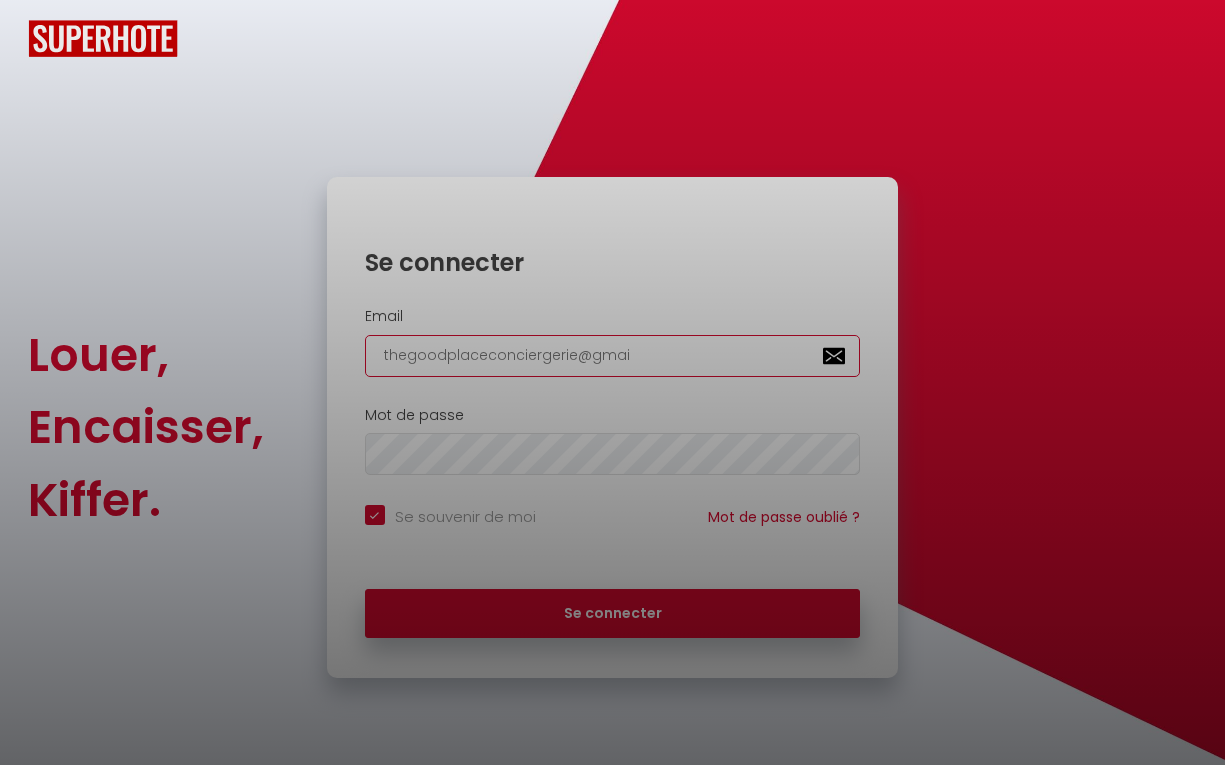 checkbox on "true" 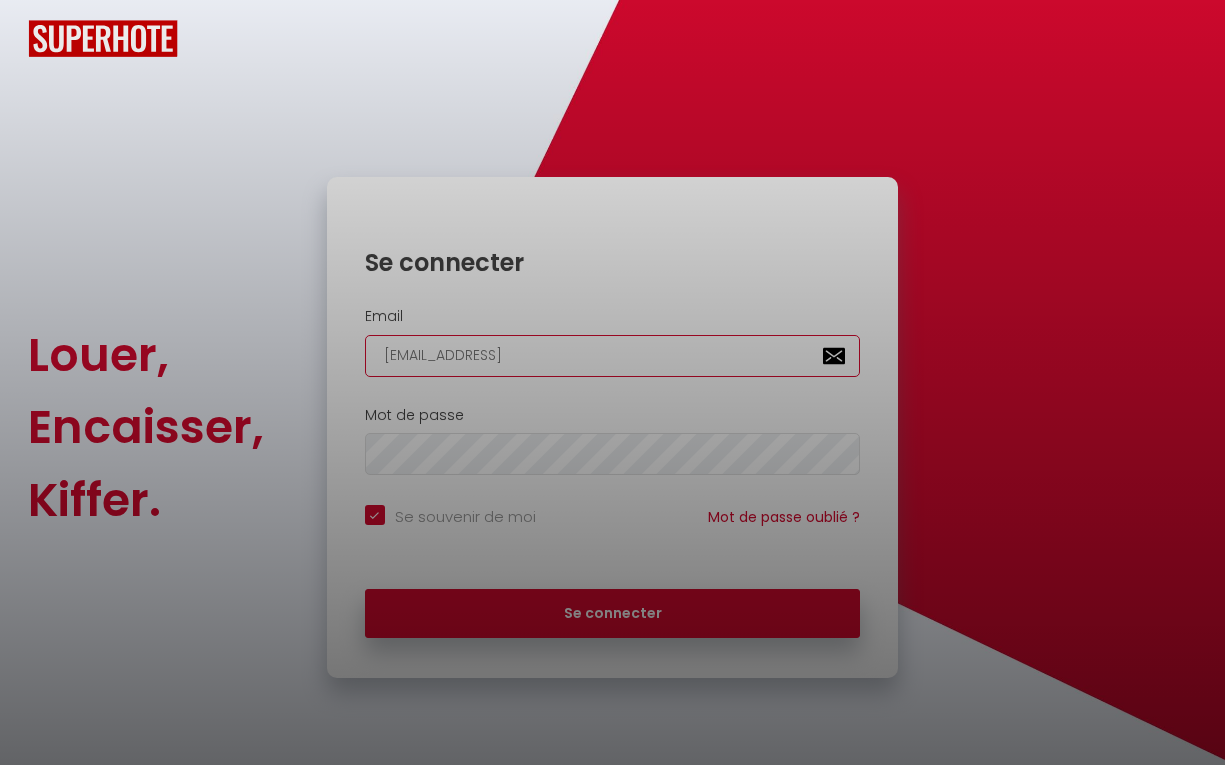 checkbox on "true" 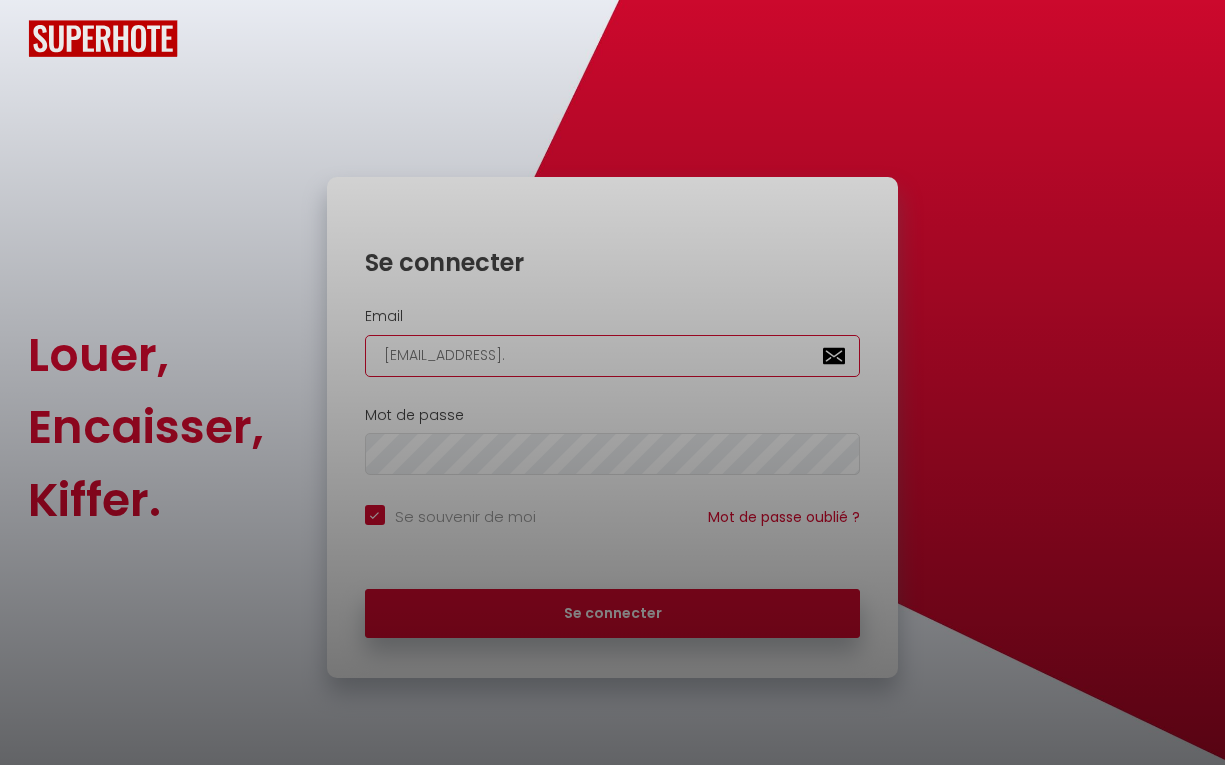checkbox on "true" 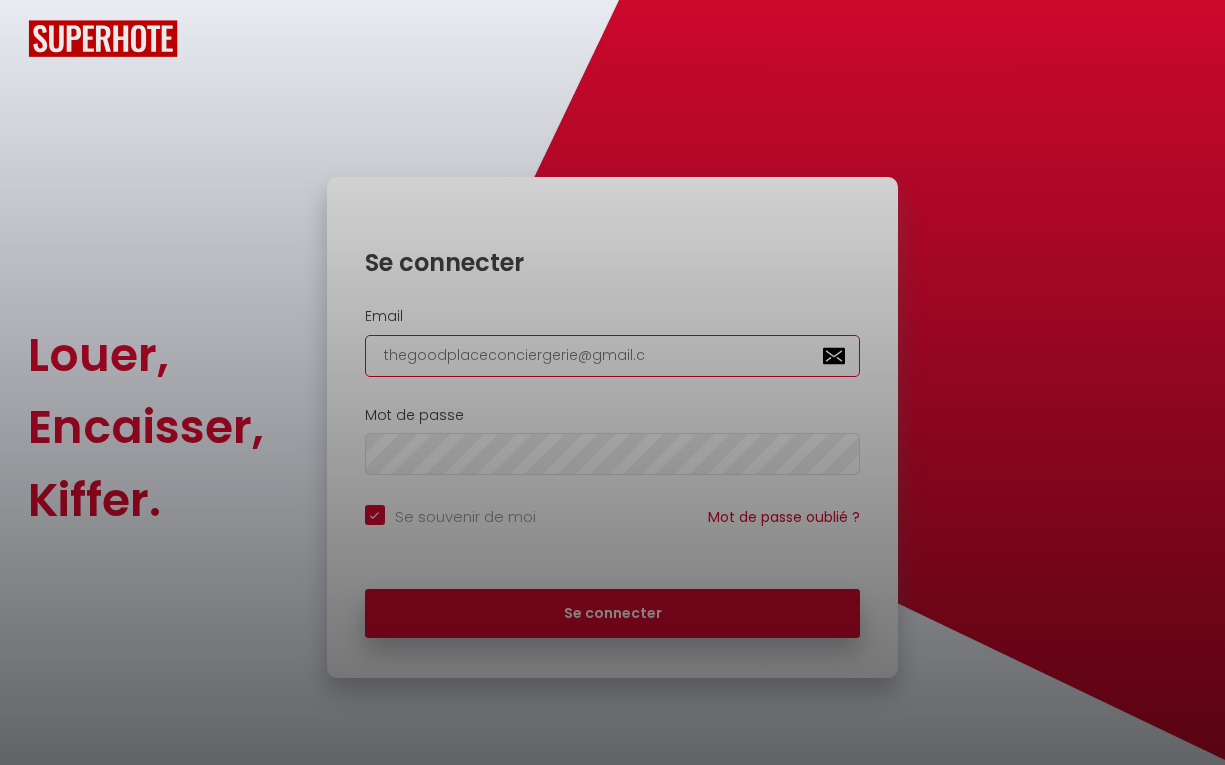 checkbox on "true" 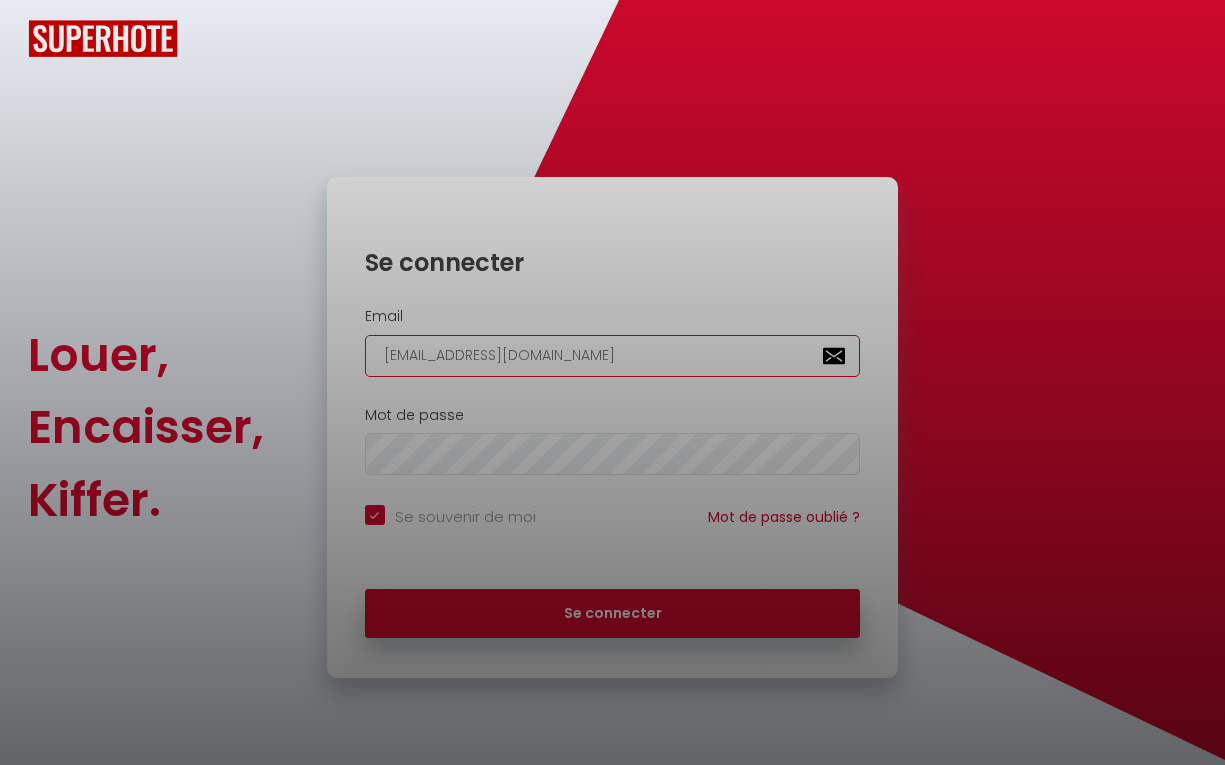 checkbox on "true" 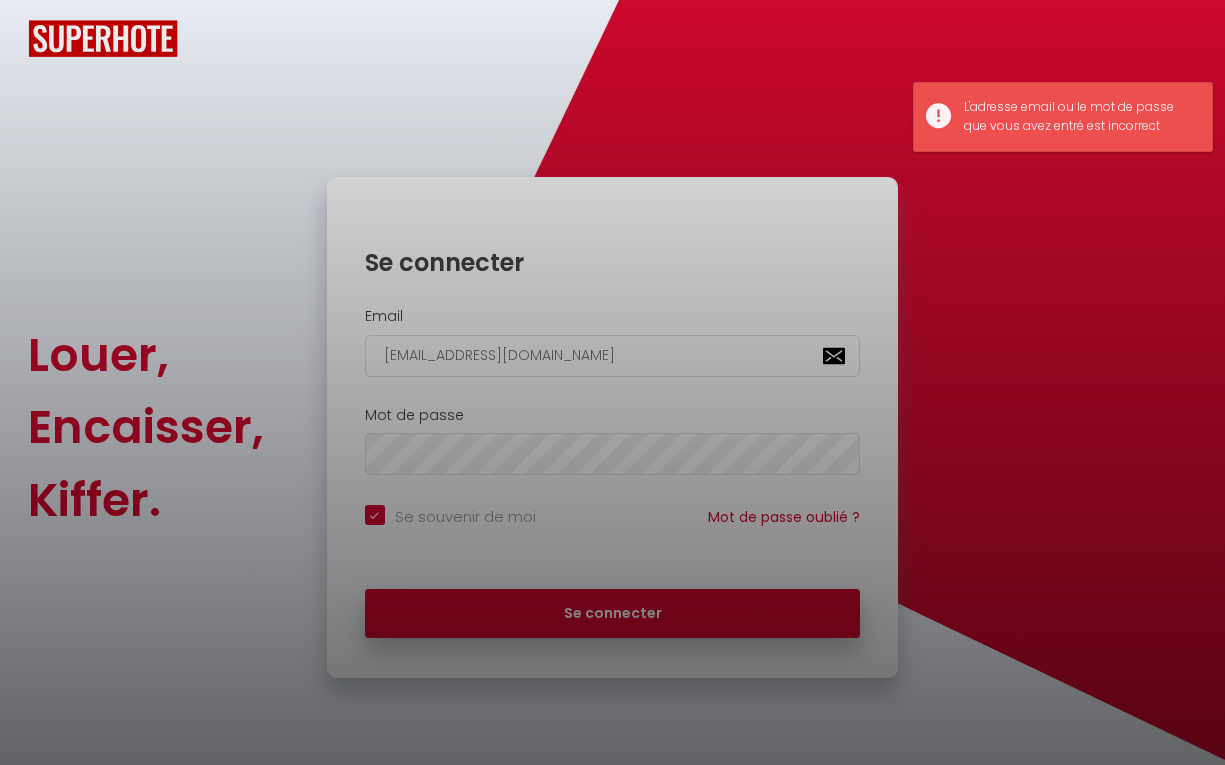 click at bounding box center (612, 382) 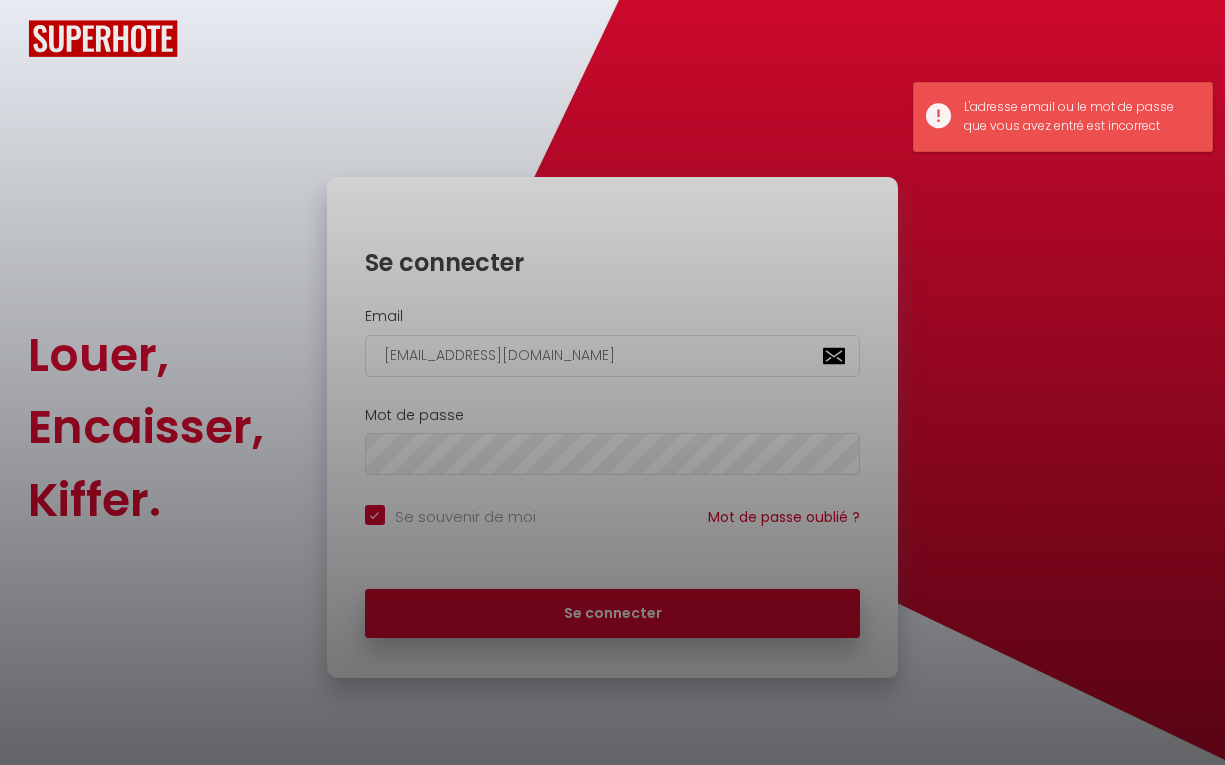 click at bounding box center [612, 382] 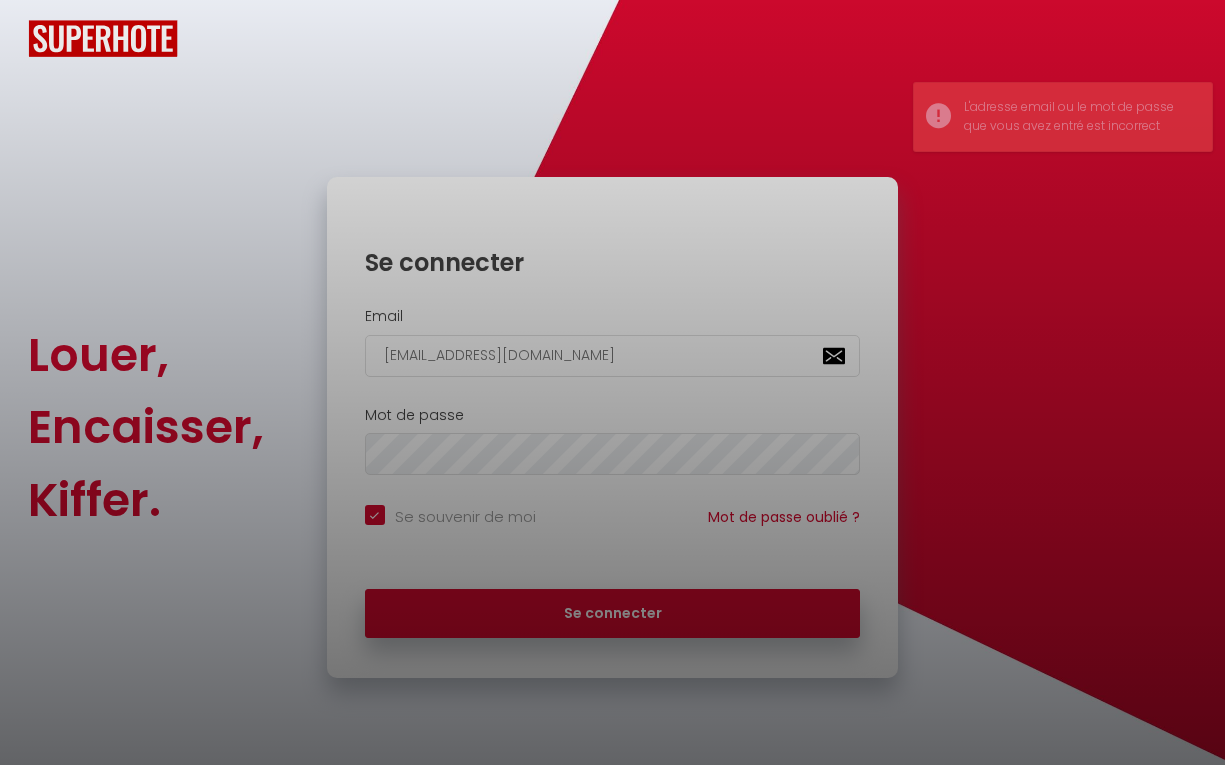 click at bounding box center (612, 382) 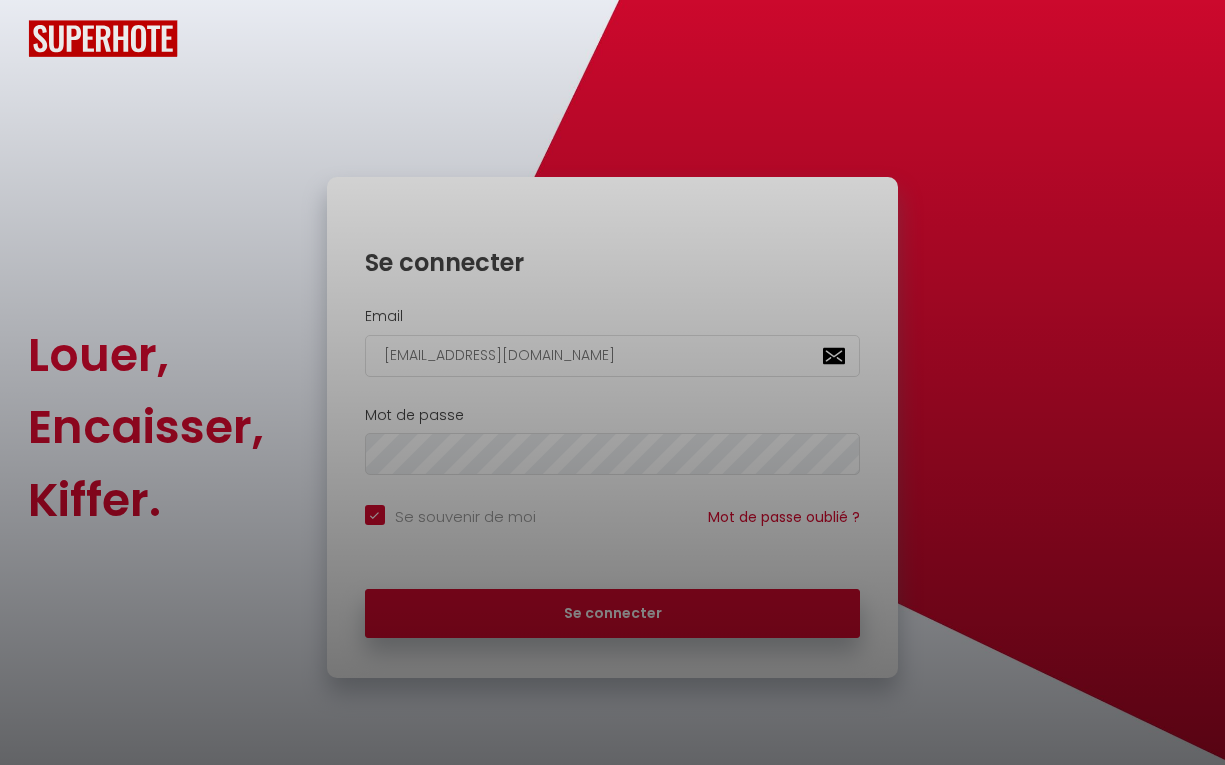 click at bounding box center [612, 382] 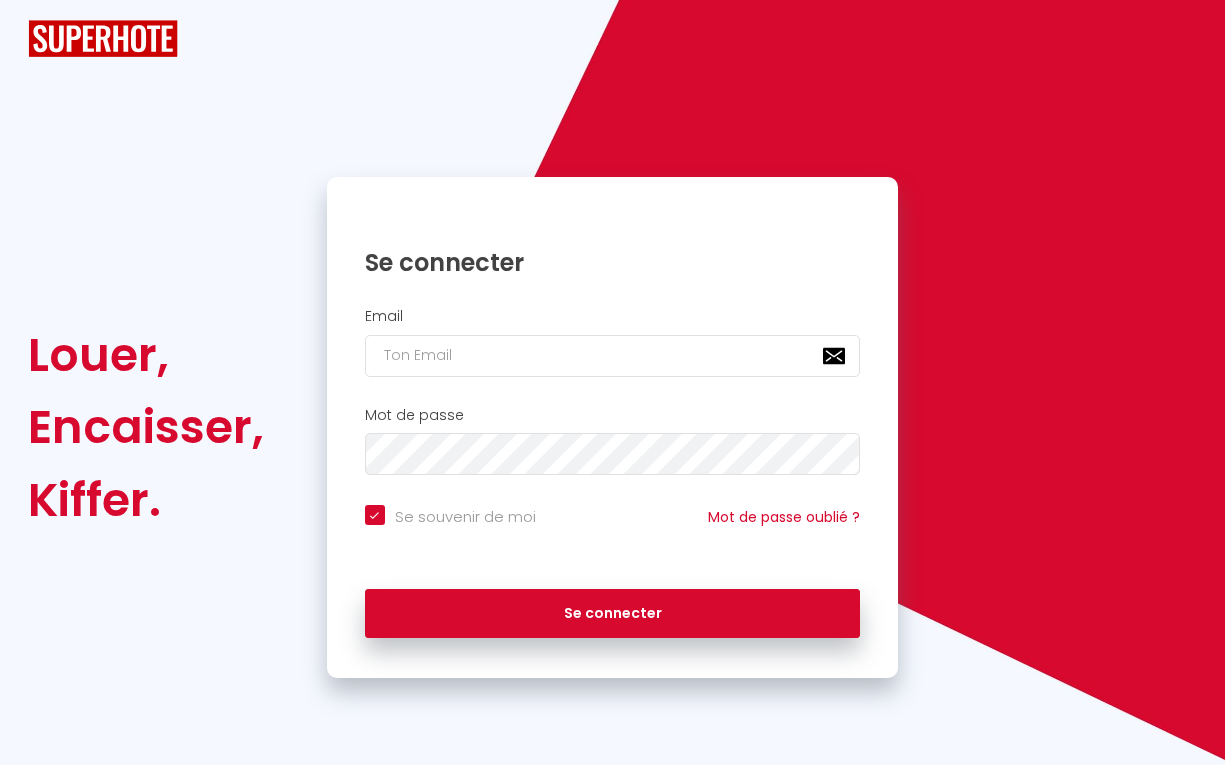 scroll, scrollTop: 0, scrollLeft: 0, axis: both 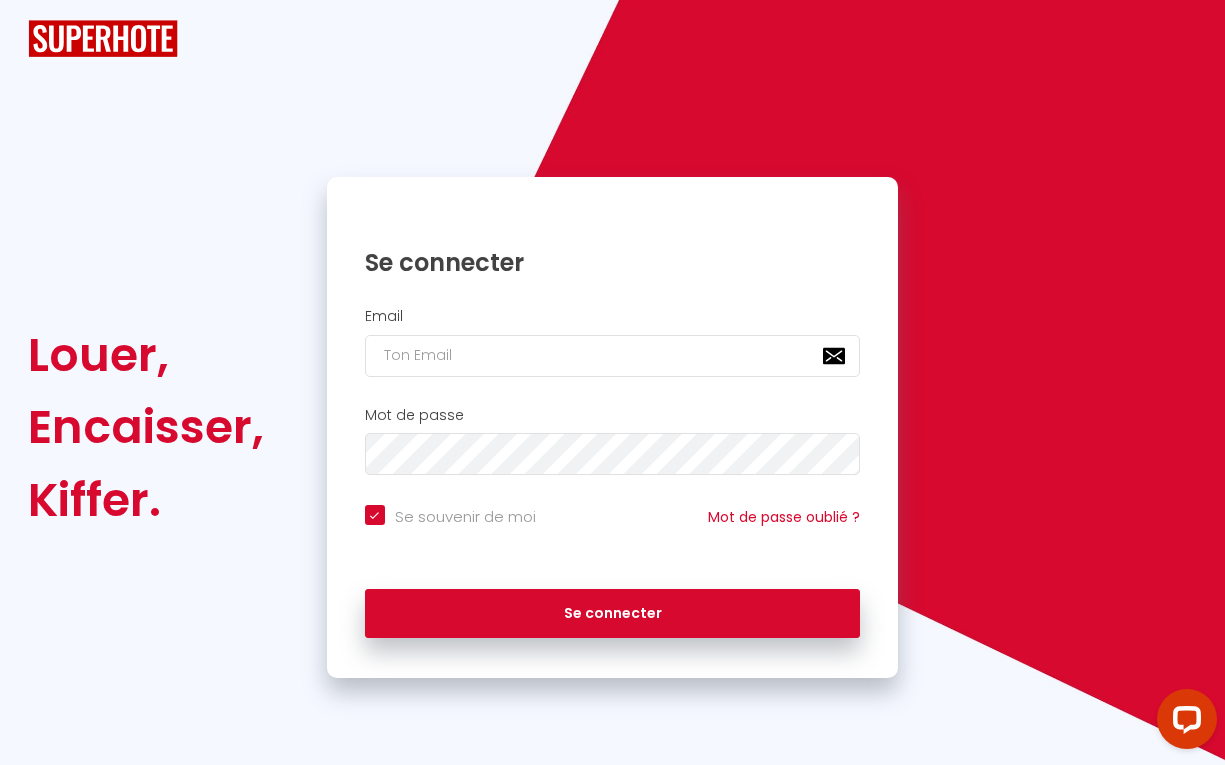 type on "t" 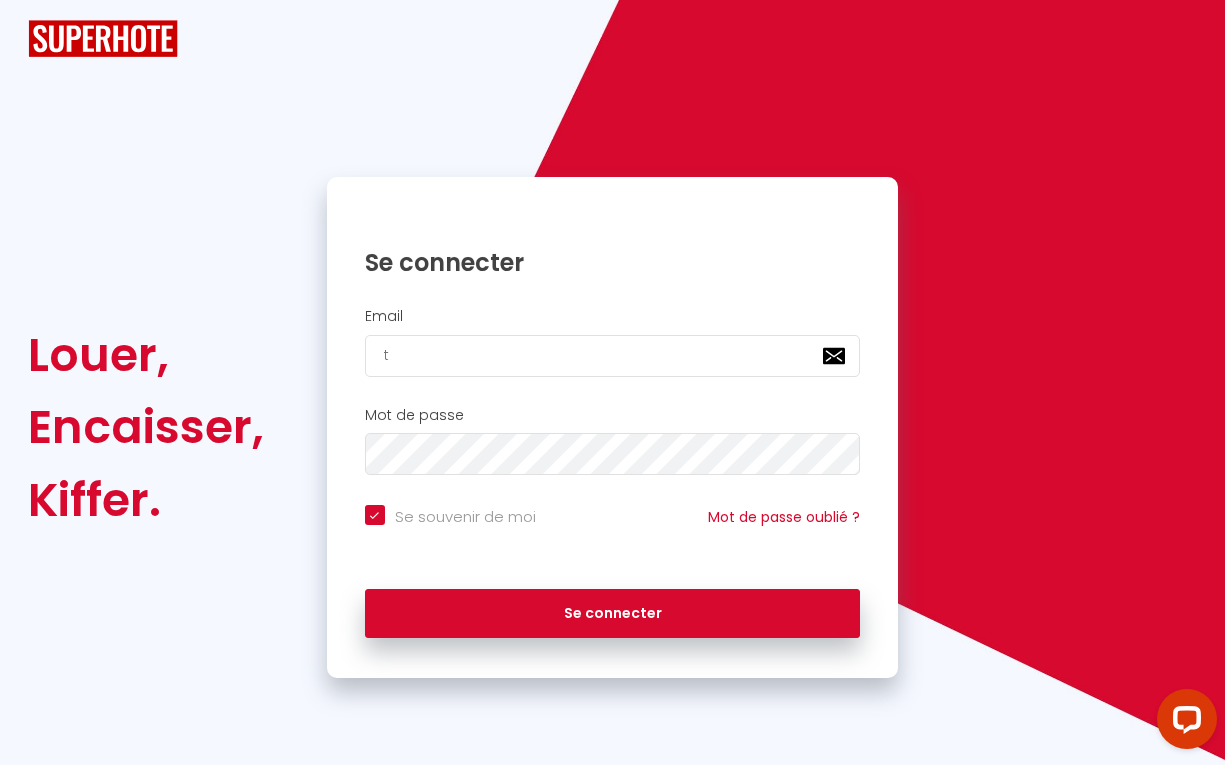 checkbox on "true" 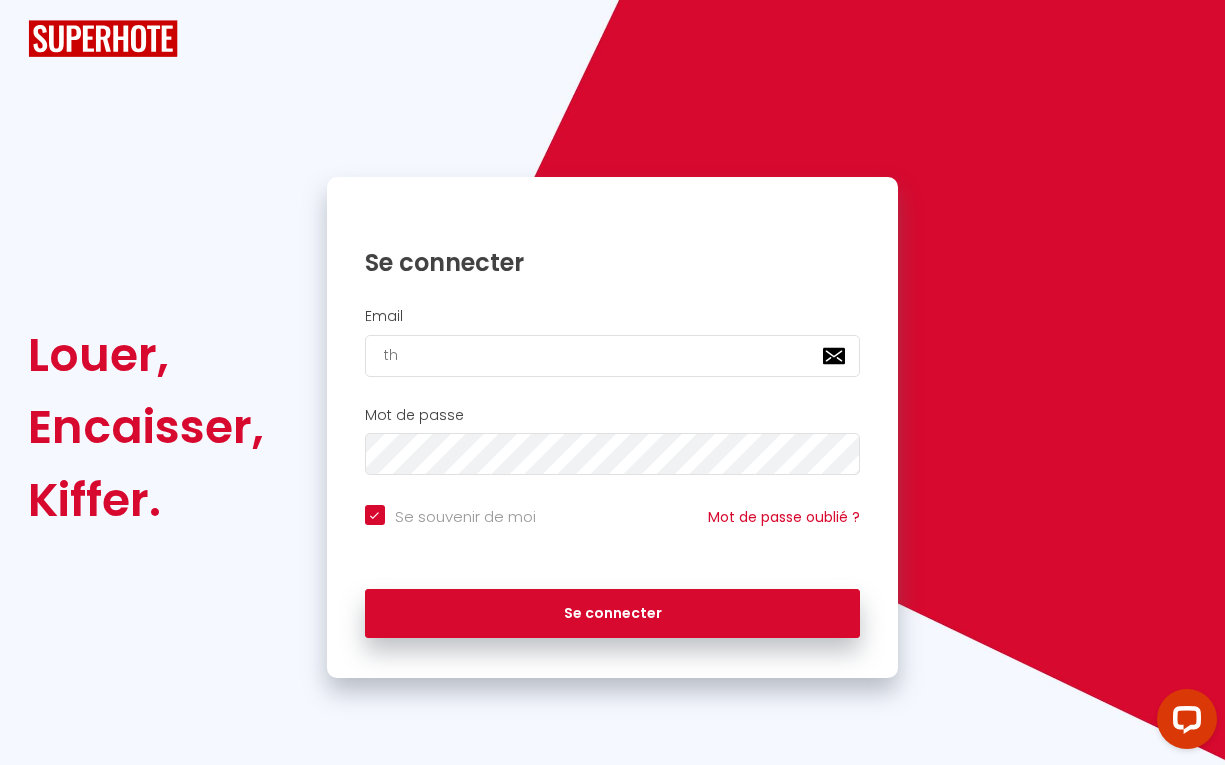checkbox on "true" 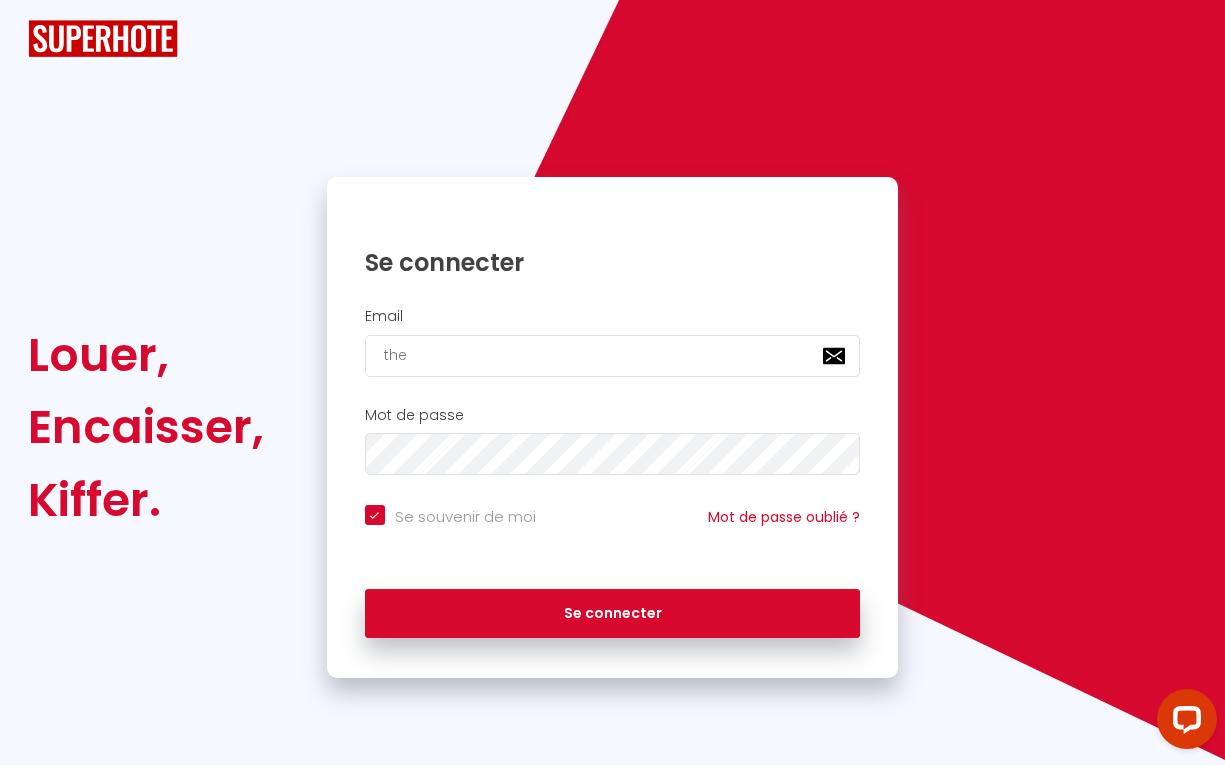 checkbox on "true" 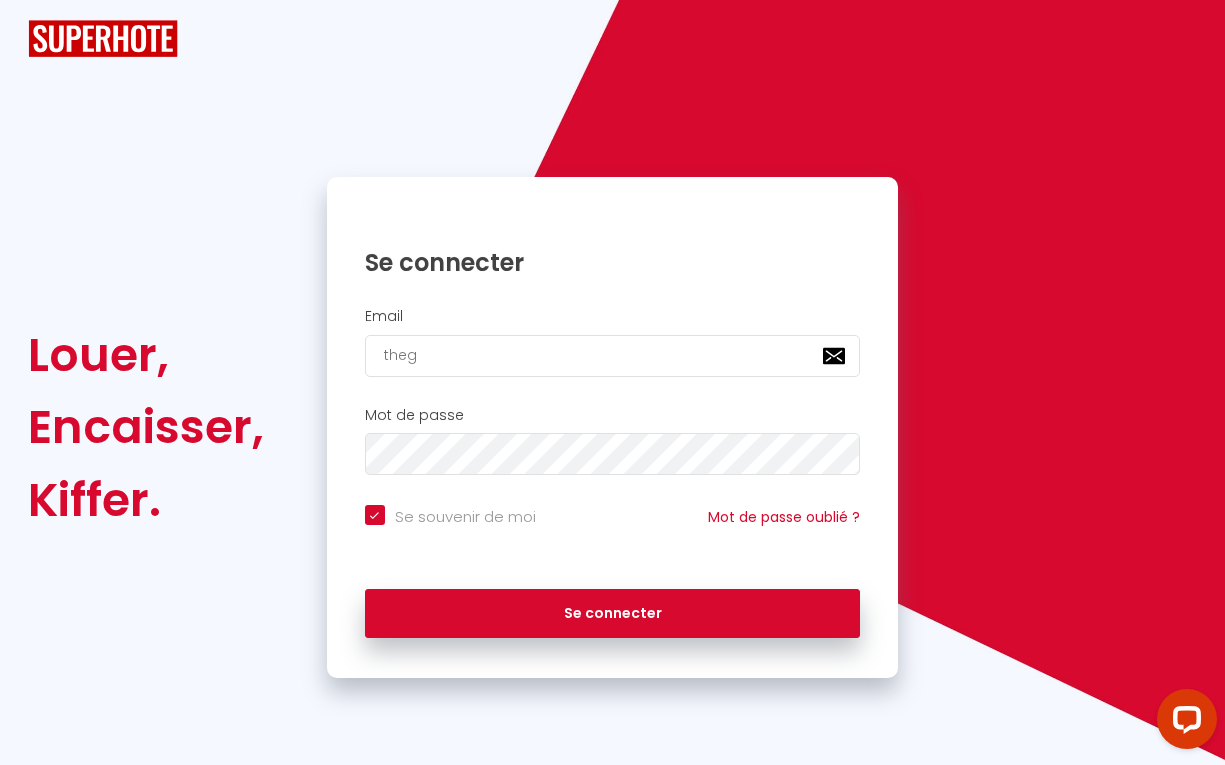 checkbox on "true" 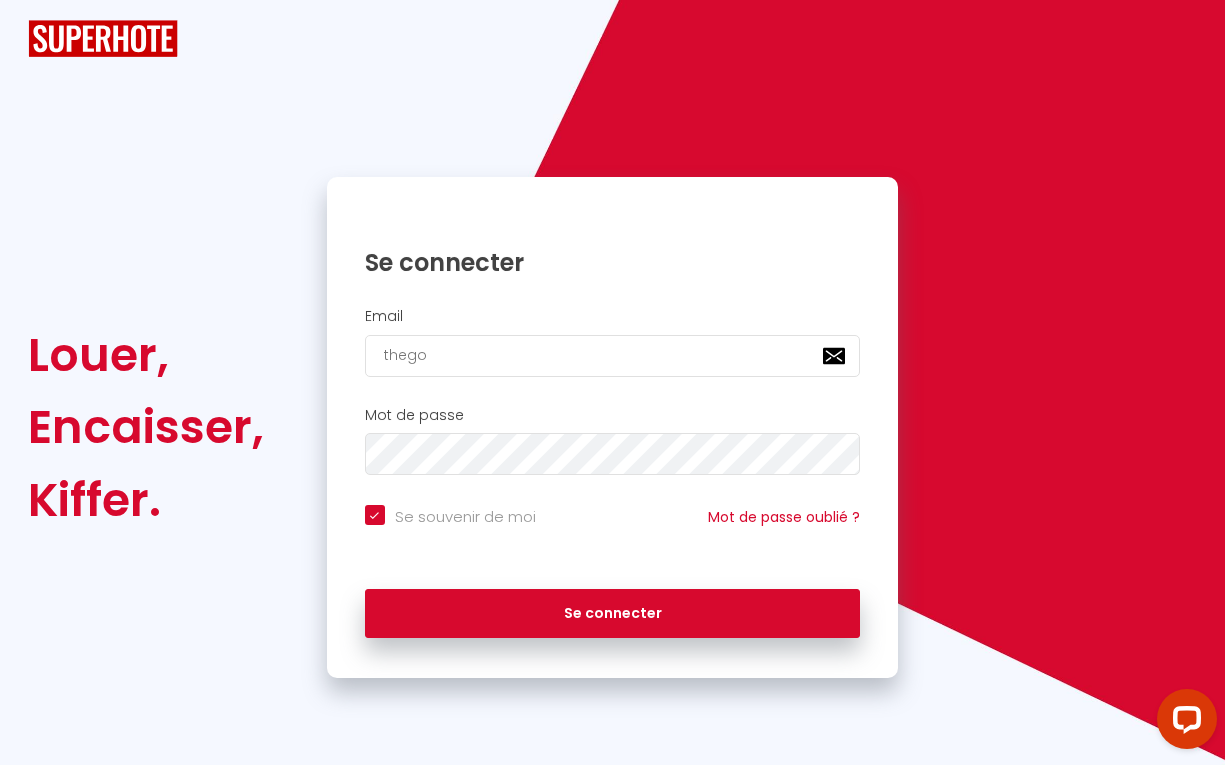 checkbox on "true" 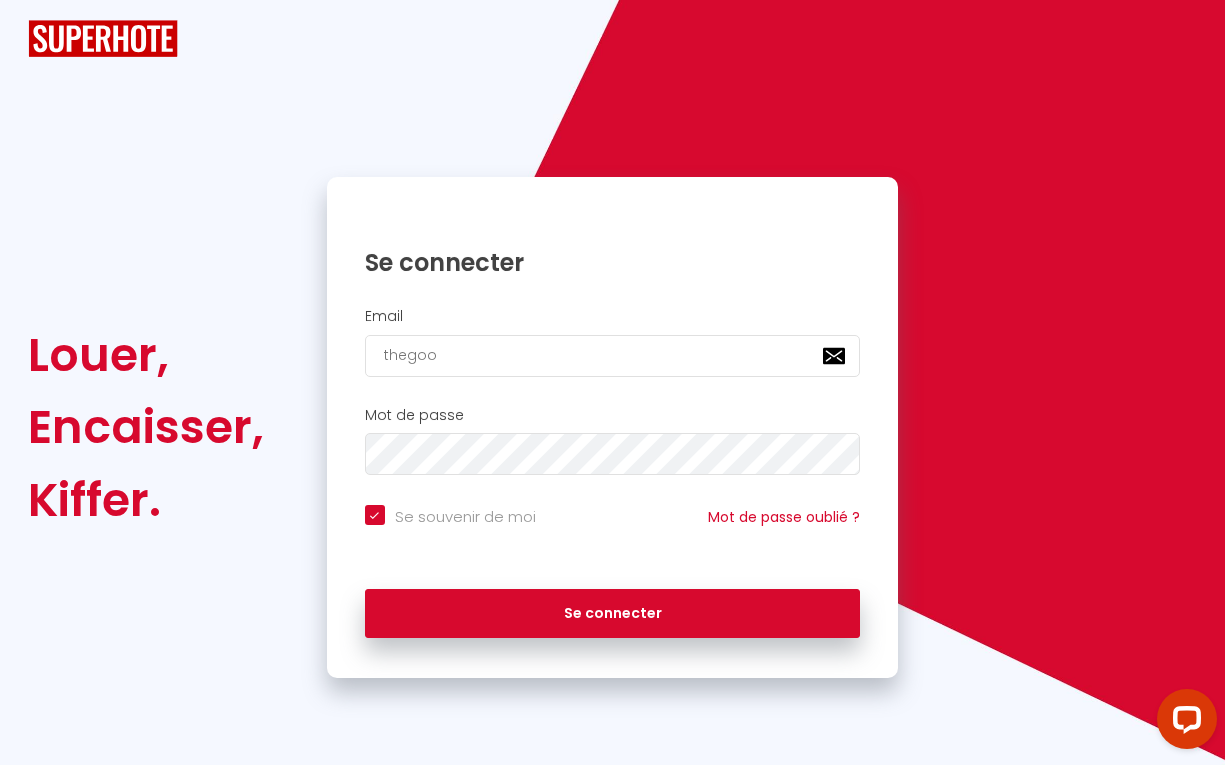 checkbox on "true" 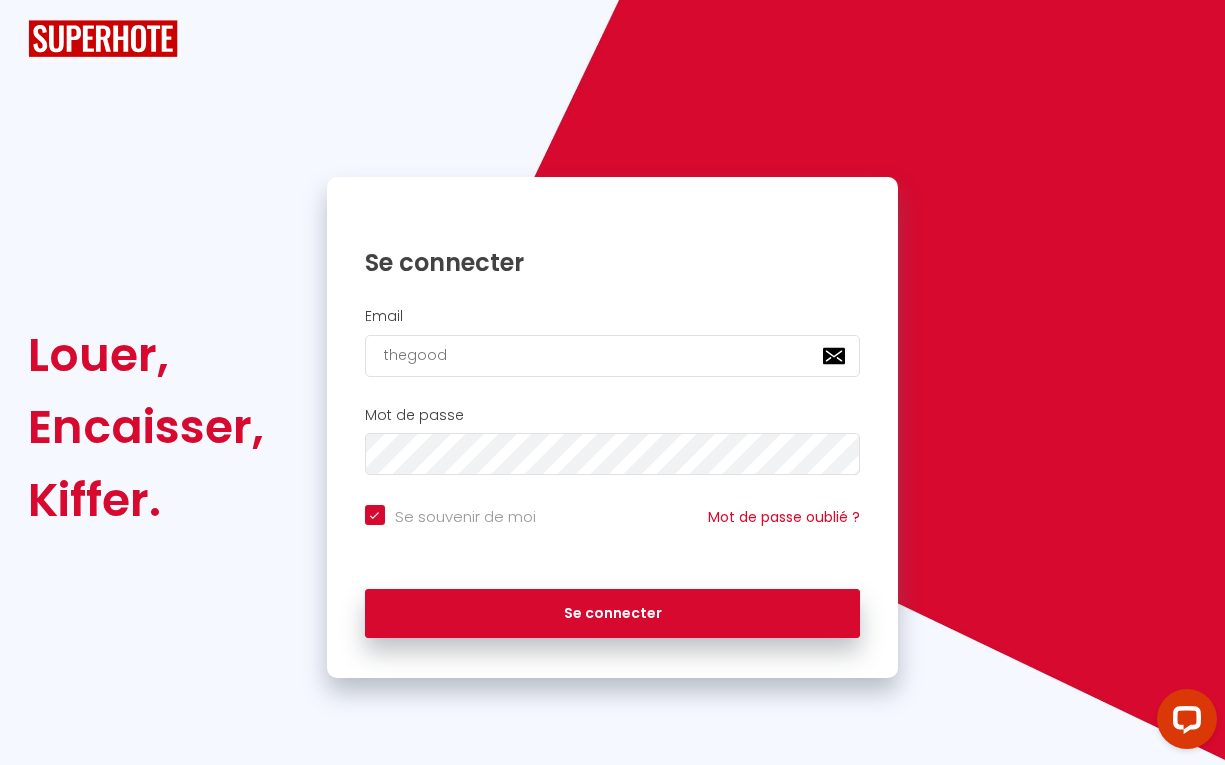 checkbox on "true" 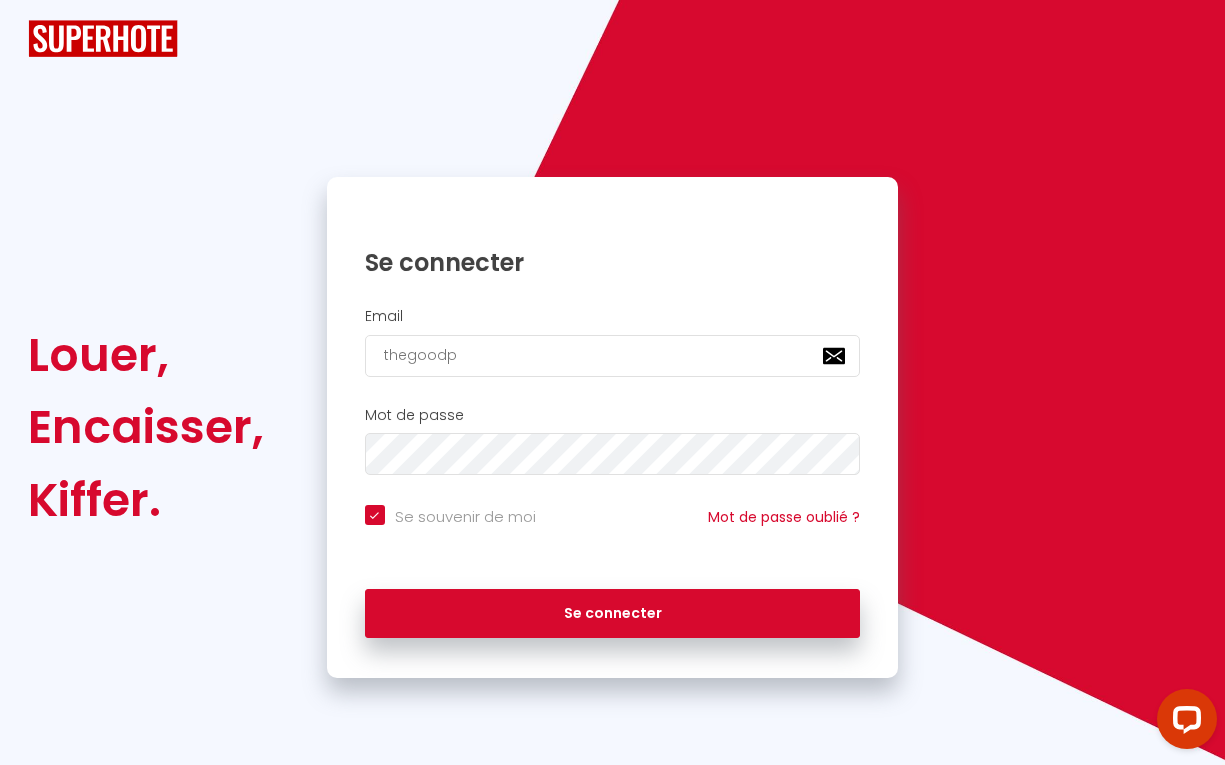 checkbox on "true" 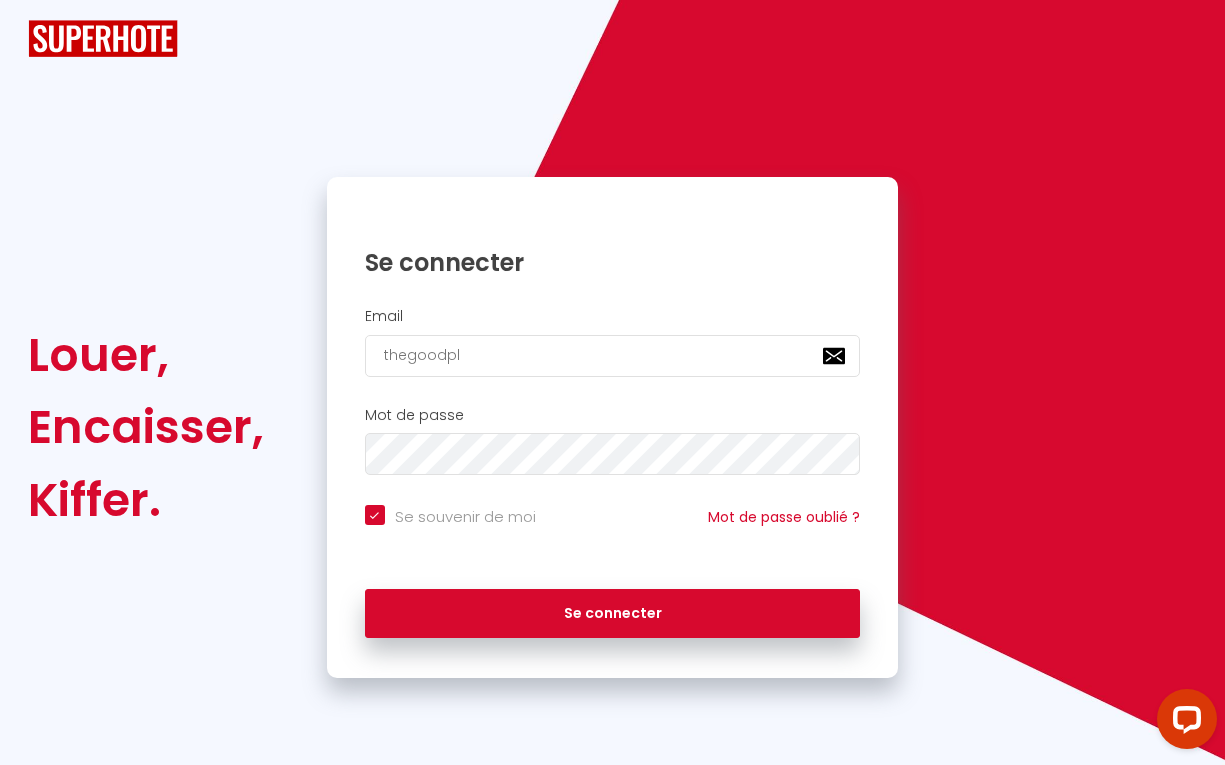 checkbox on "true" 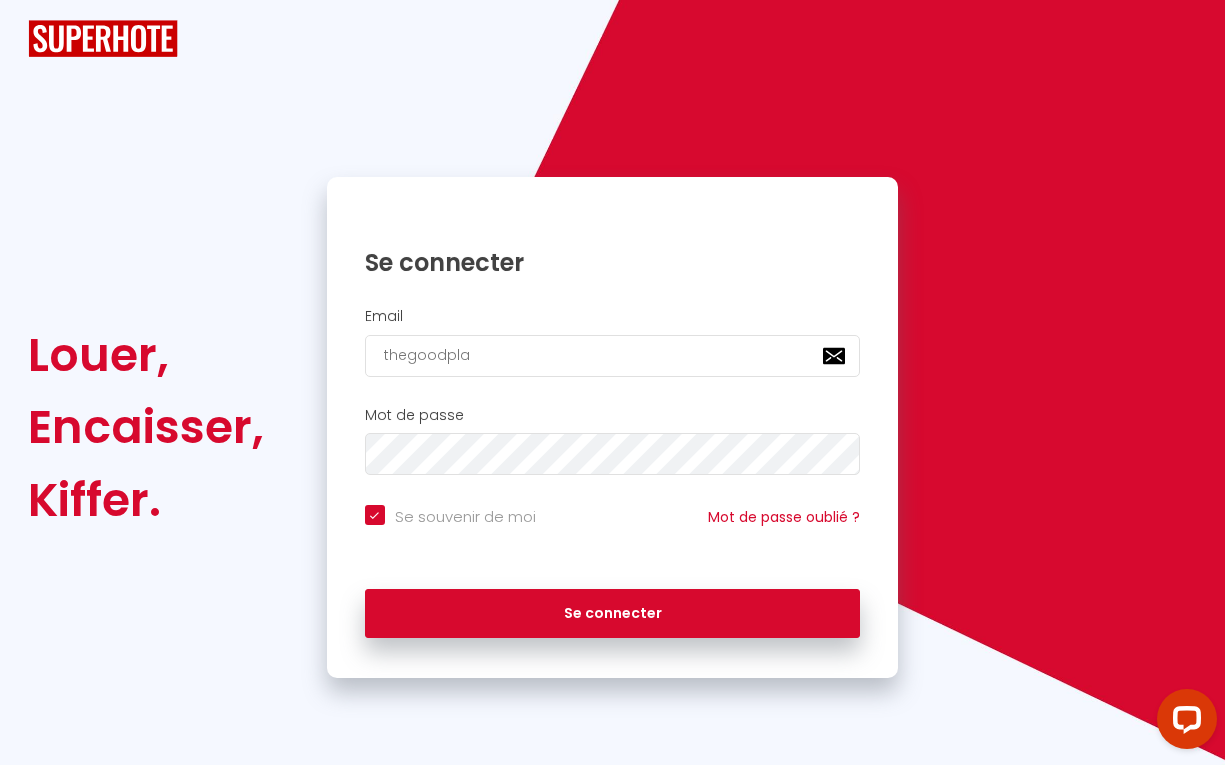 checkbox on "true" 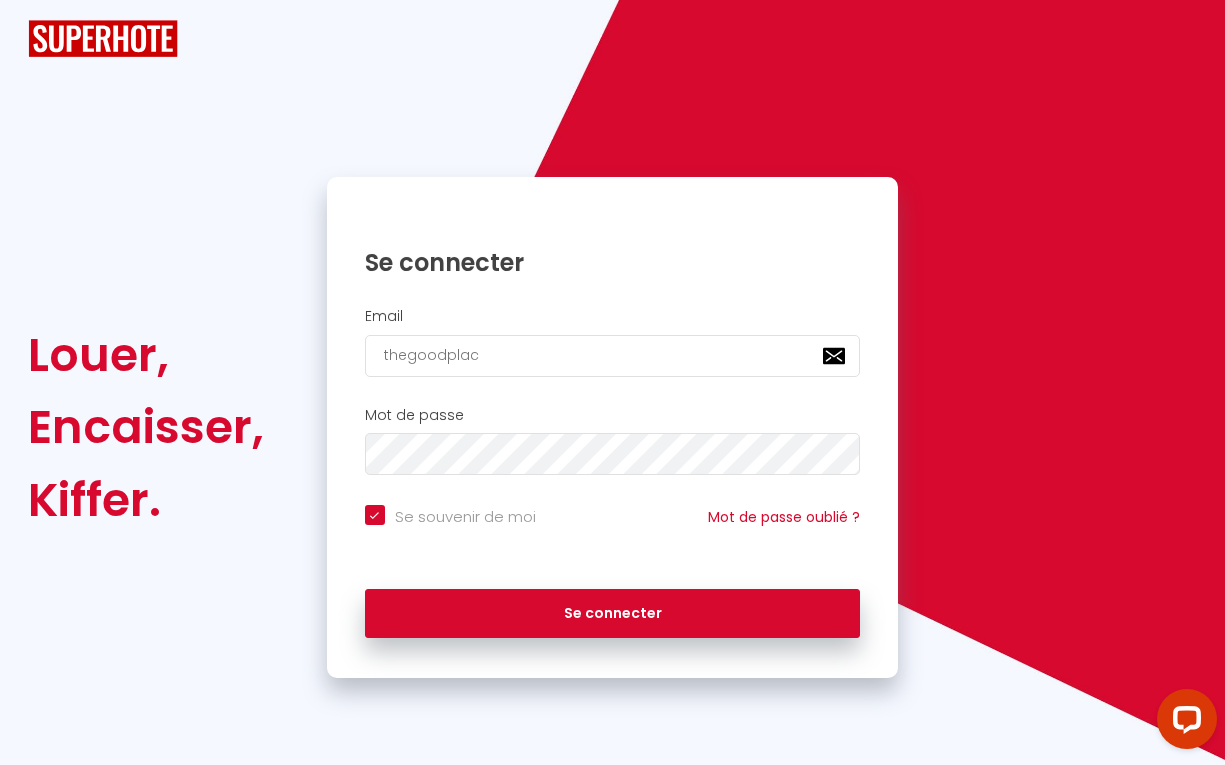 checkbox on "true" 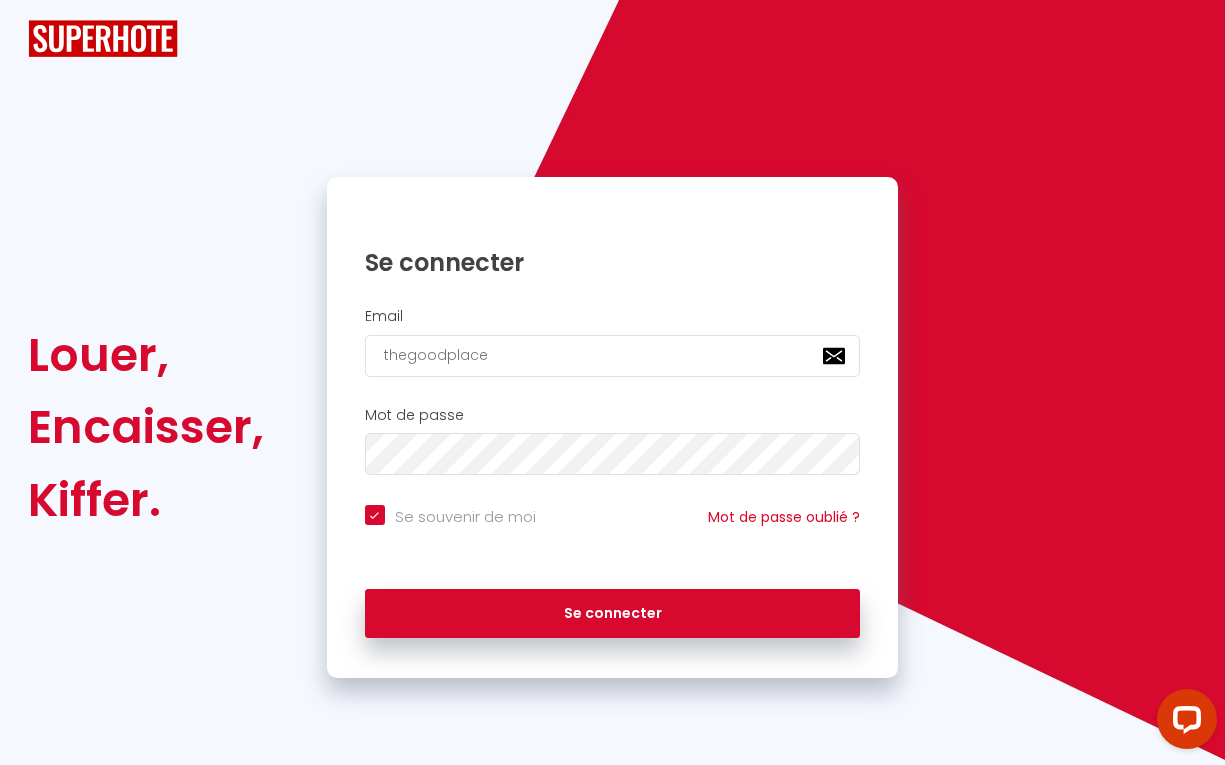 checkbox on "true" 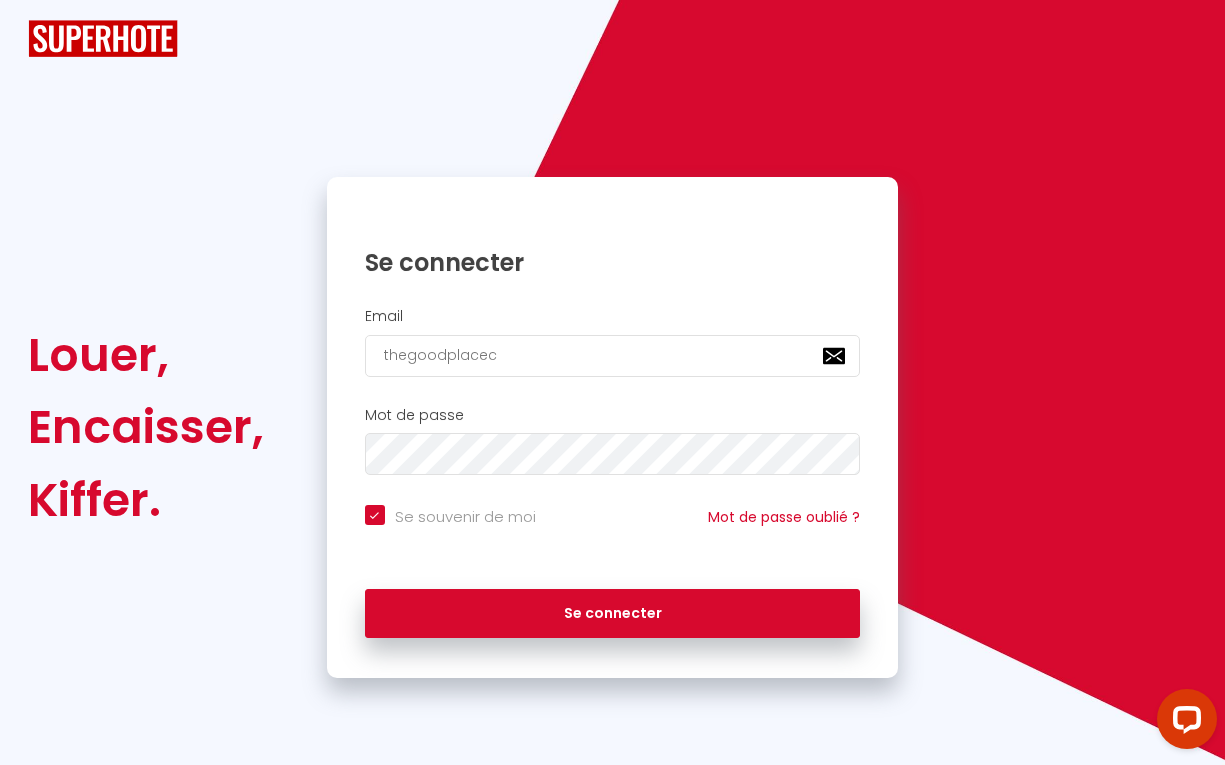 checkbox on "true" 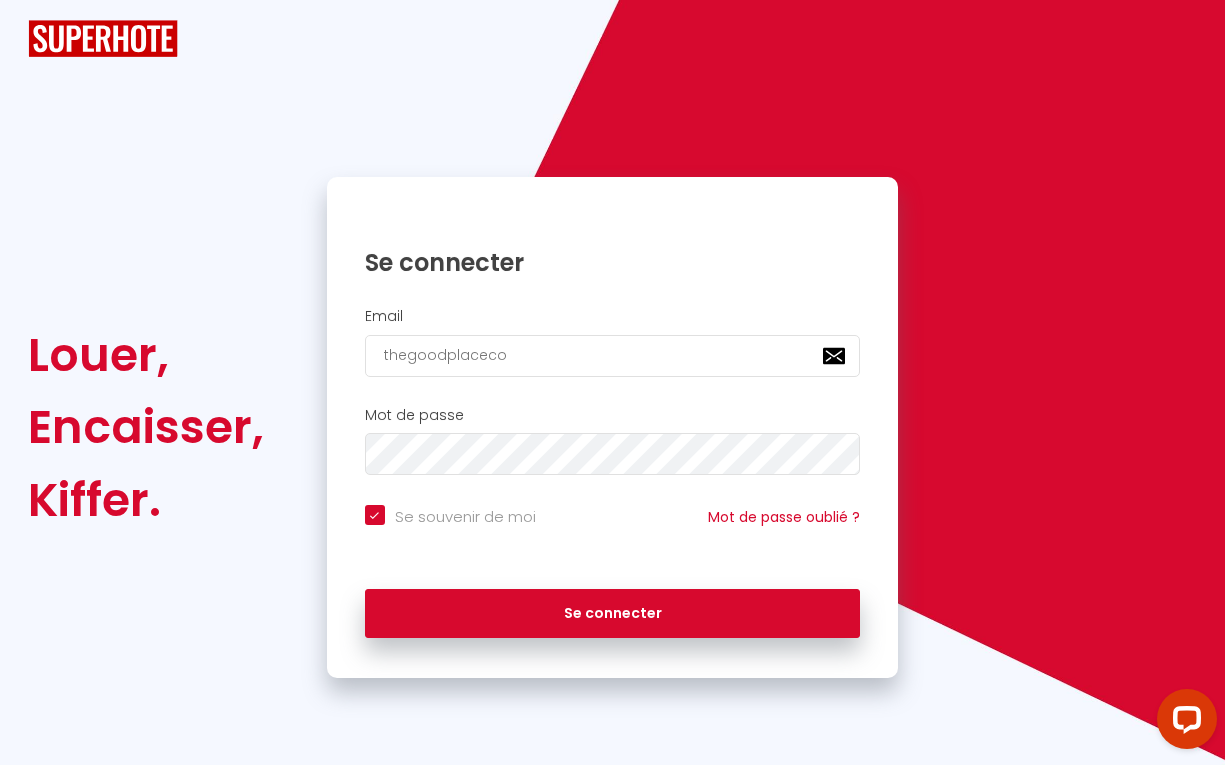checkbox on "true" 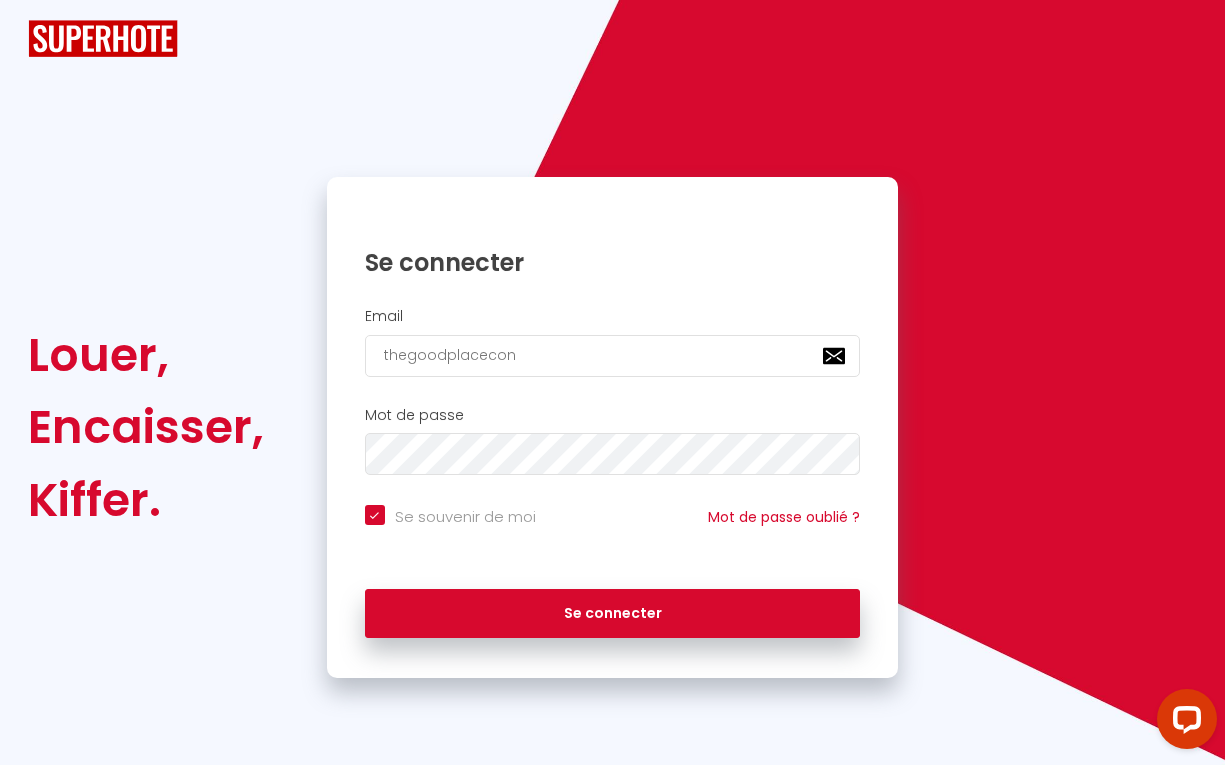 checkbox on "true" 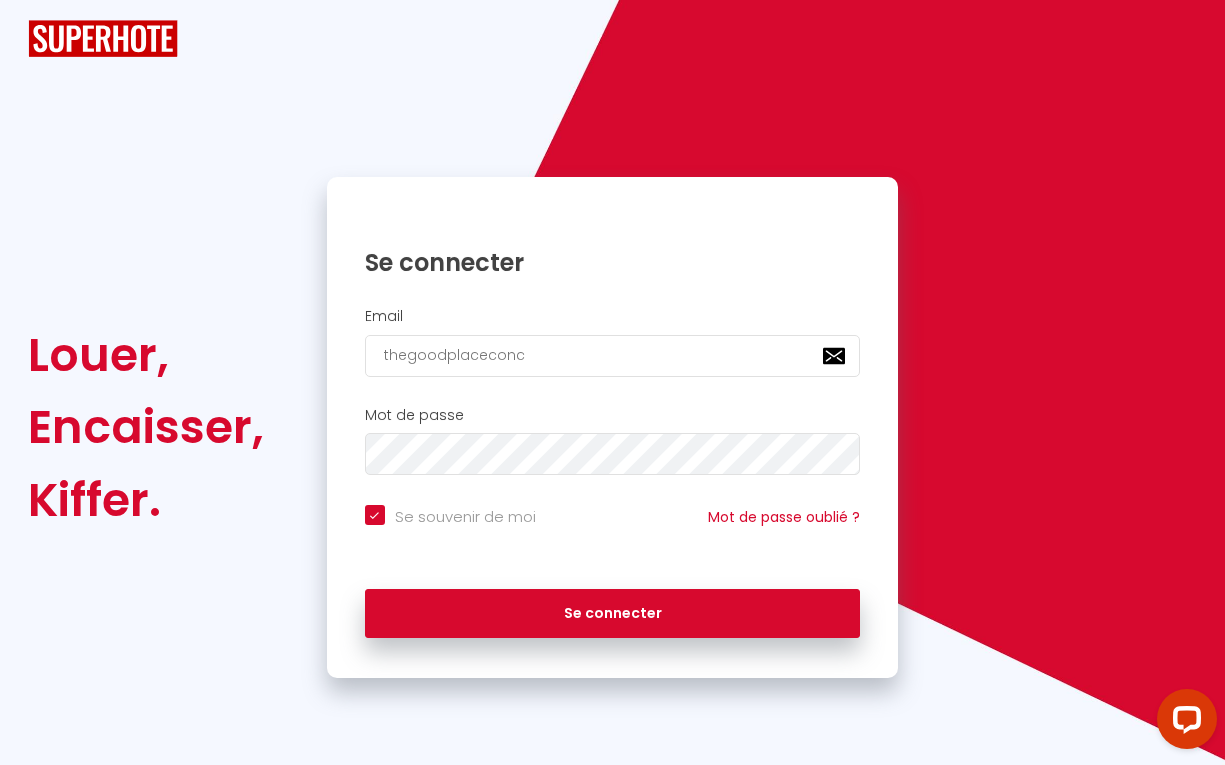 checkbox on "true" 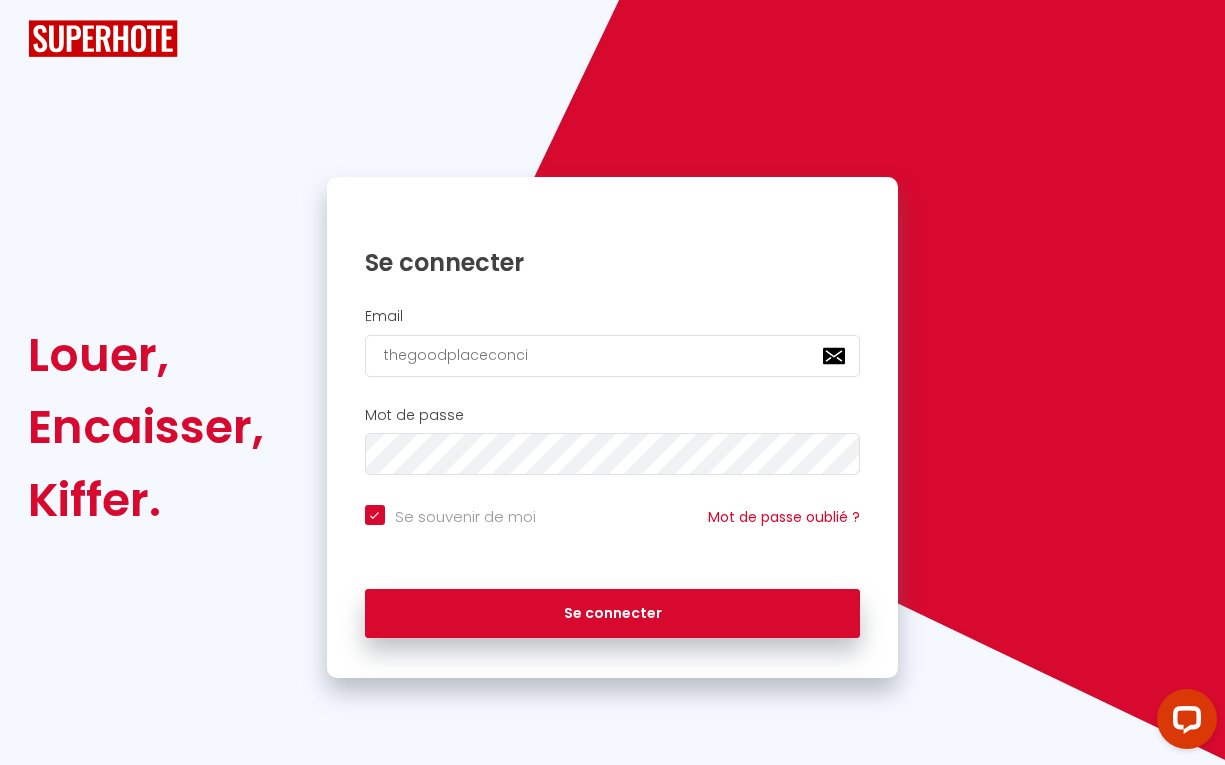 checkbox on "true" 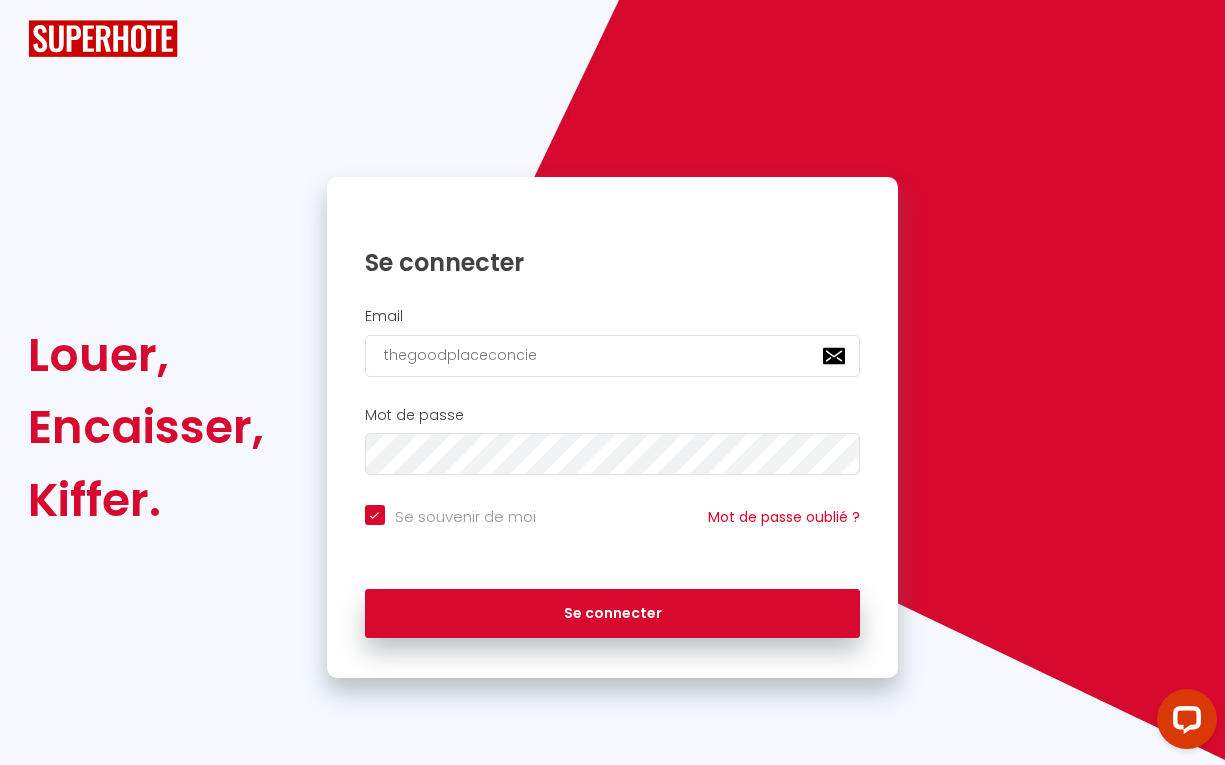 checkbox on "true" 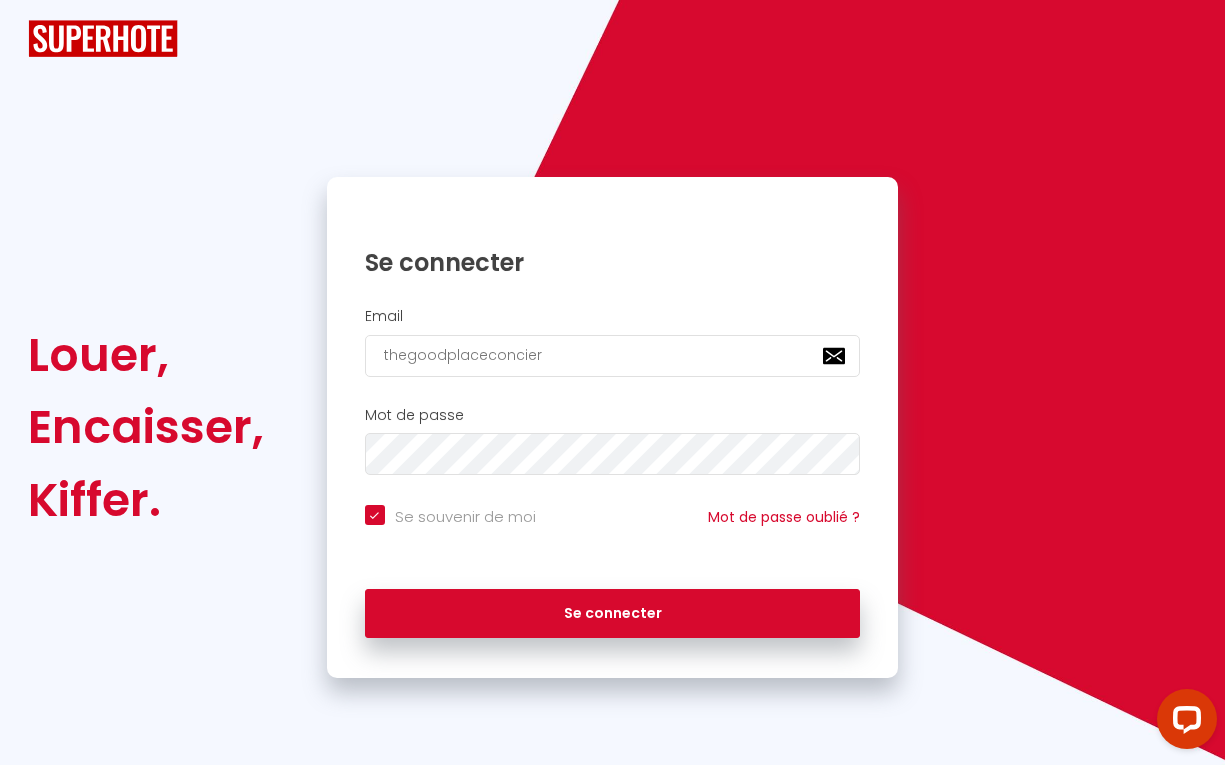 checkbox on "true" 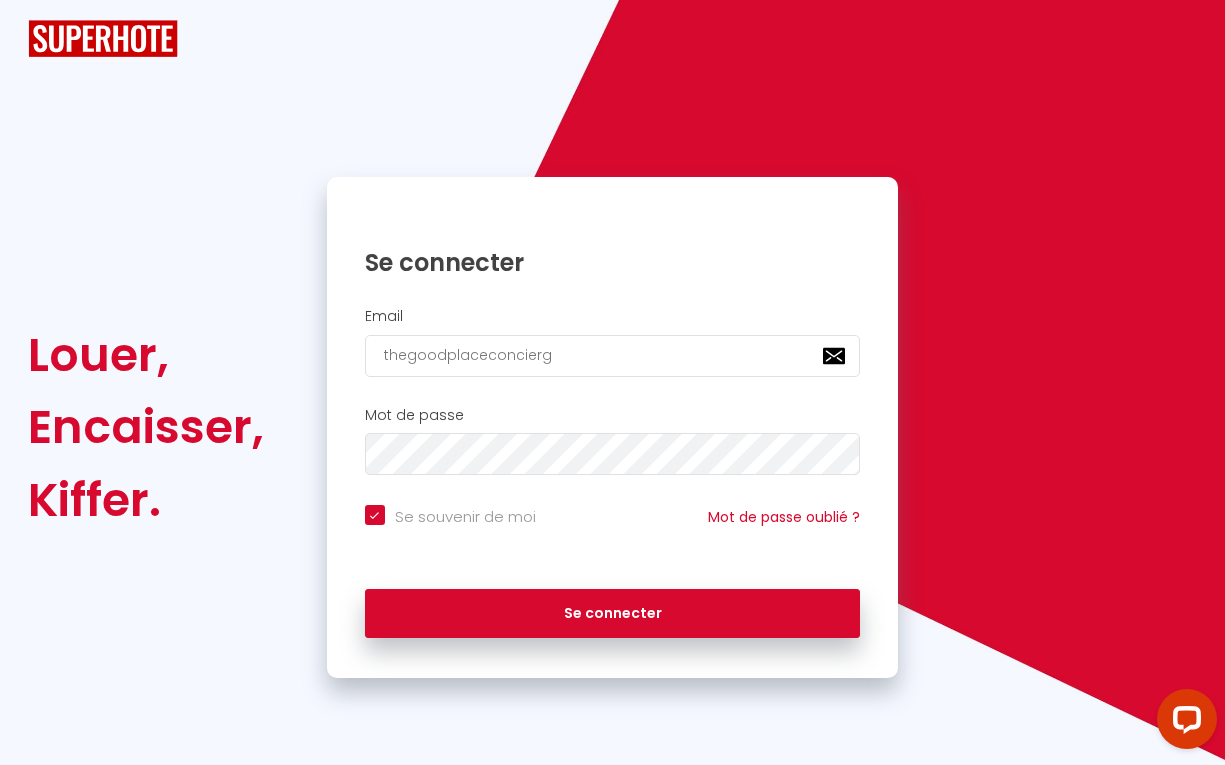checkbox on "true" 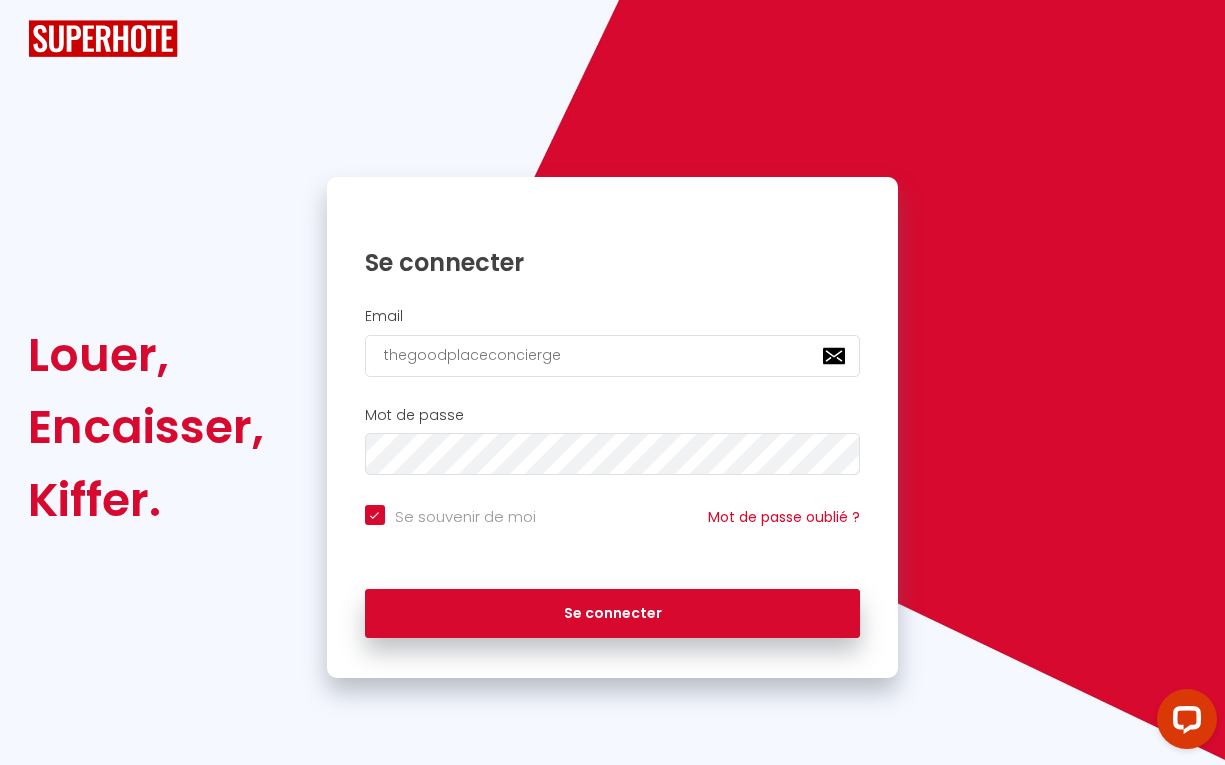 checkbox on "true" 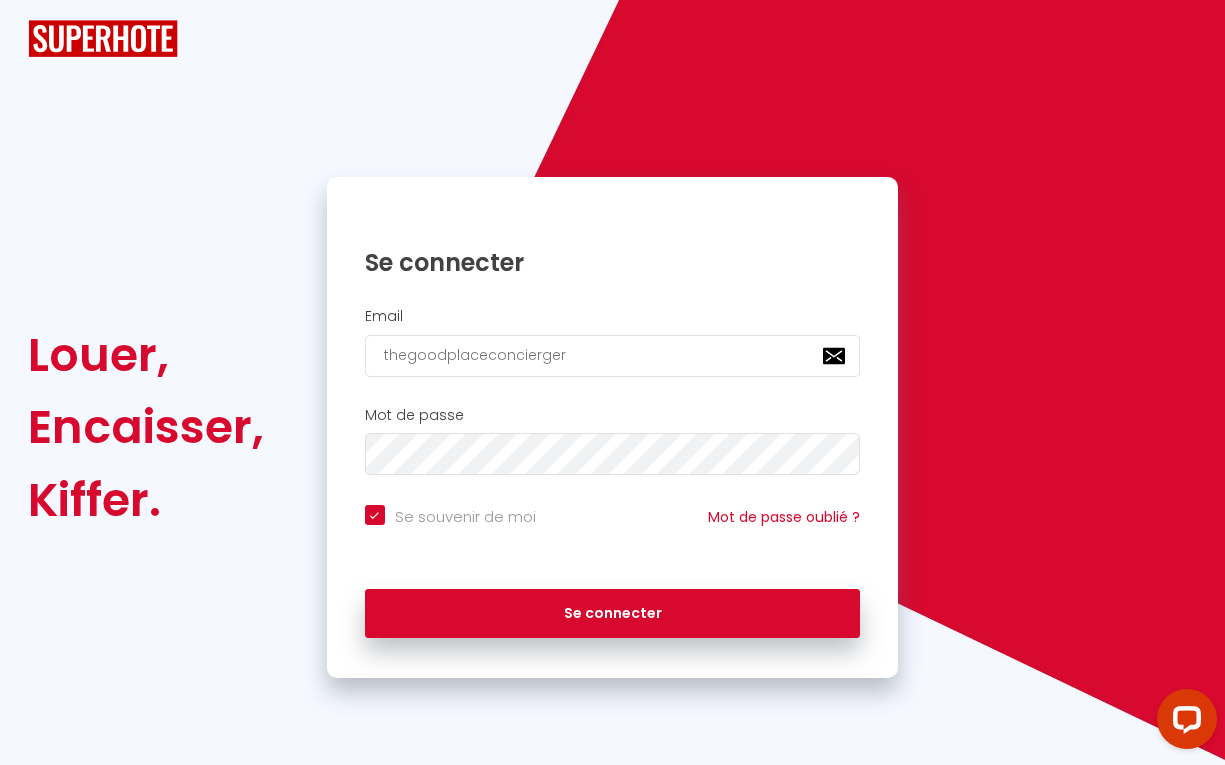 checkbox on "true" 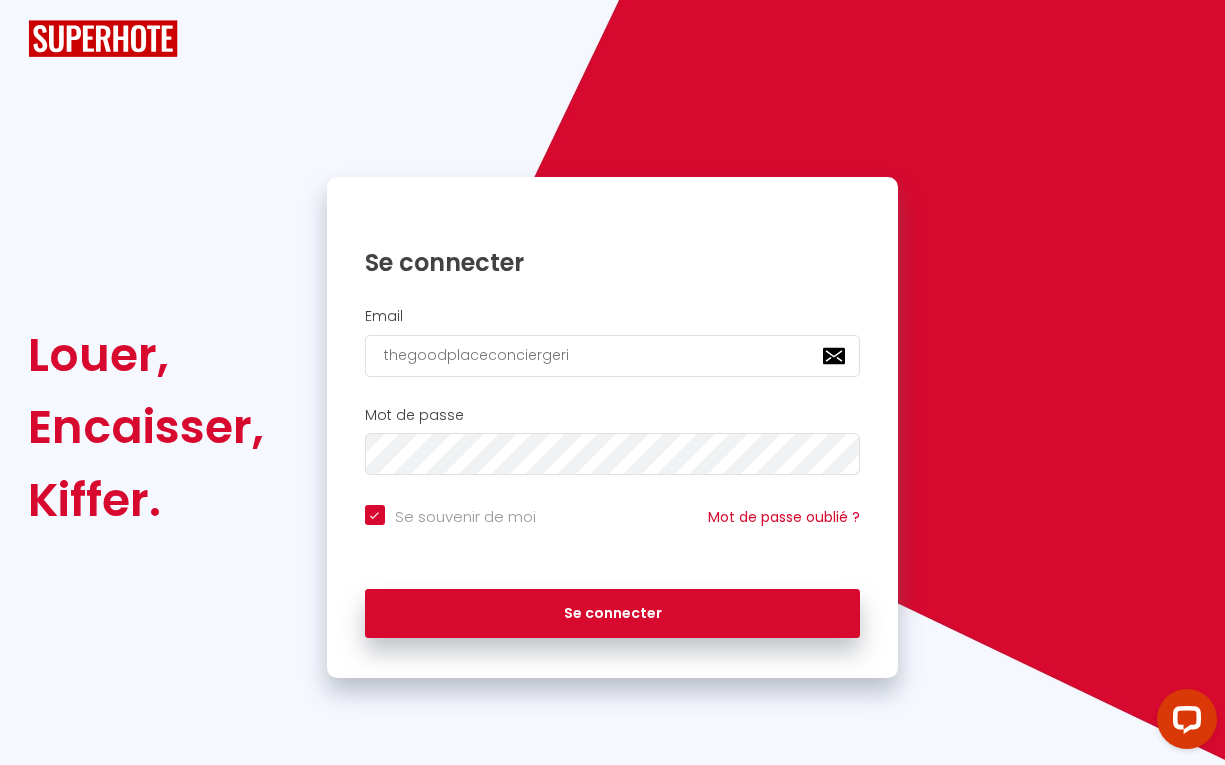 checkbox on "true" 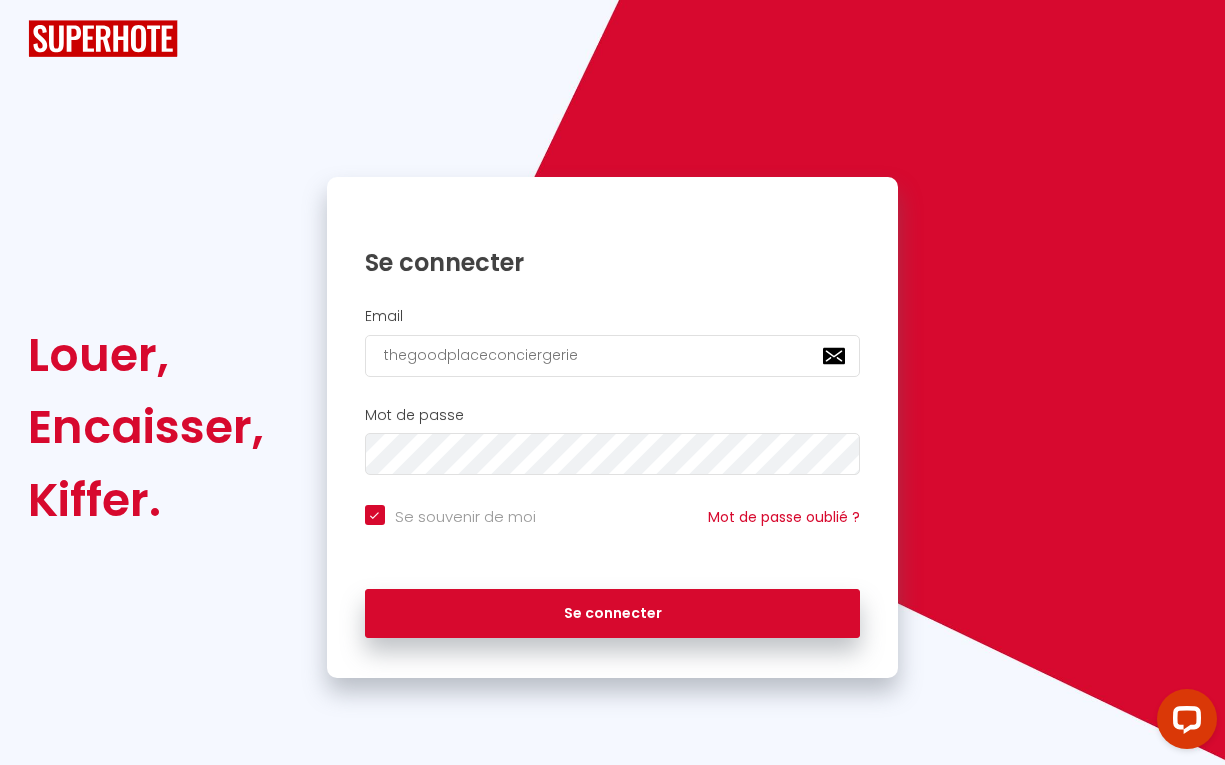 checkbox on "true" 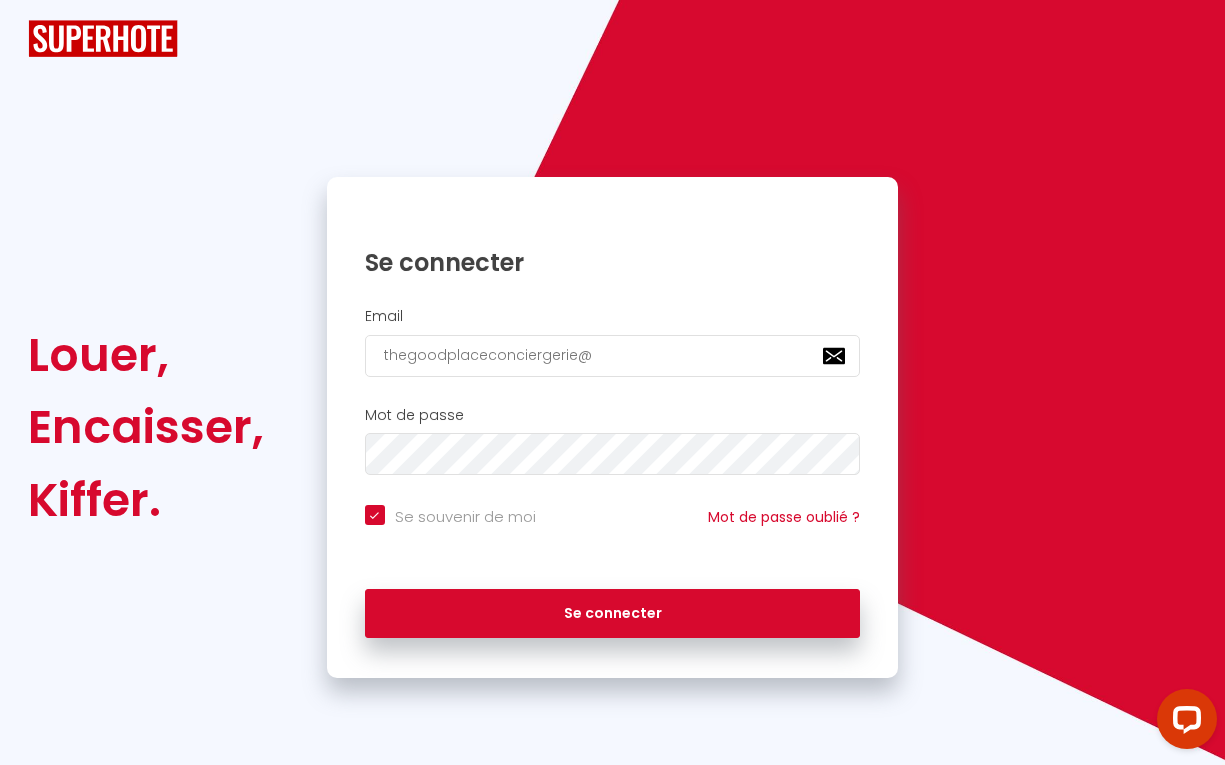 checkbox on "true" 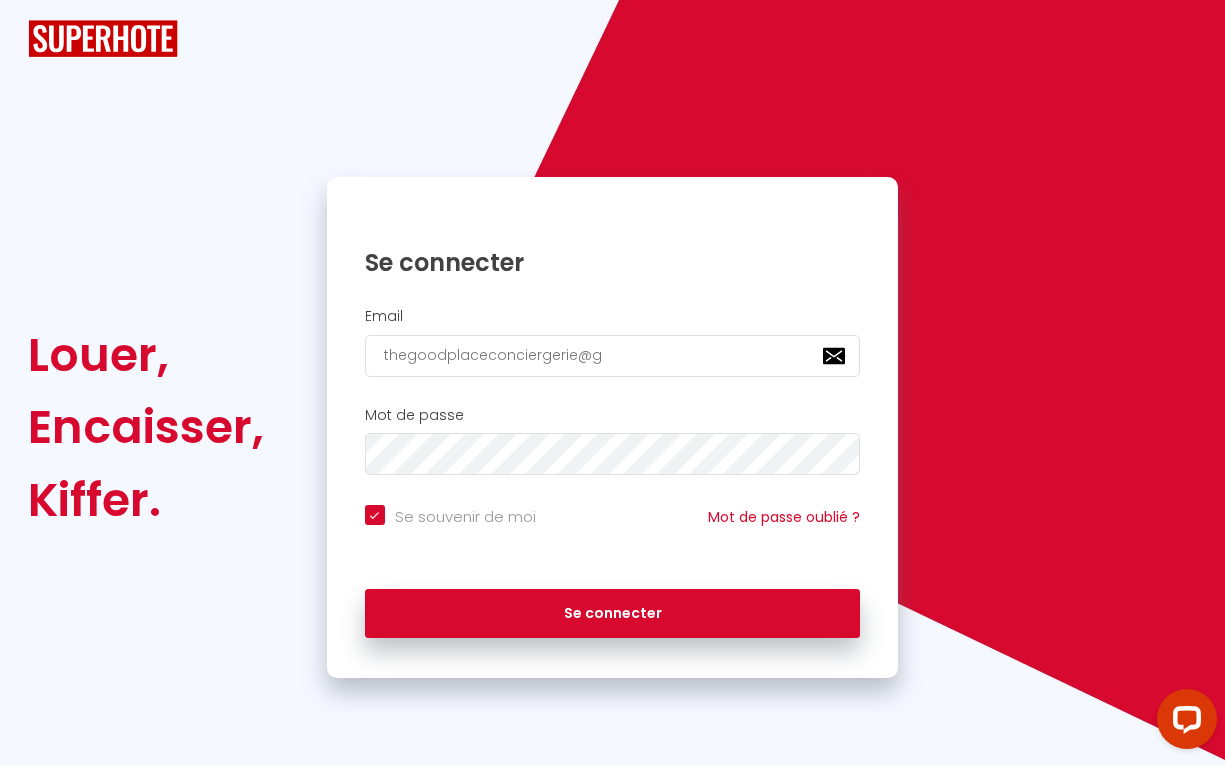 checkbox on "true" 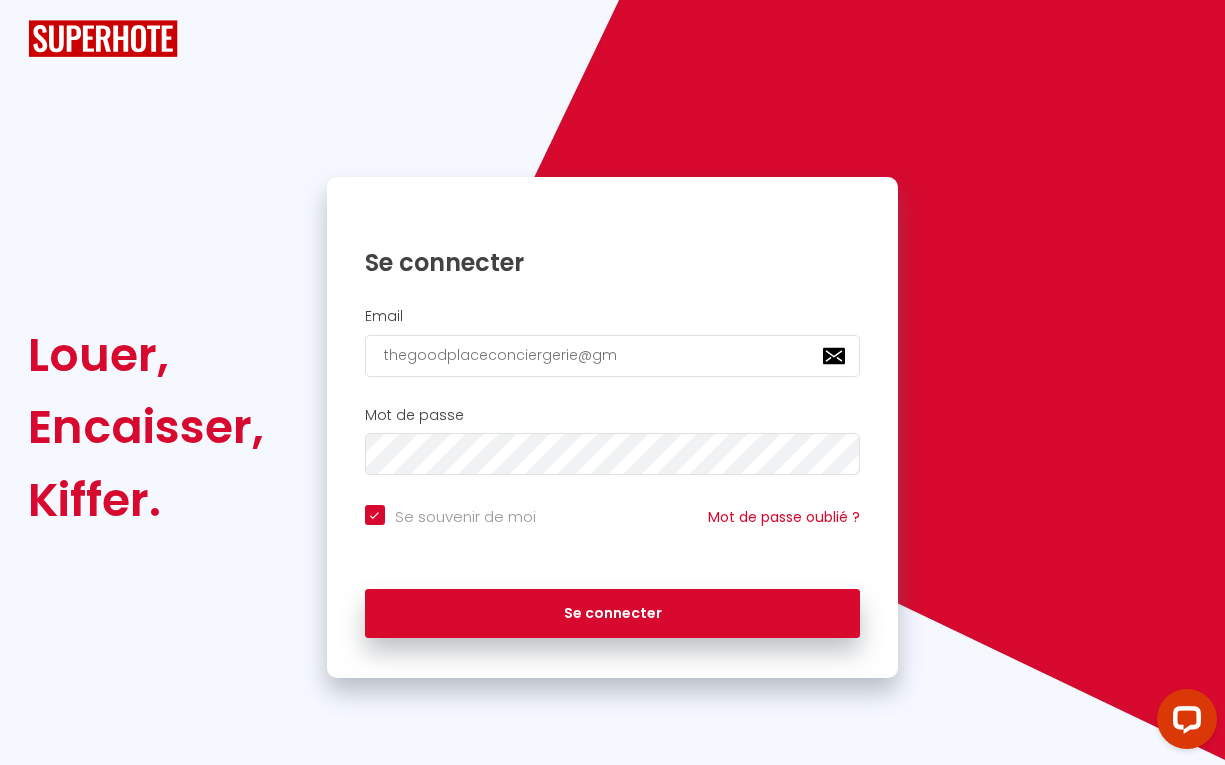 checkbox on "true" 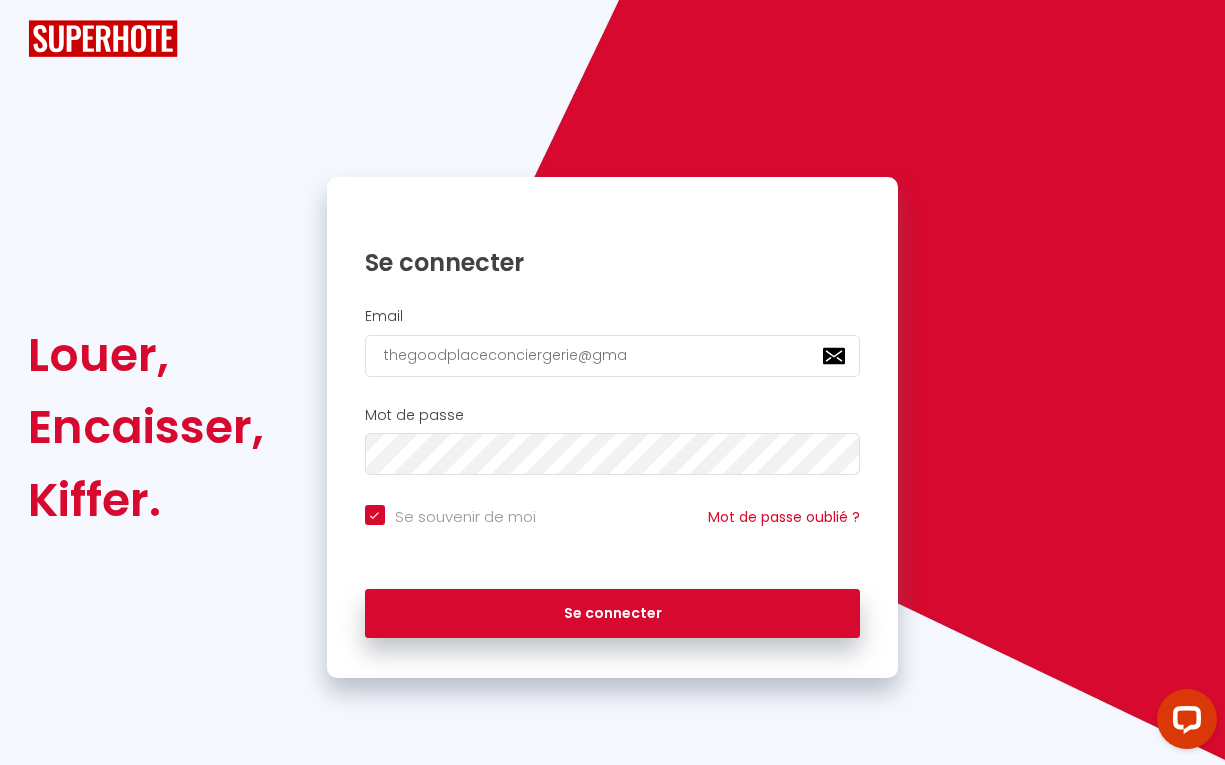 checkbox on "true" 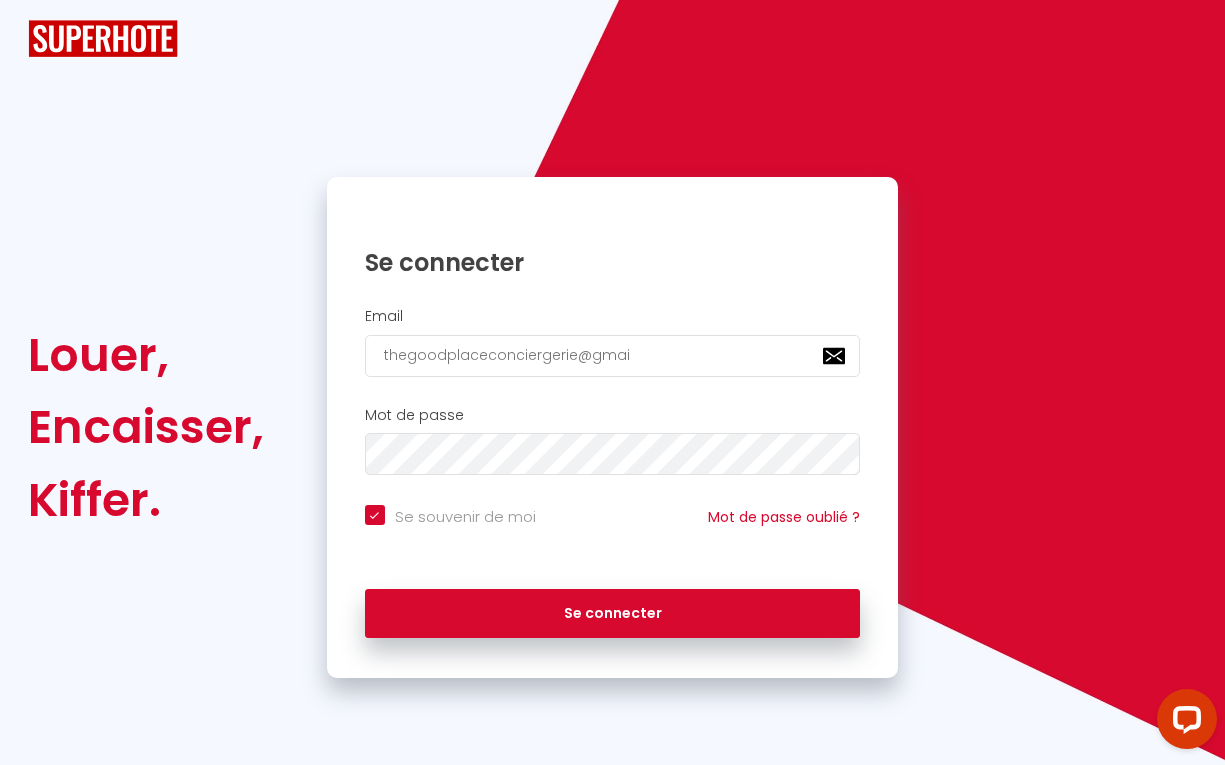 checkbox on "true" 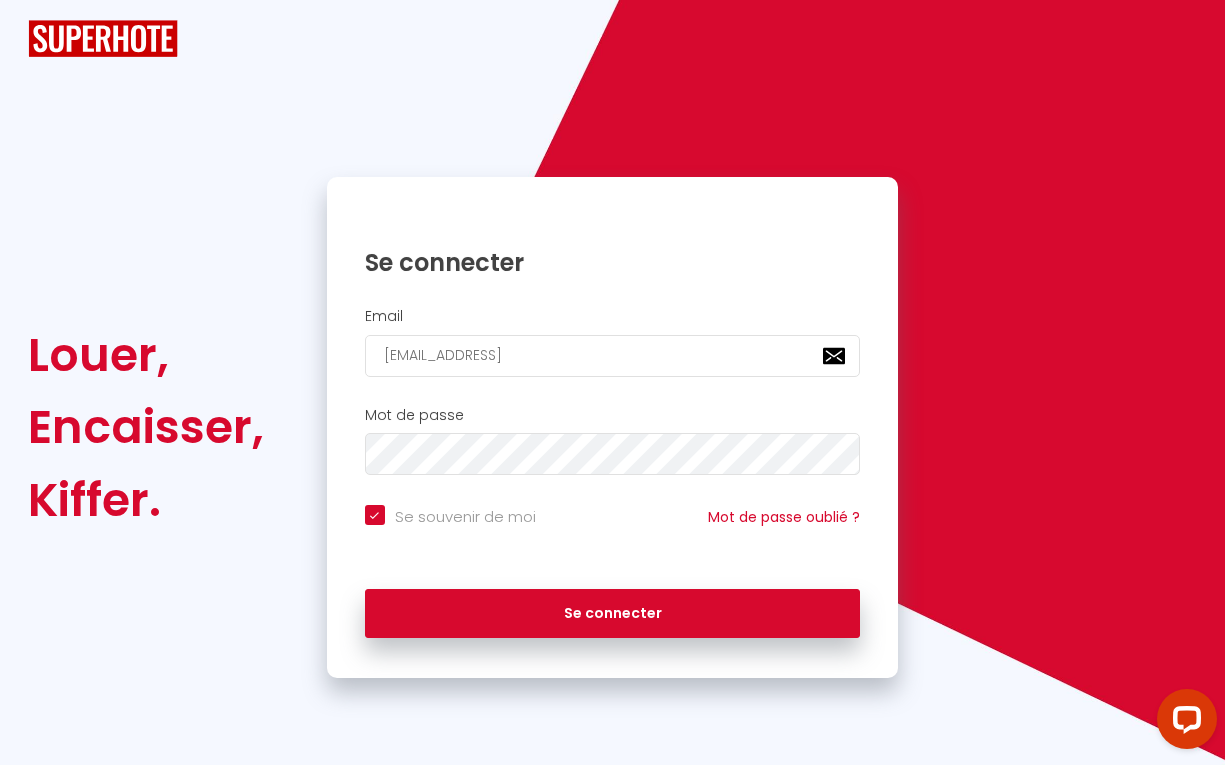 checkbox on "true" 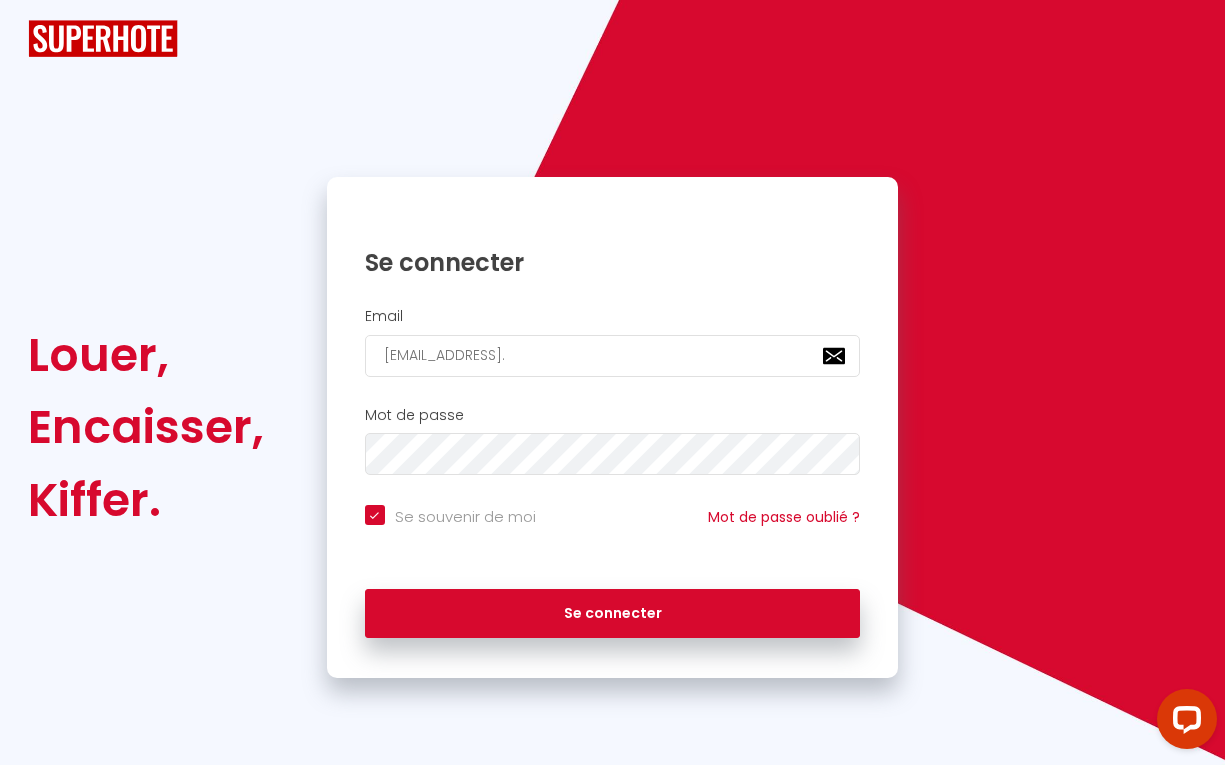 checkbox on "true" 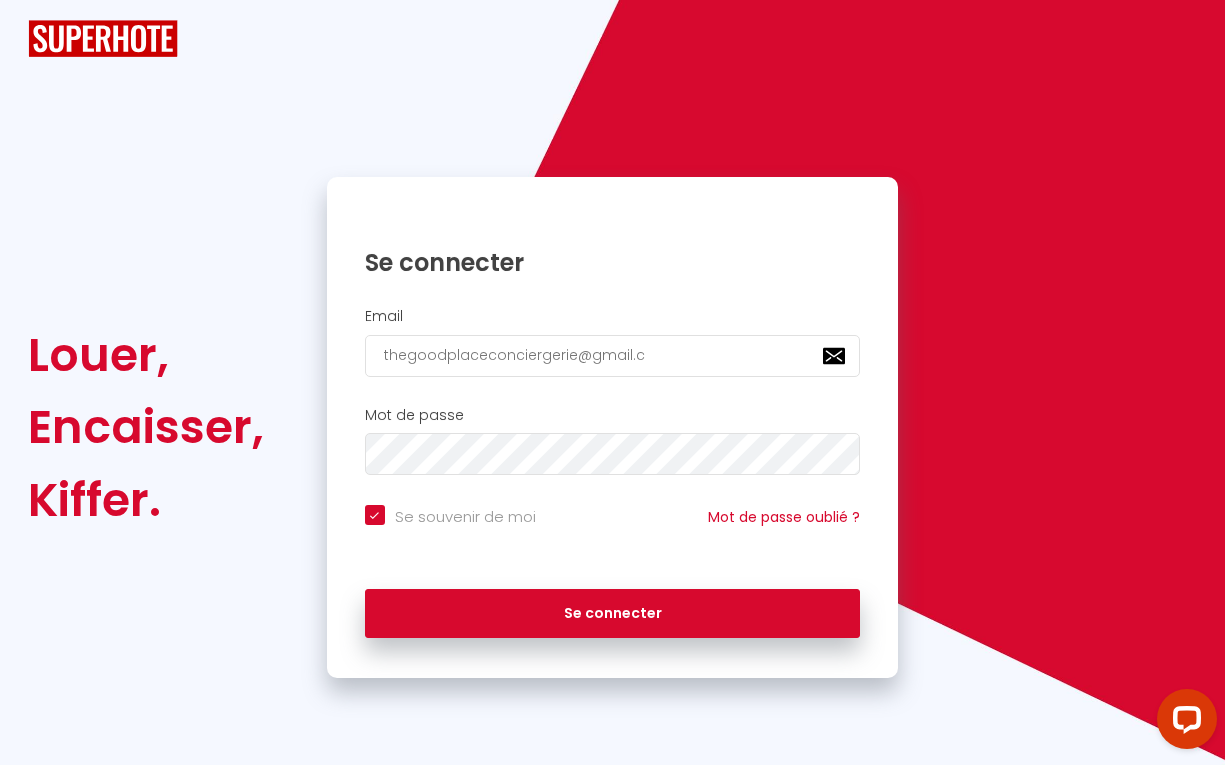 checkbox on "true" 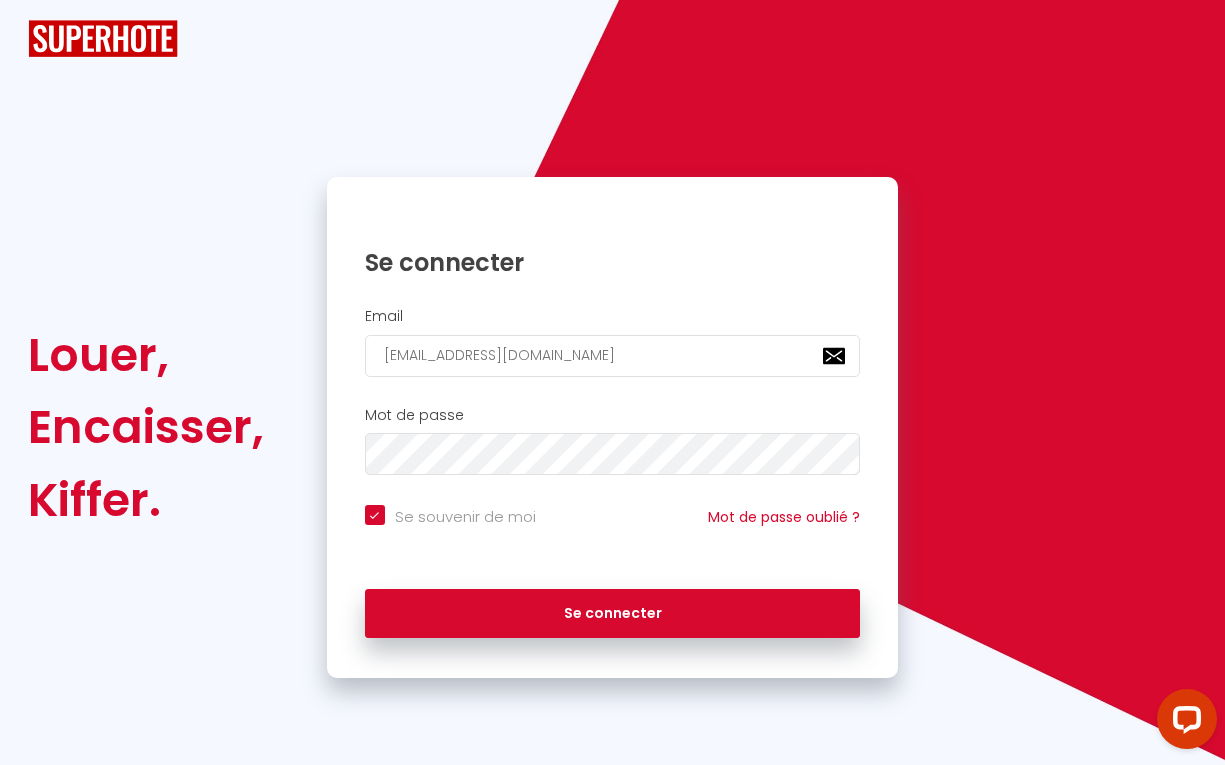 checkbox on "true" 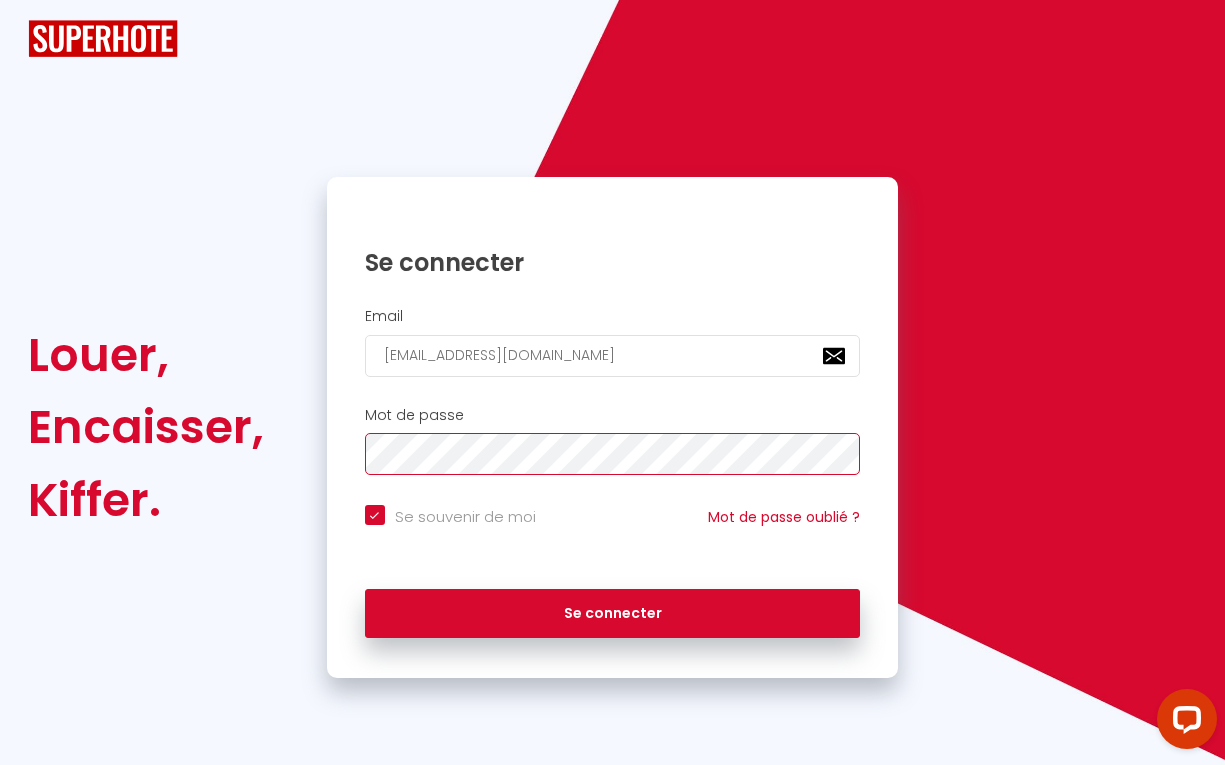 click on "Se connecter" at bounding box center [613, 614] 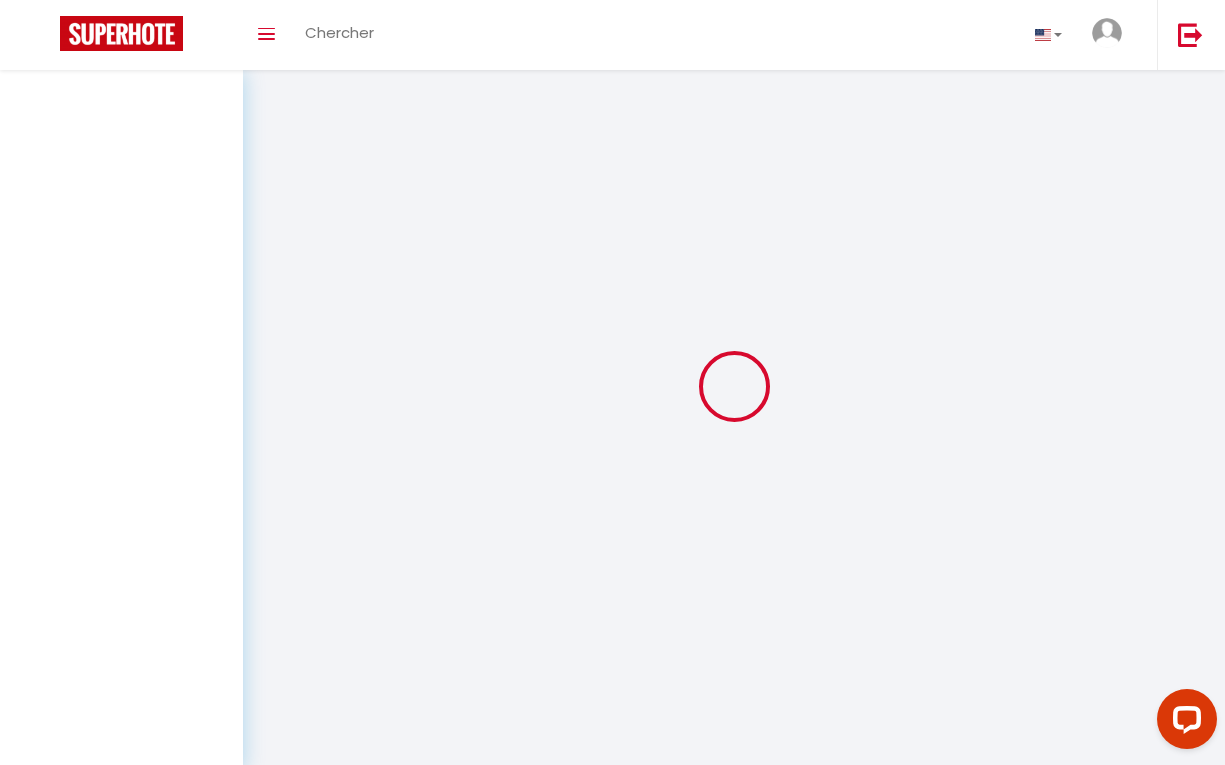 select 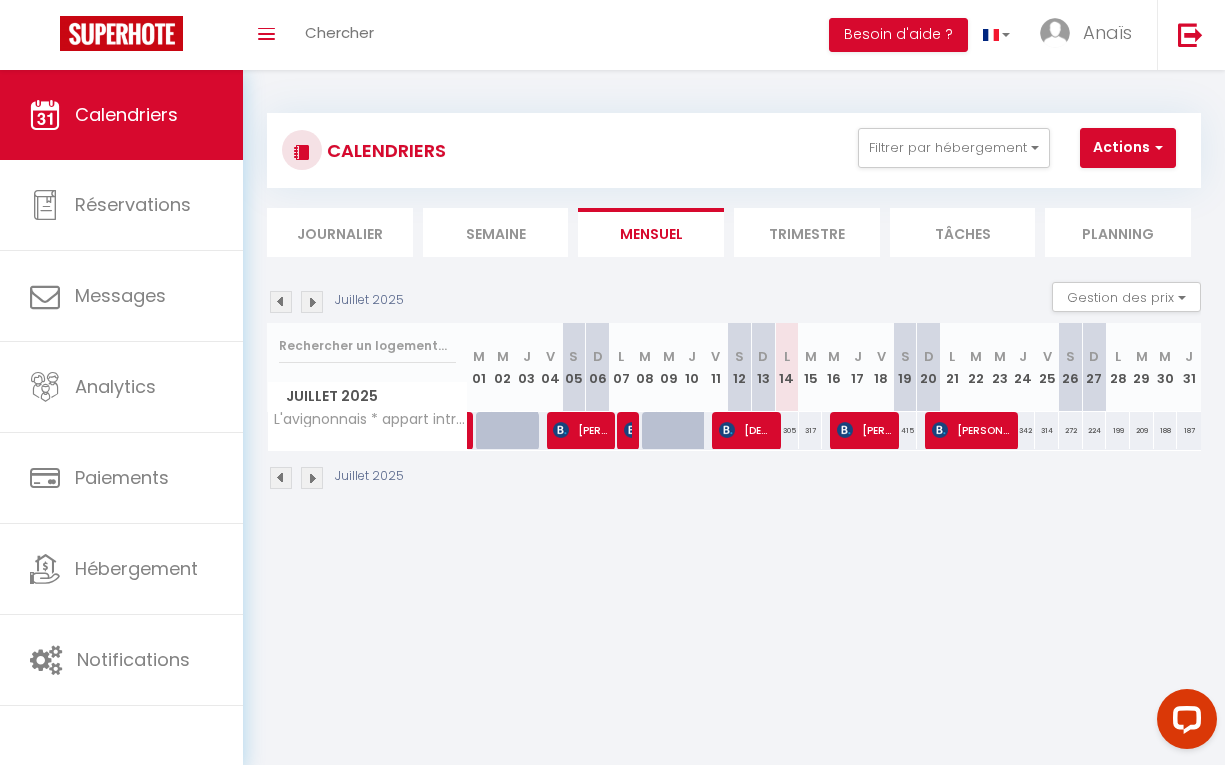 click on "[PERSON_NAME]" at bounding box center (865, 430) 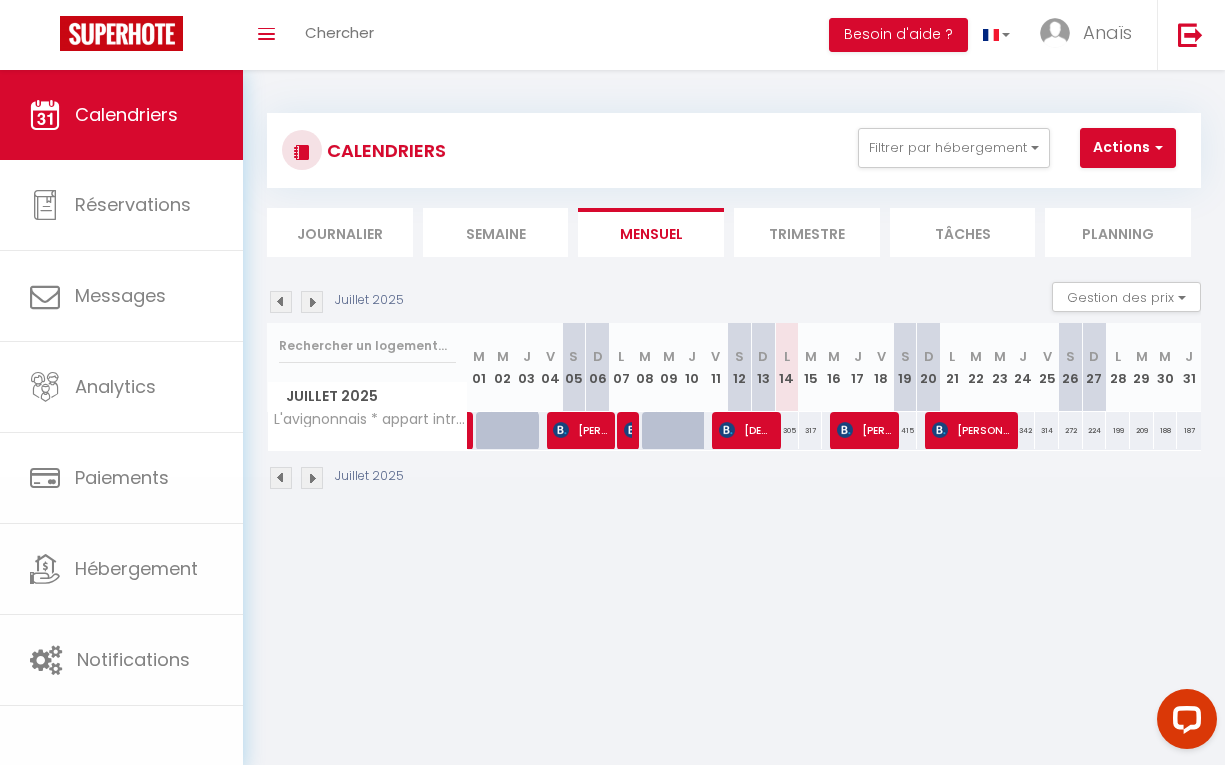 select on "OK" 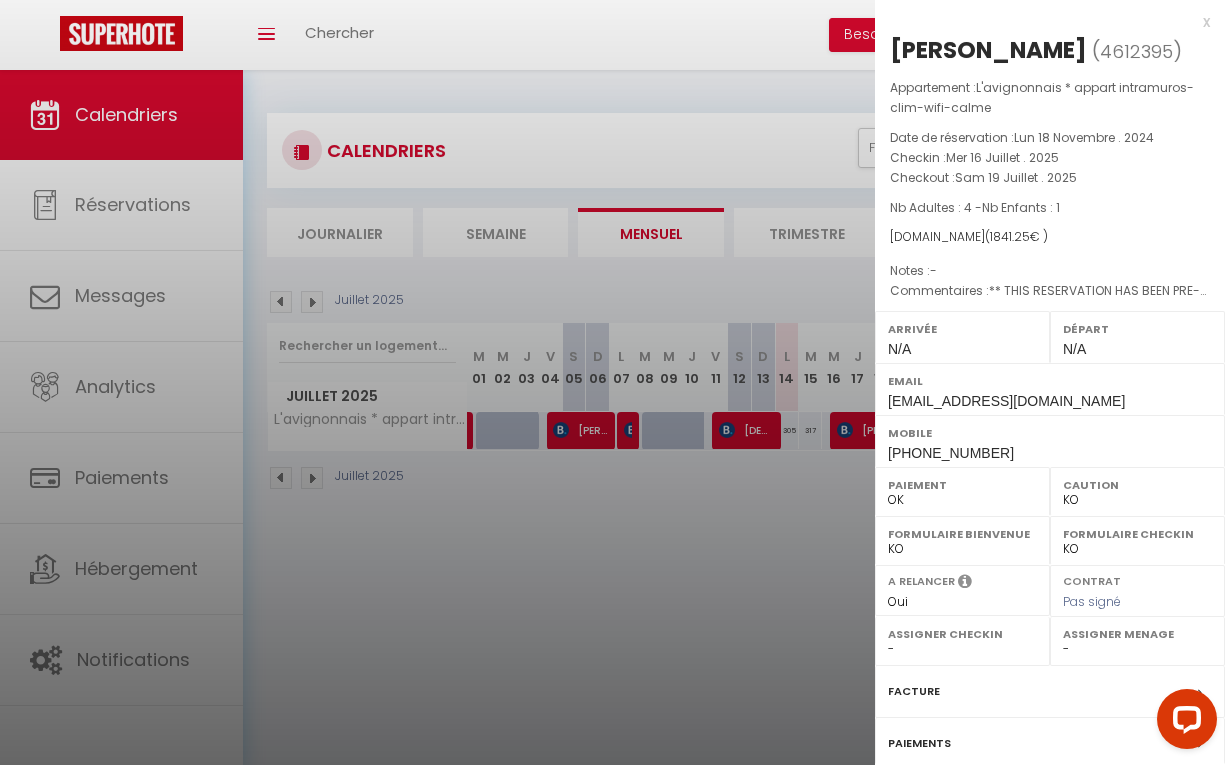 click on "x" at bounding box center (1042, 22) 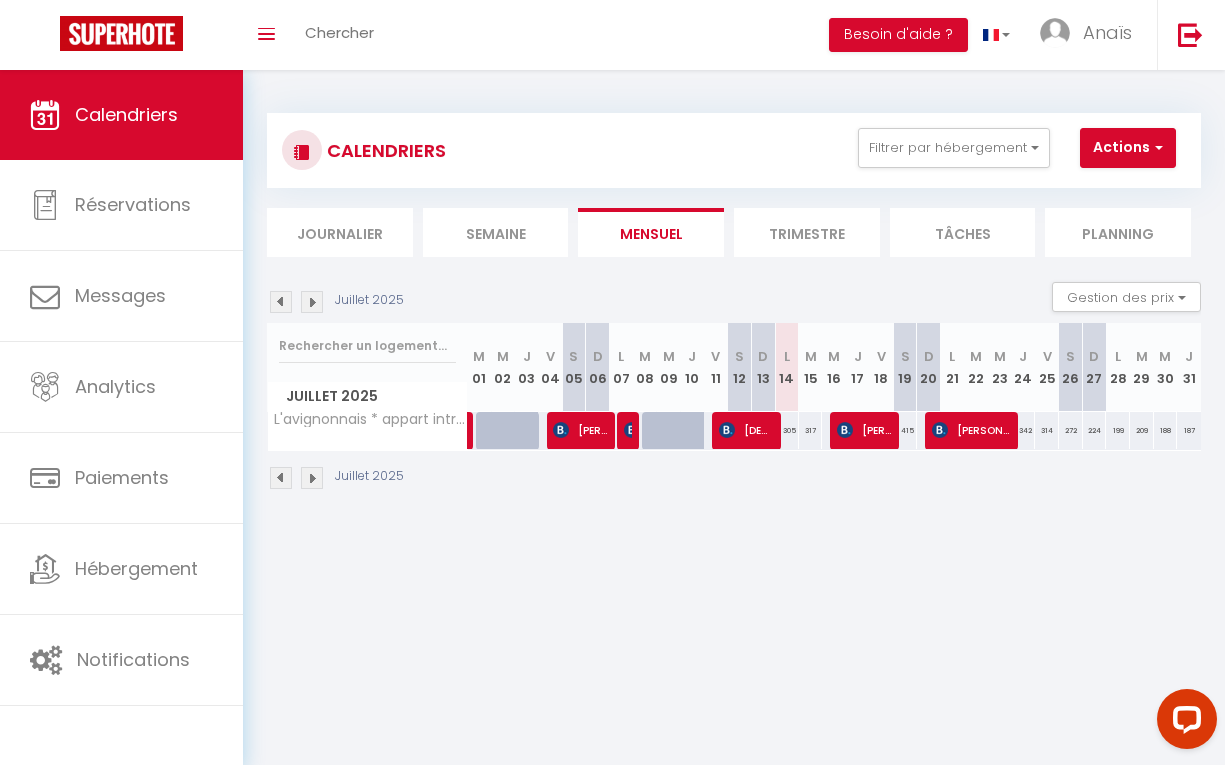 click on "[DEMOGRAPHIC_DATA][PERSON_NAME]" at bounding box center (747, 430) 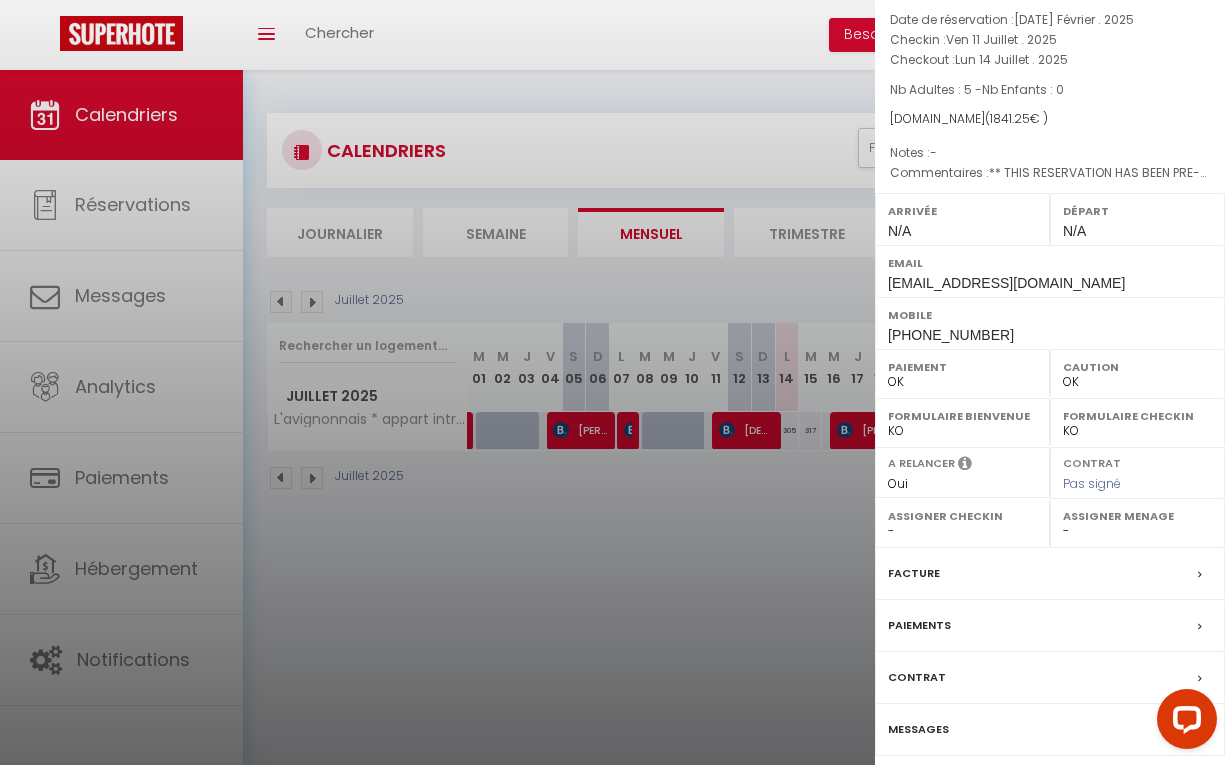 scroll, scrollTop: 181, scrollLeft: 0, axis: vertical 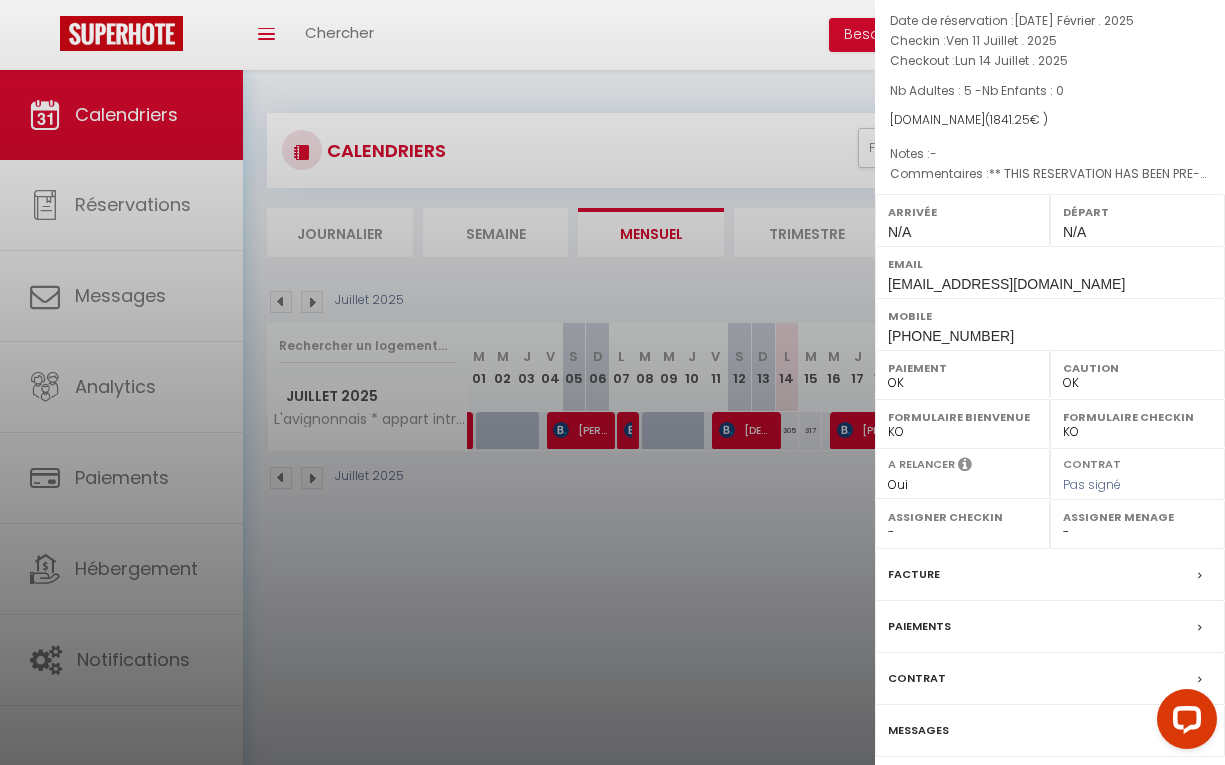 click on "Messages" at bounding box center [1050, 731] 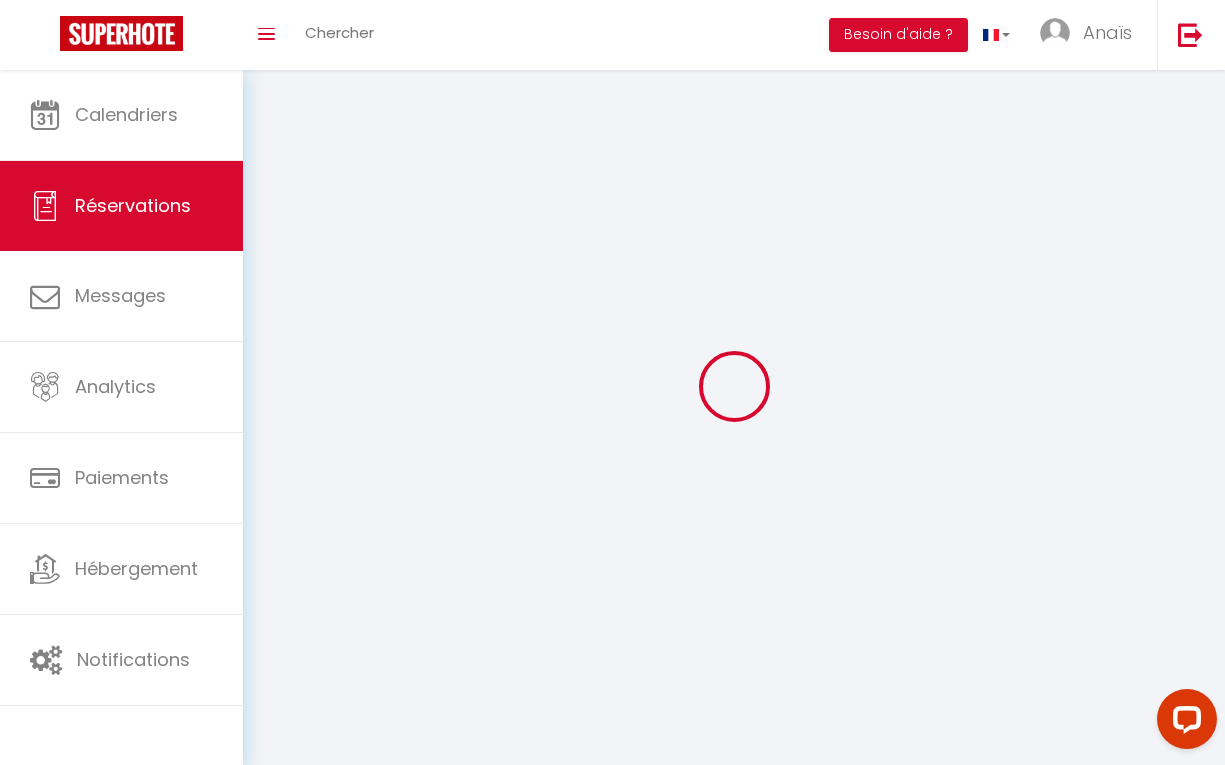 select 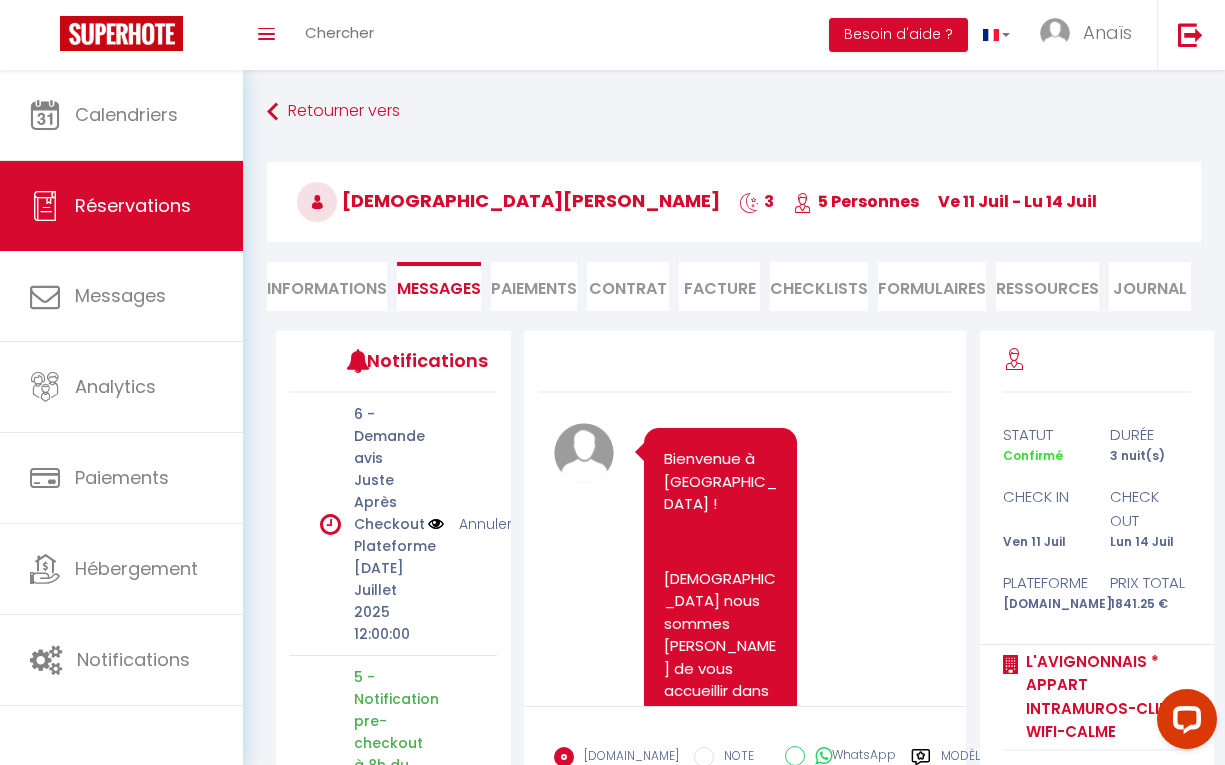 scroll, scrollTop: 15304, scrollLeft: 0, axis: vertical 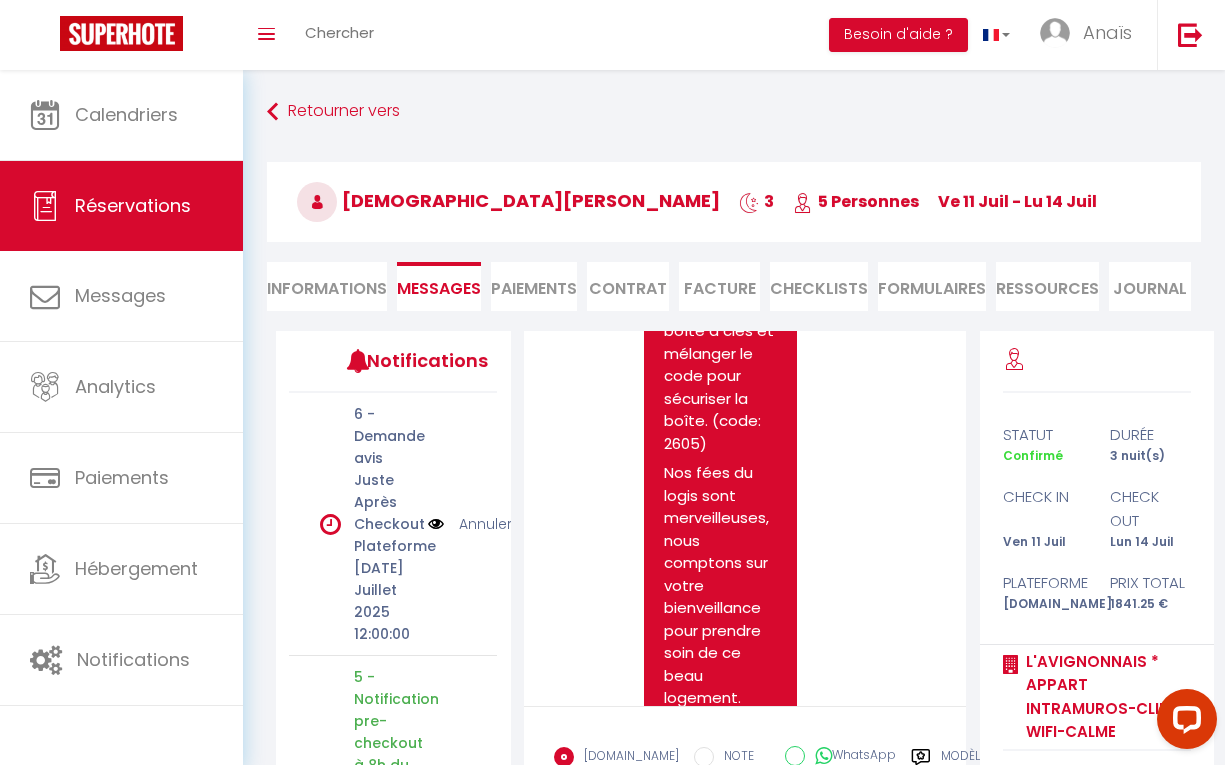 click at bounding box center [436, 524] 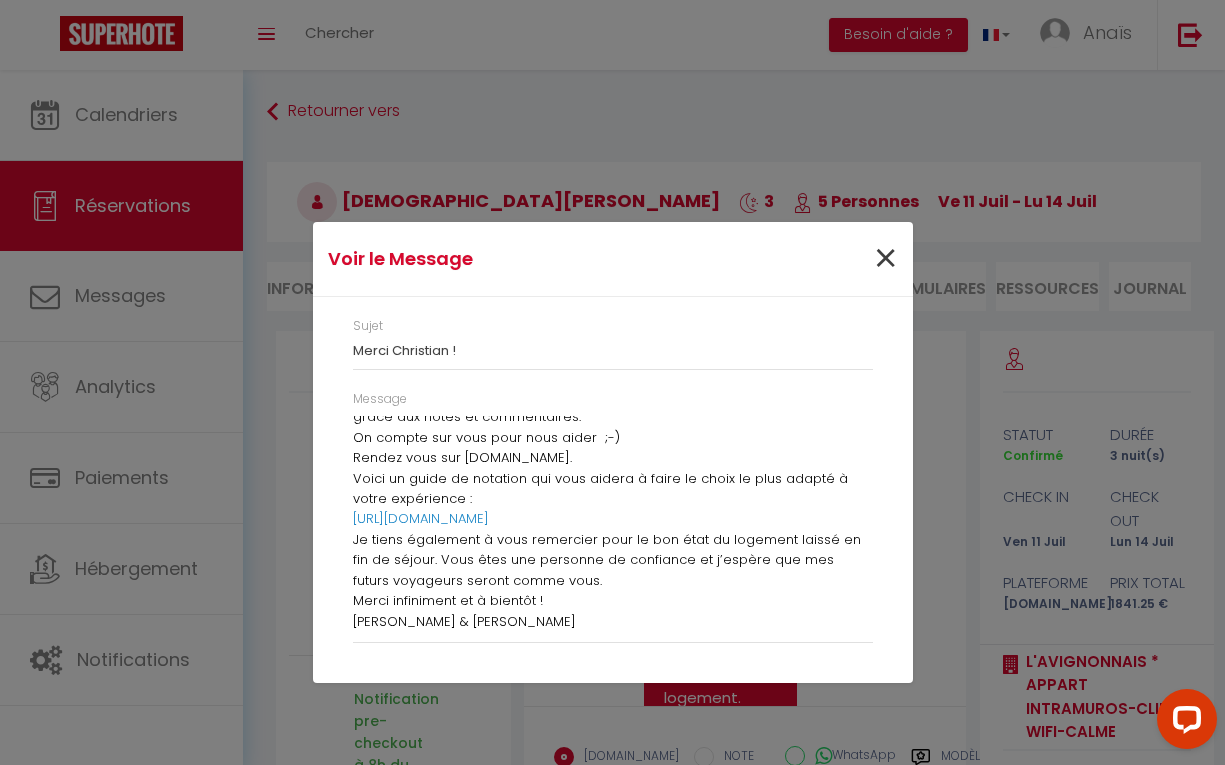 scroll, scrollTop: 124, scrollLeft: 0, axis: vertical 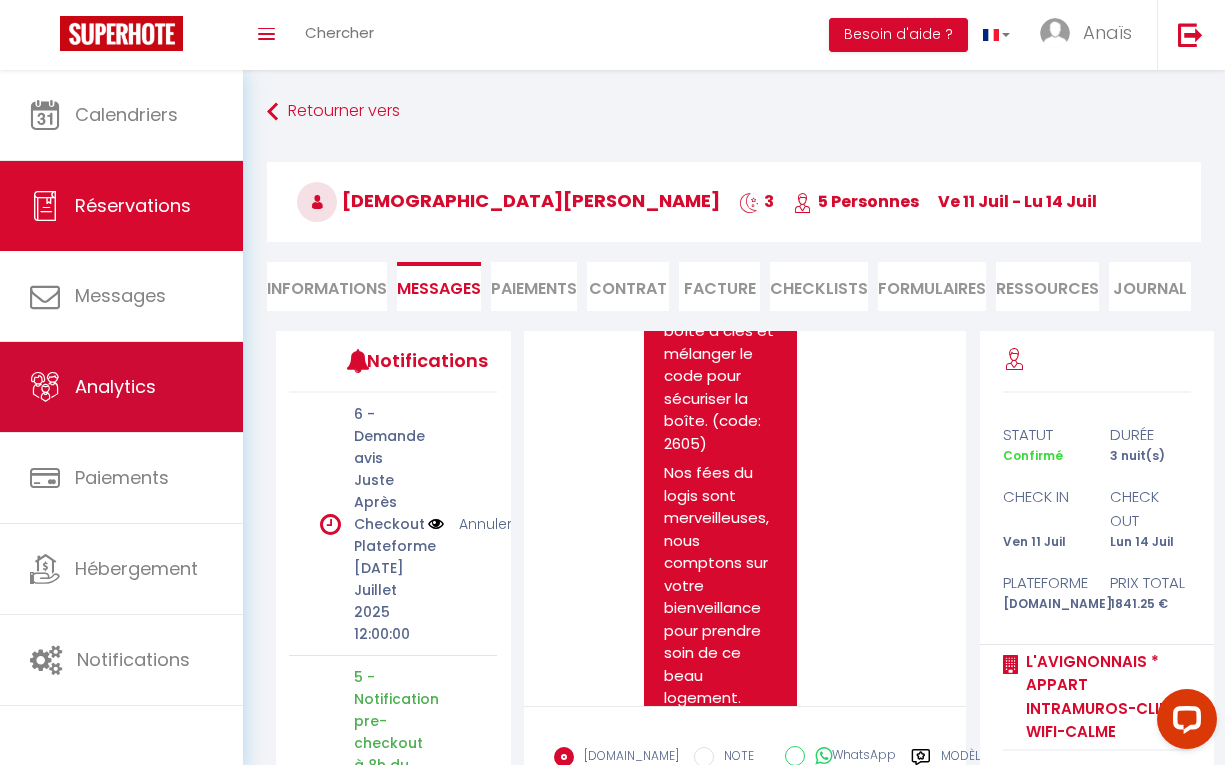 click on "Analytics" at bounding box center (121, 387) 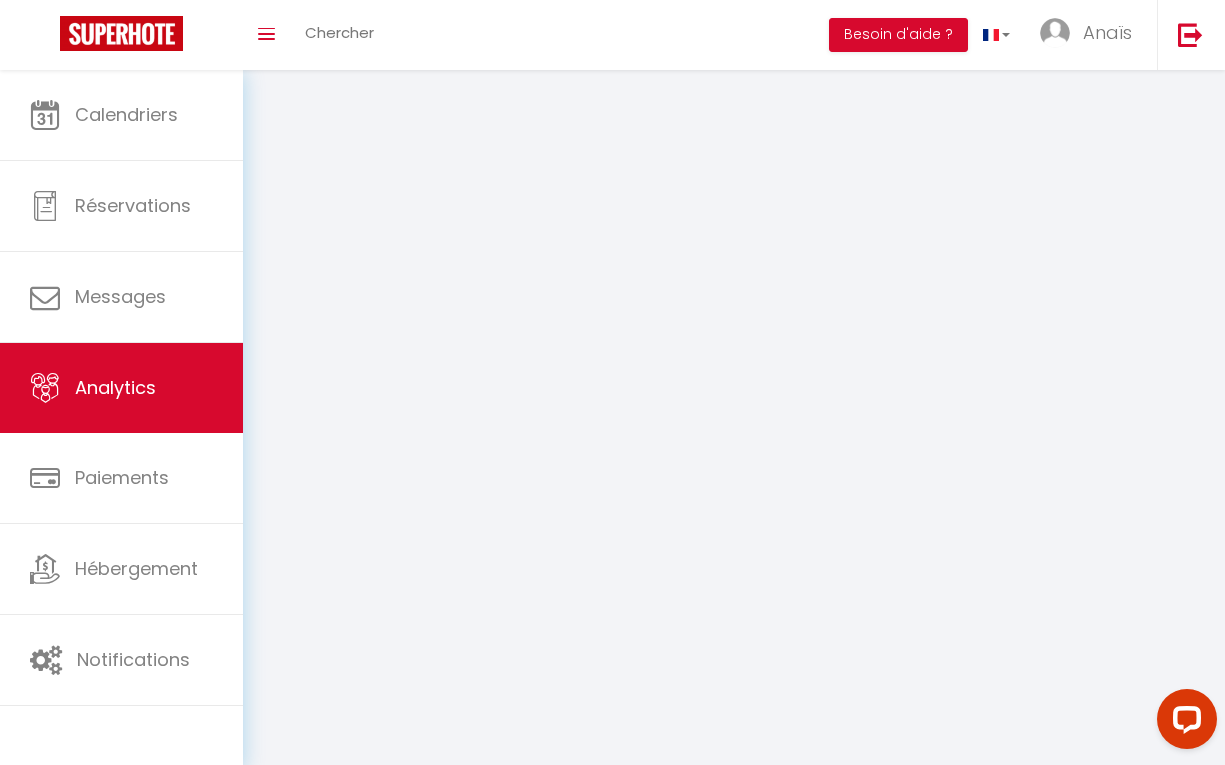 select on "2025" 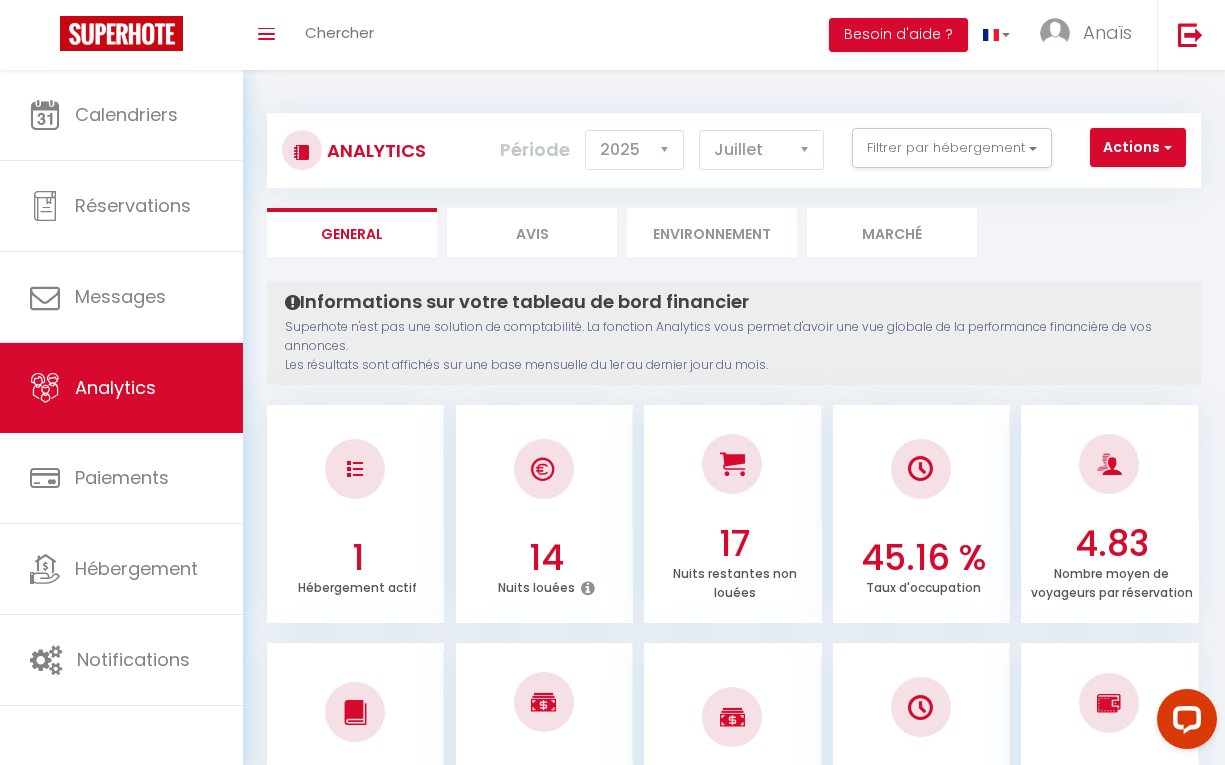 scroll, scrollTop: 0, scrollLeft: 0, axis: both 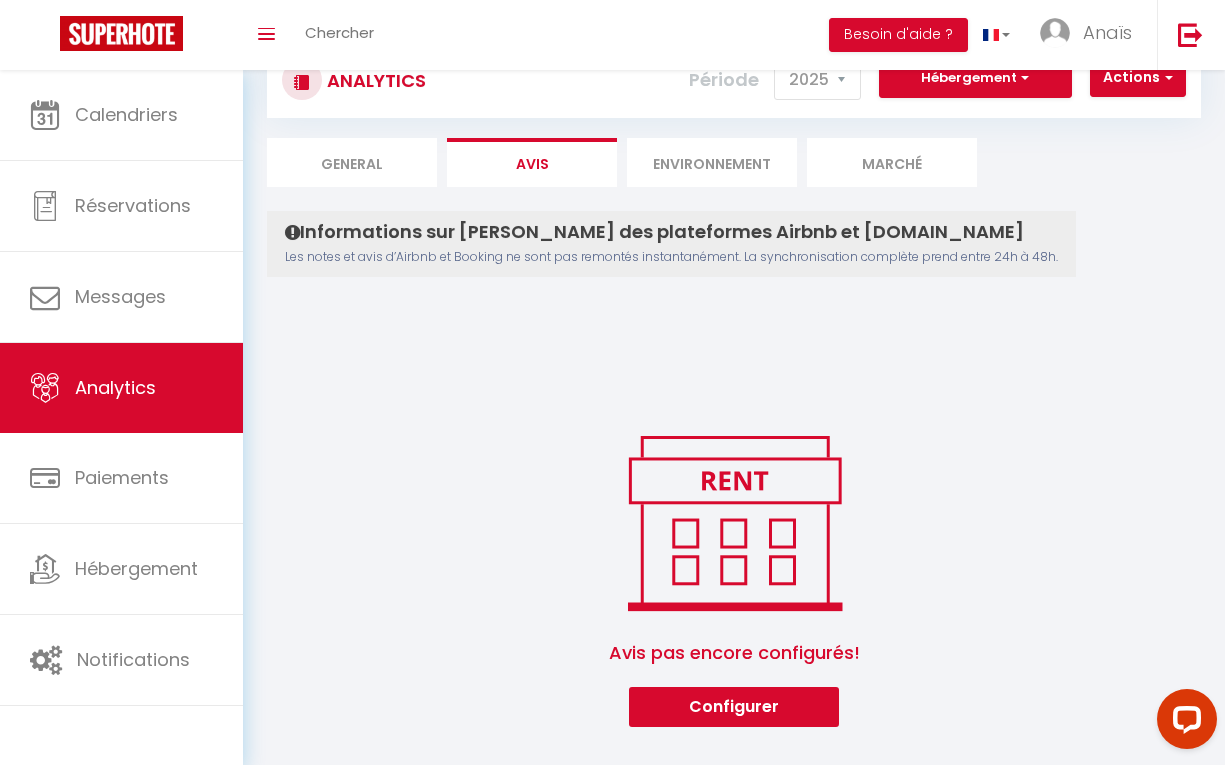 click on "Environnement" at bounding box center (712, 162) 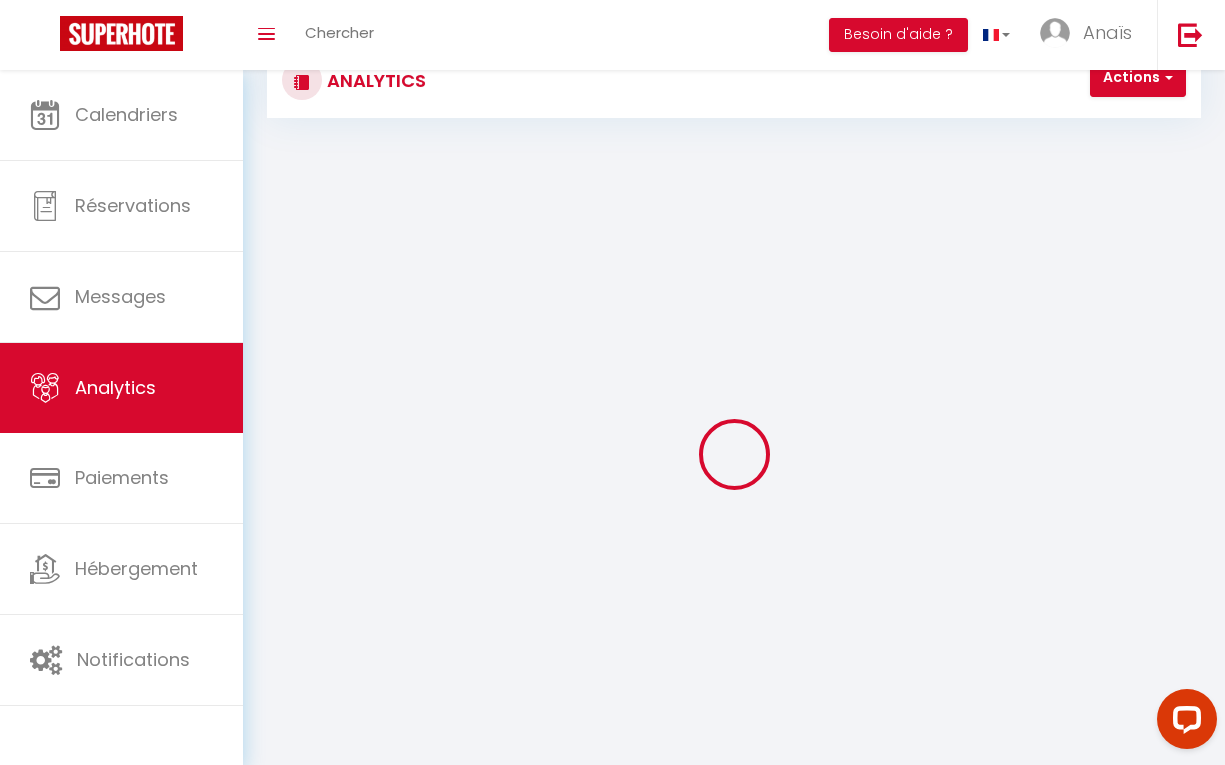 scroll, scrollTop: 16, scrollLeft: 0, axis: vertical 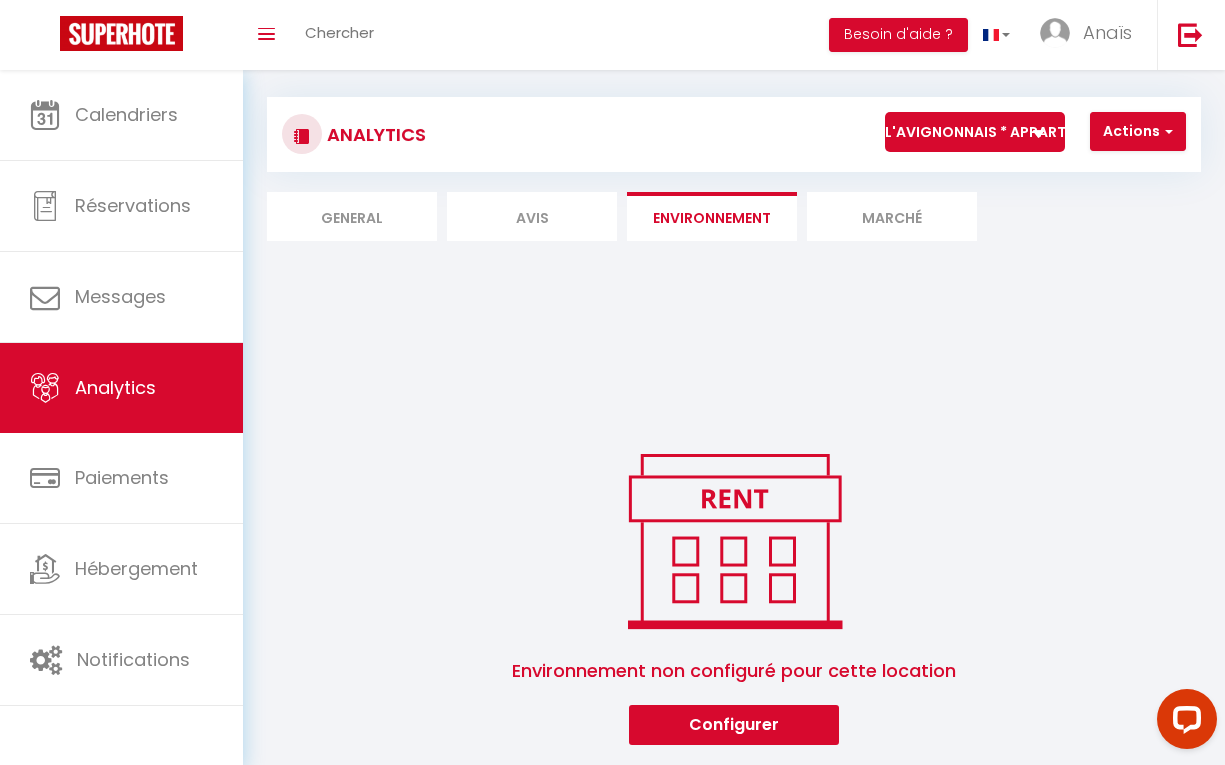 click on "Marché" at bounding box center [892, 216] 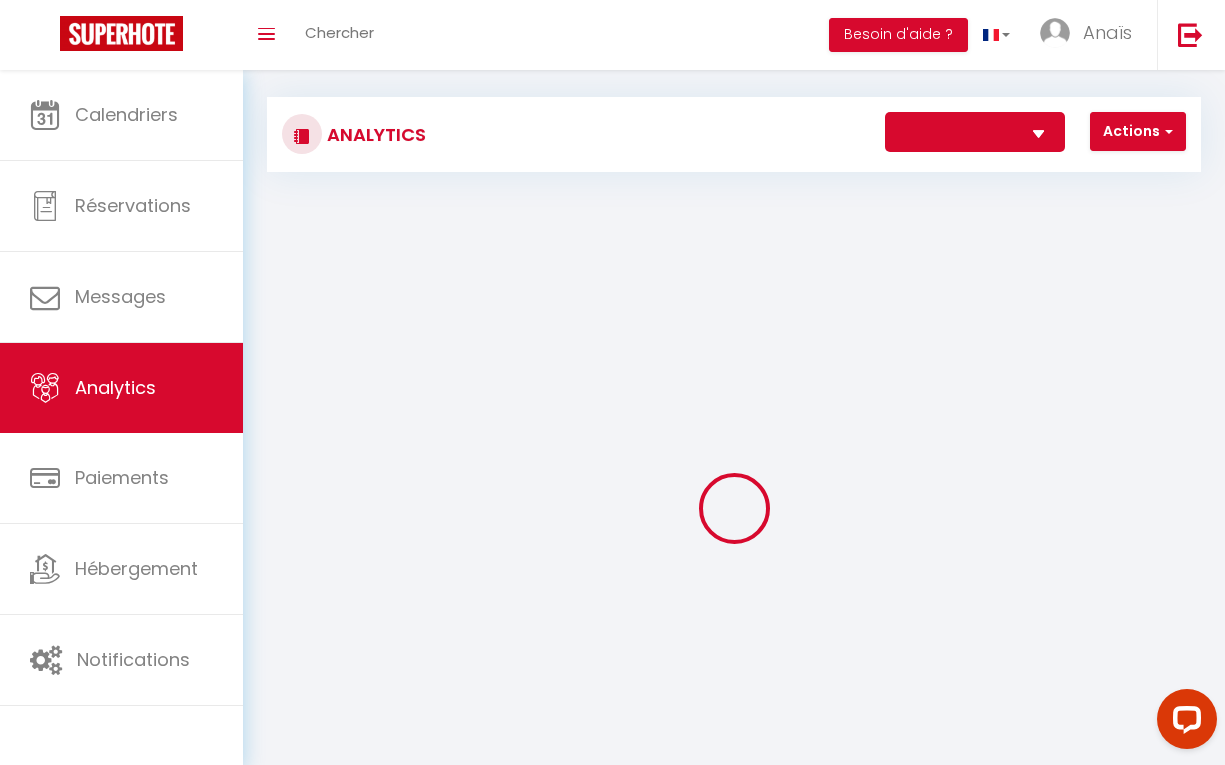 select on "42351" 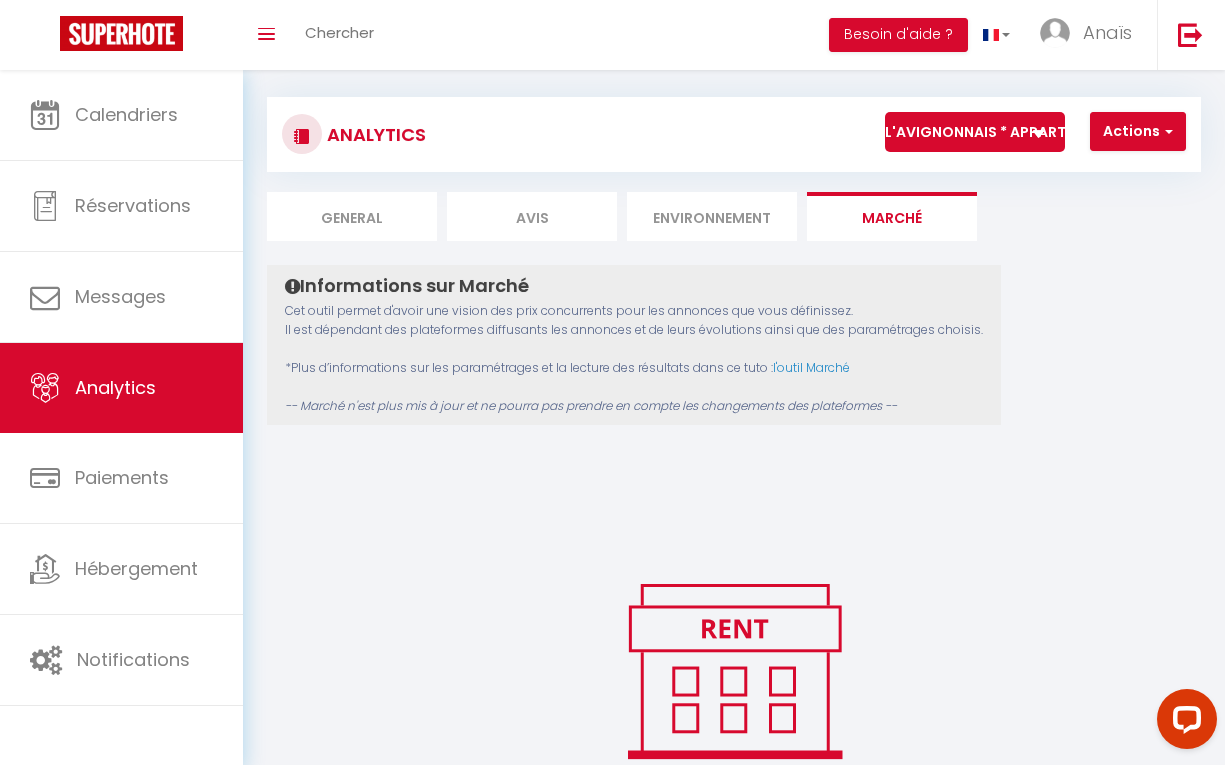 click on "General" at bounding box center (352, 216) 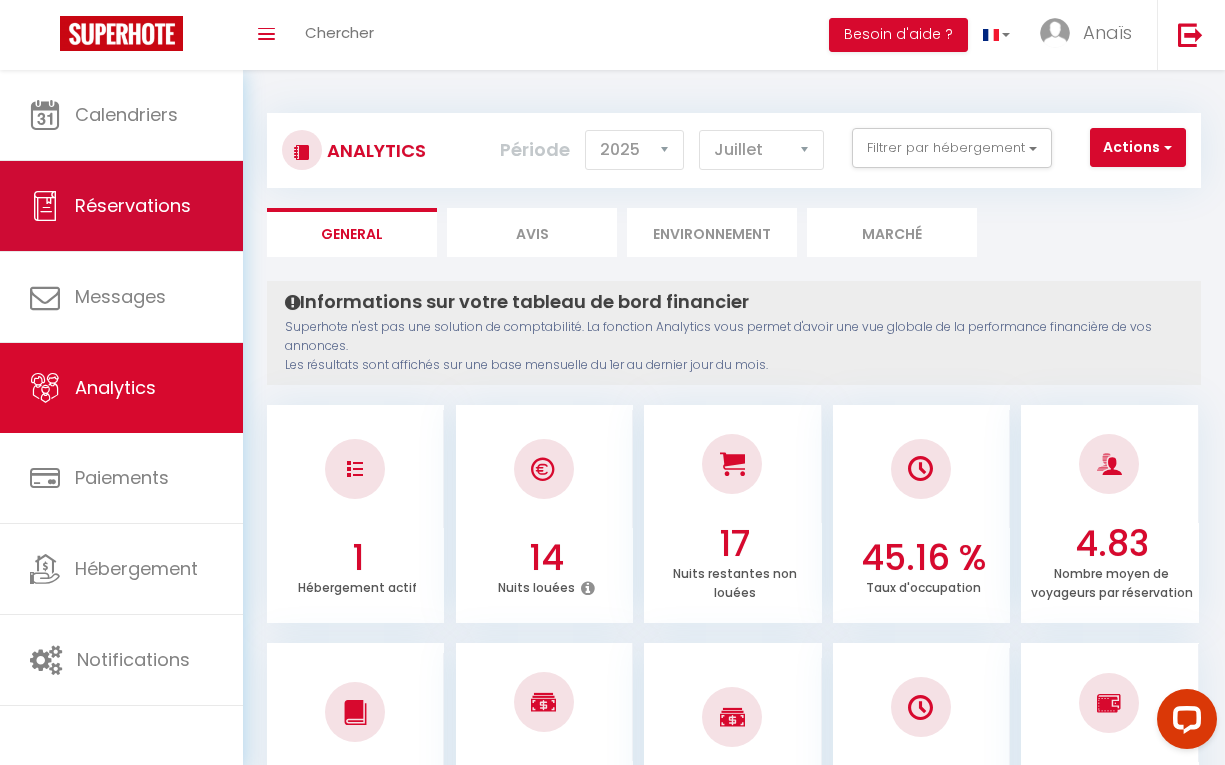 scroll, scrollTop: 0, scrollLeft: 0, axis: both 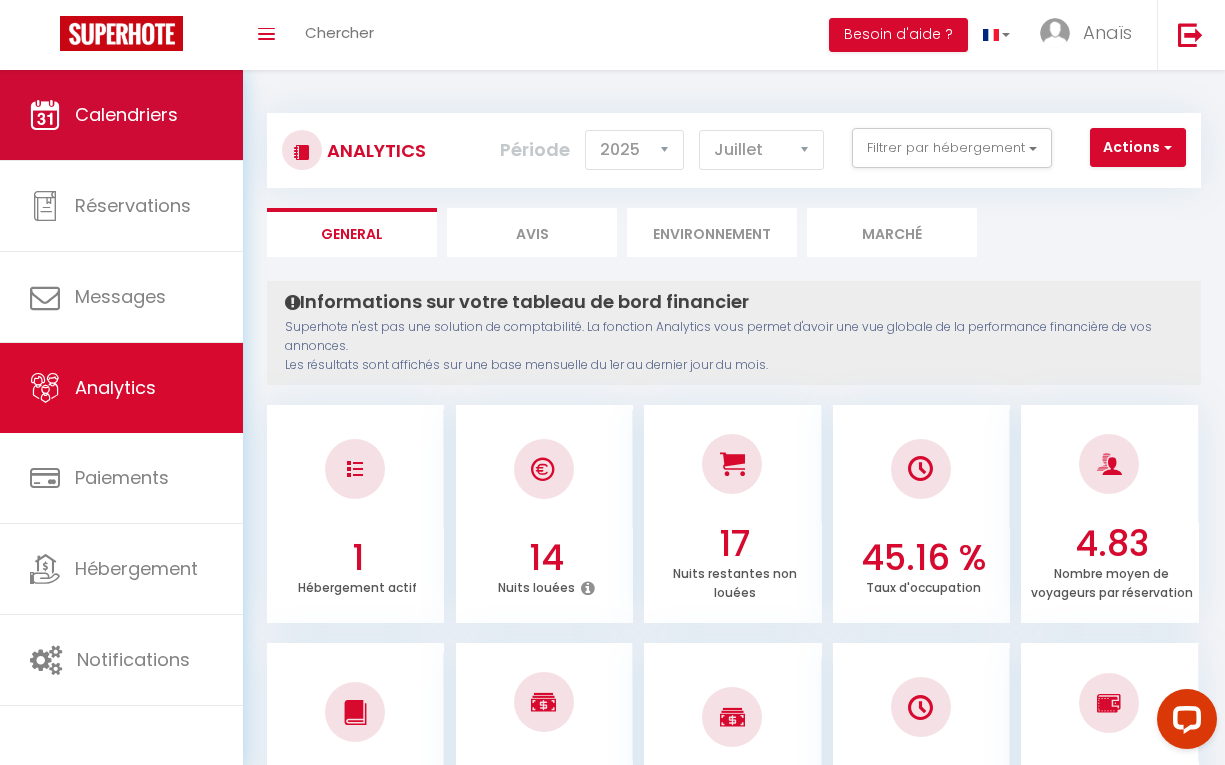 click on "Calendriers" at bounding box center [126, 114] 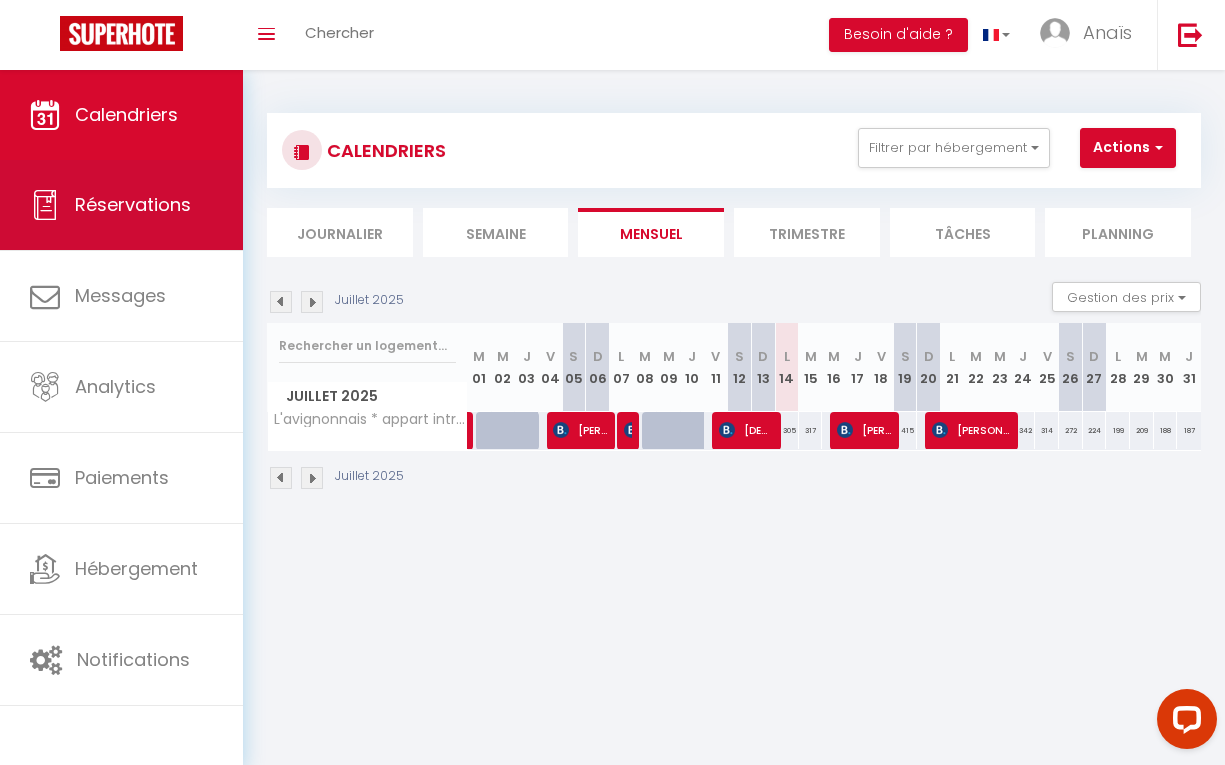 click on "Réservations" at bounding box center (121, 205) 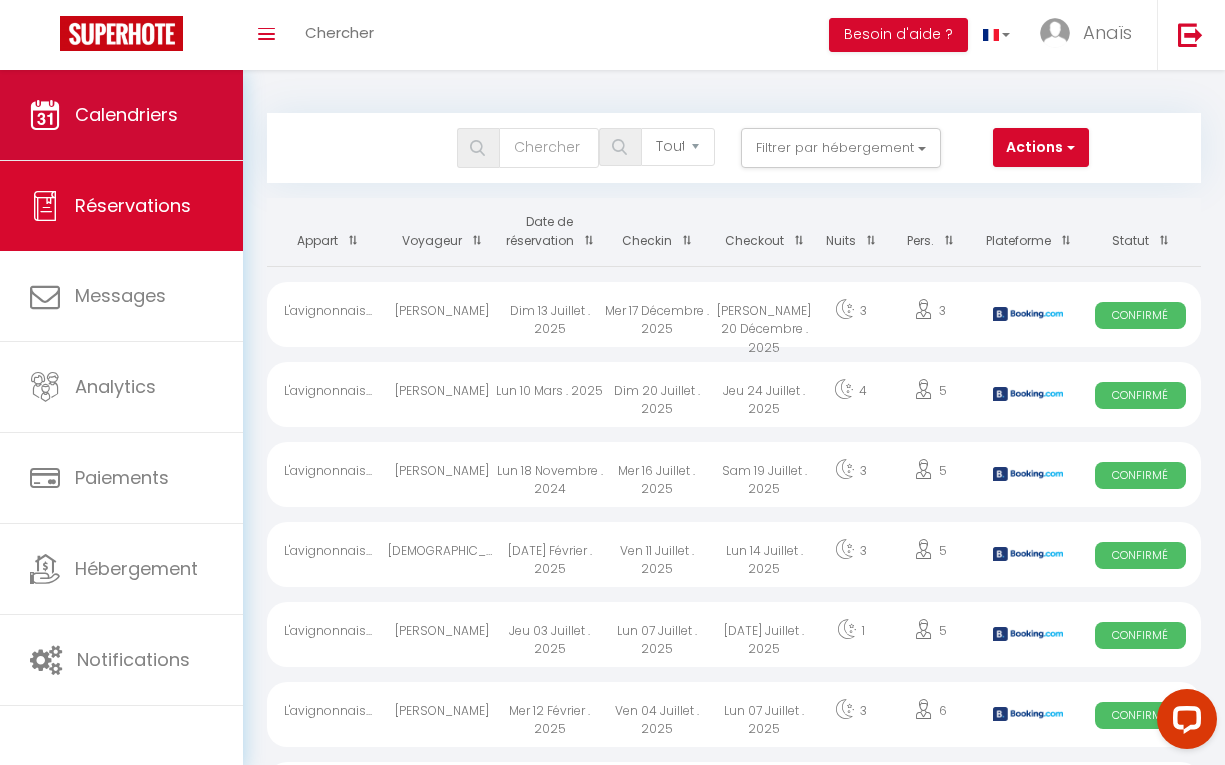click on "Calendriers" at bounding box center (126, 114) 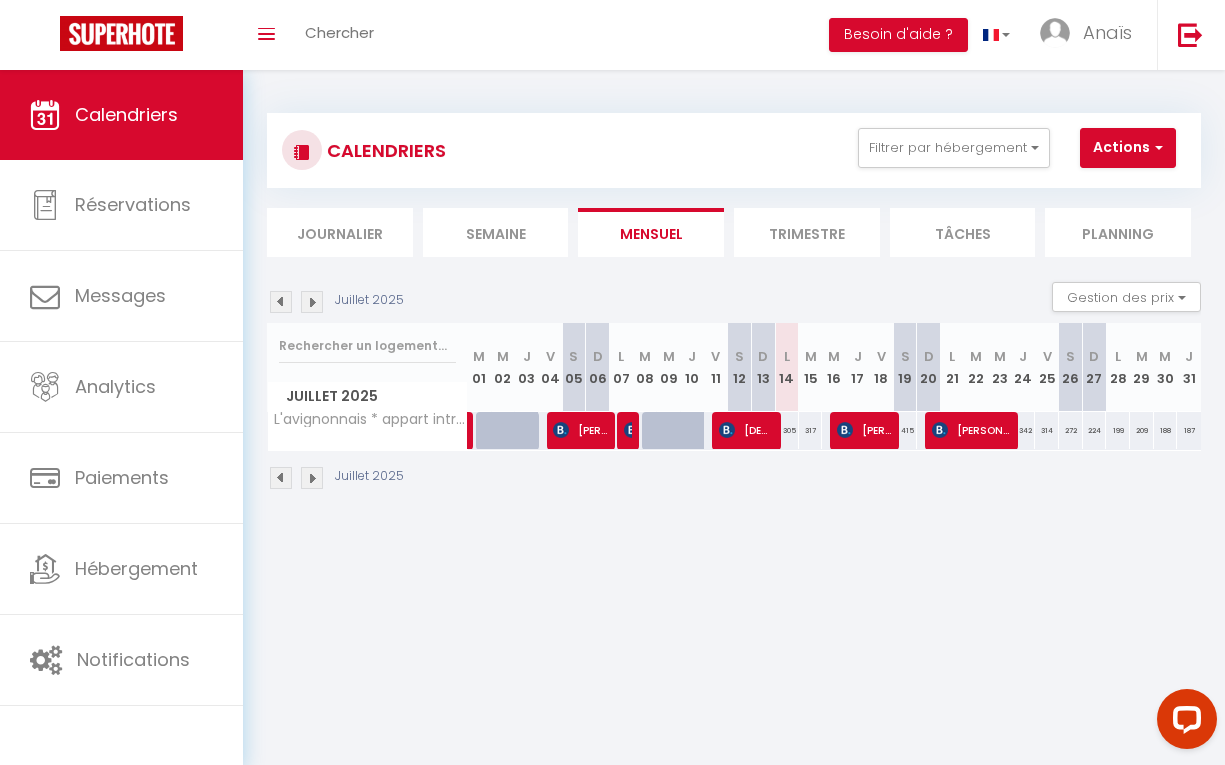 click at bounding box center (312, 302) 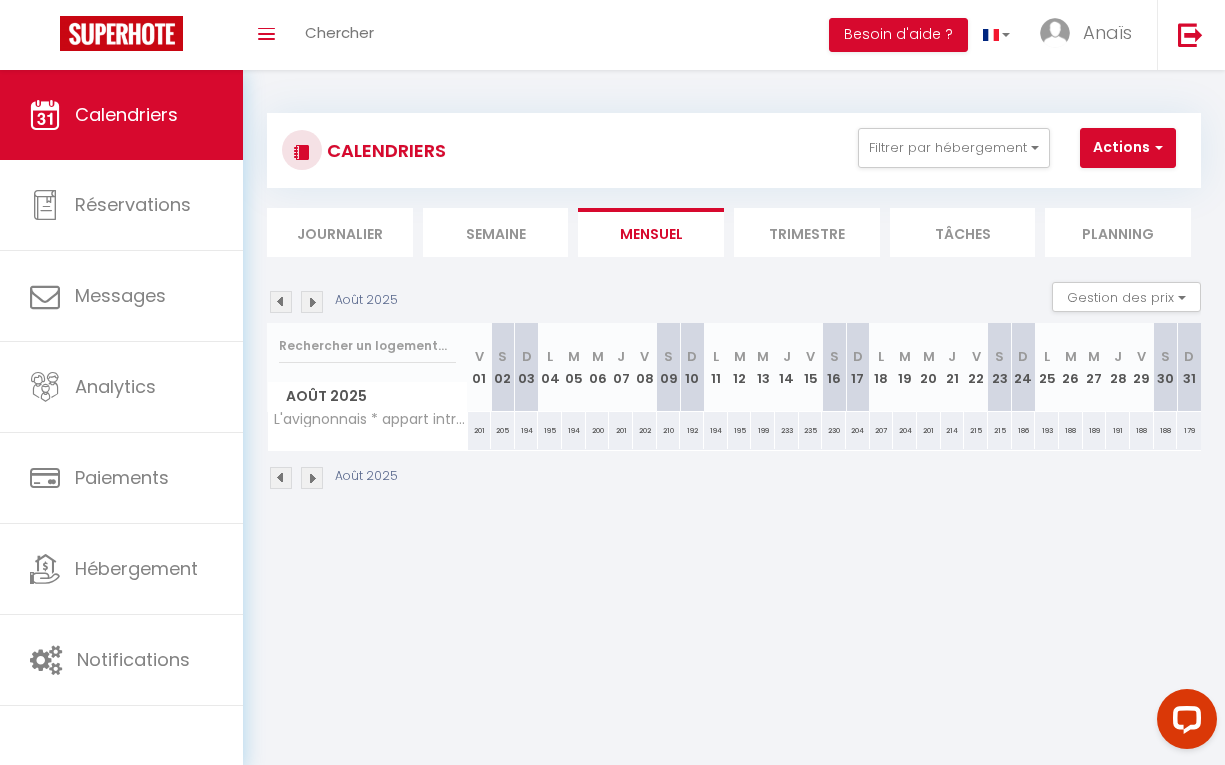 click at bounding box center (312, 302) 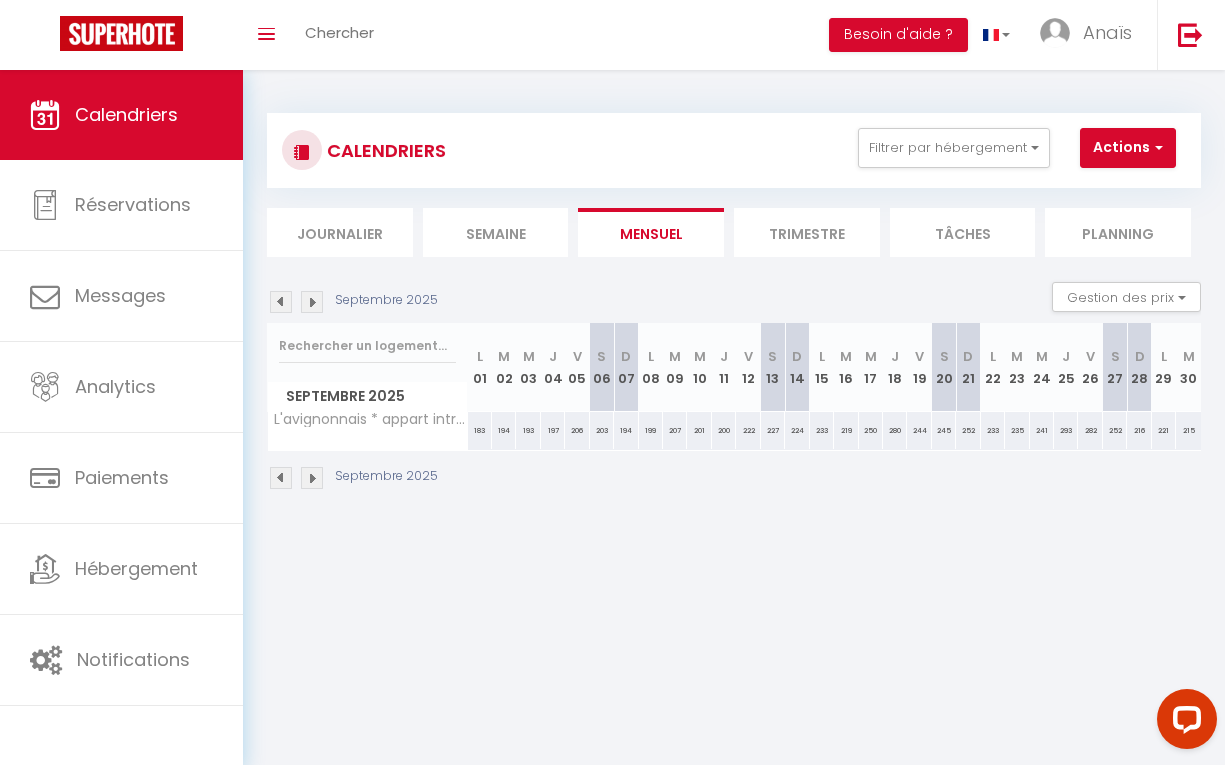 click at bounding box center (312, 302) 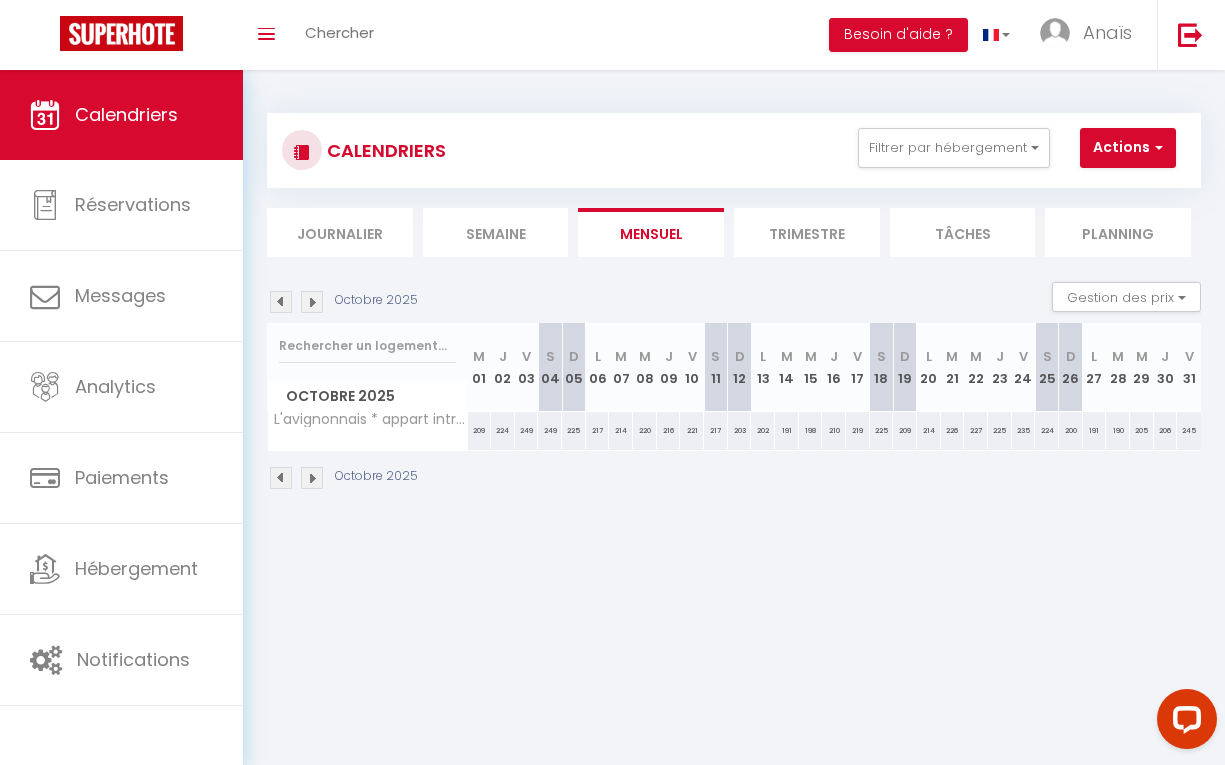 click at bounding box center [312, 302] 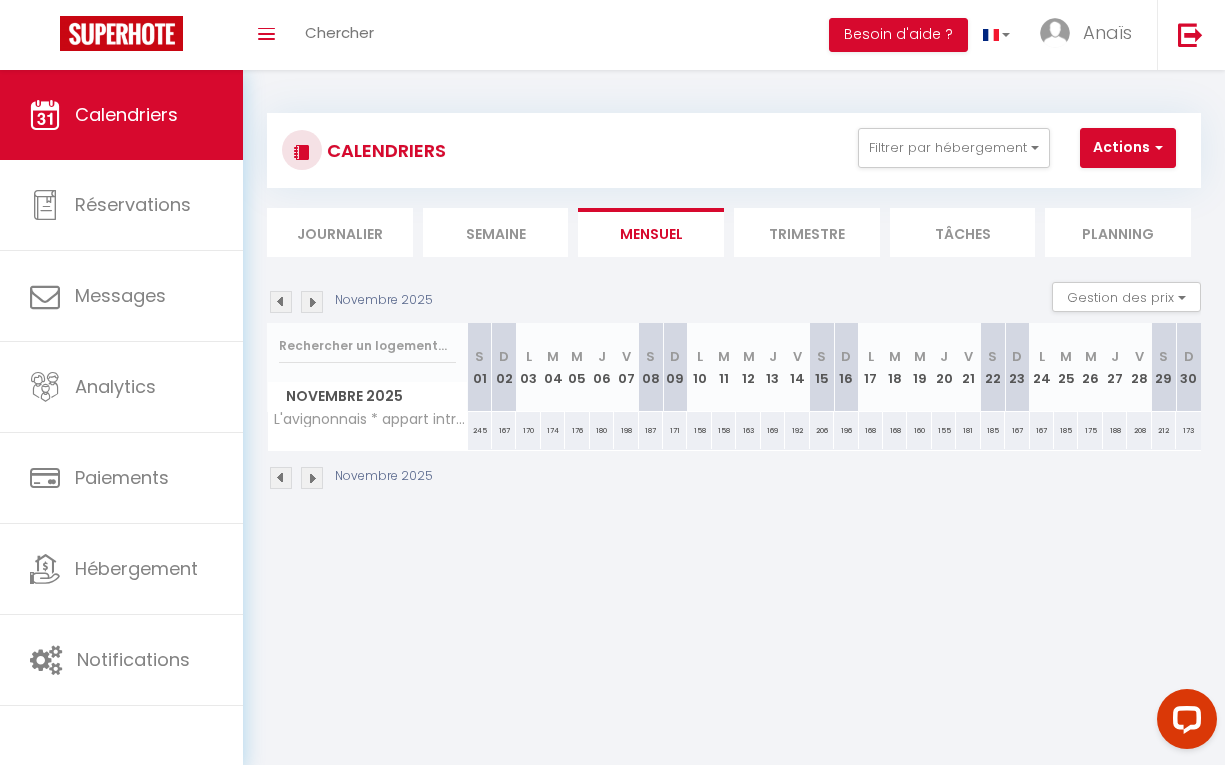 click at bounding box center [312, 302] 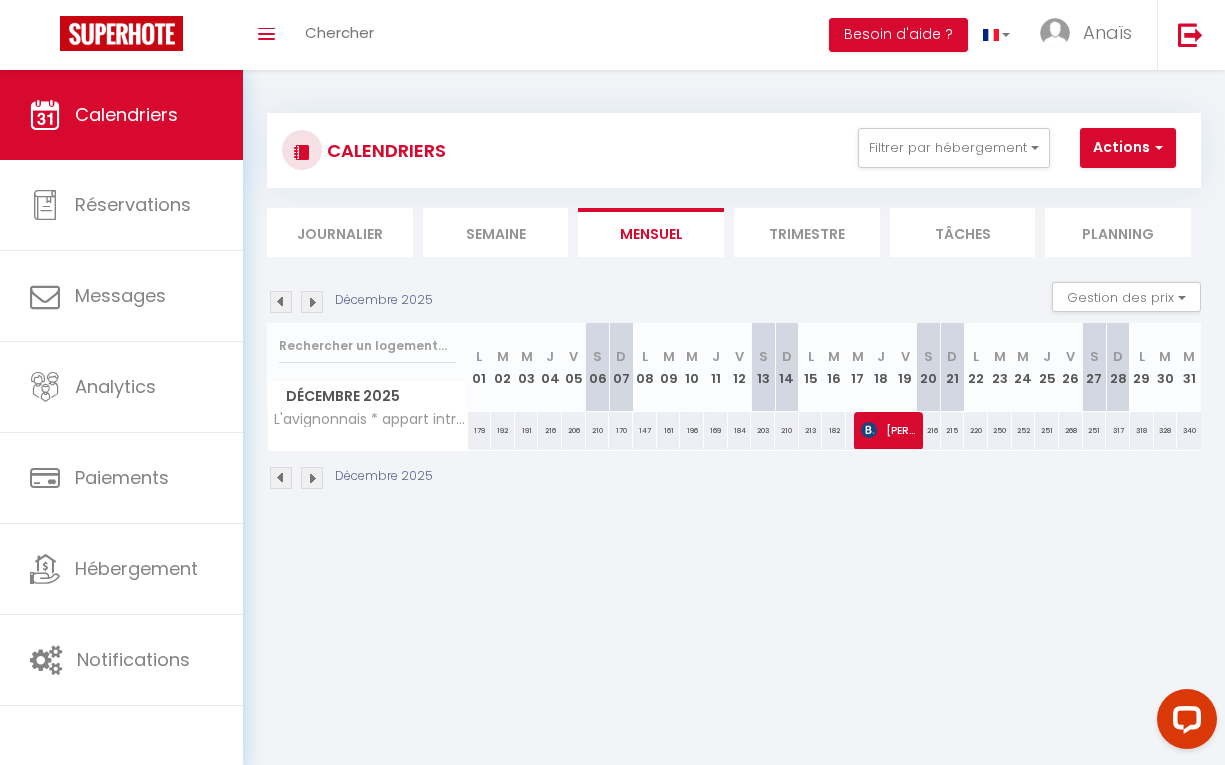 click at bounding box center [281, 302] 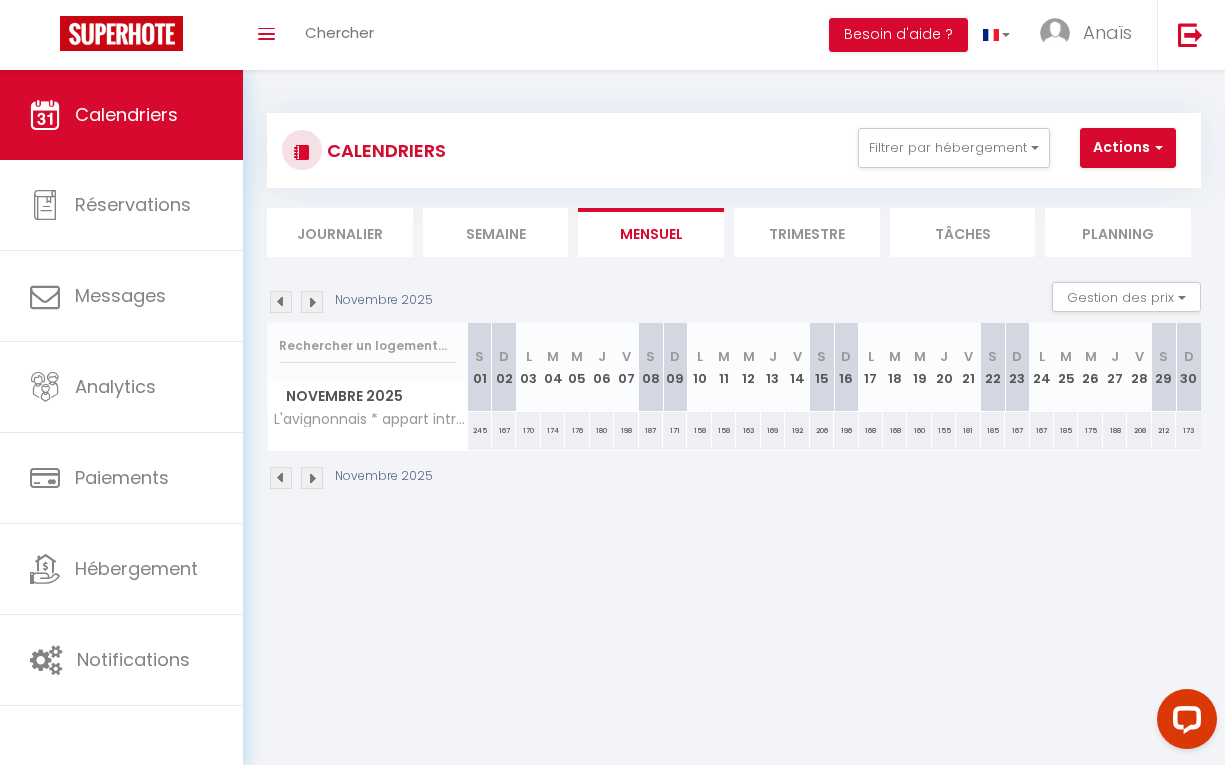 click at bounding box center (281, 302) 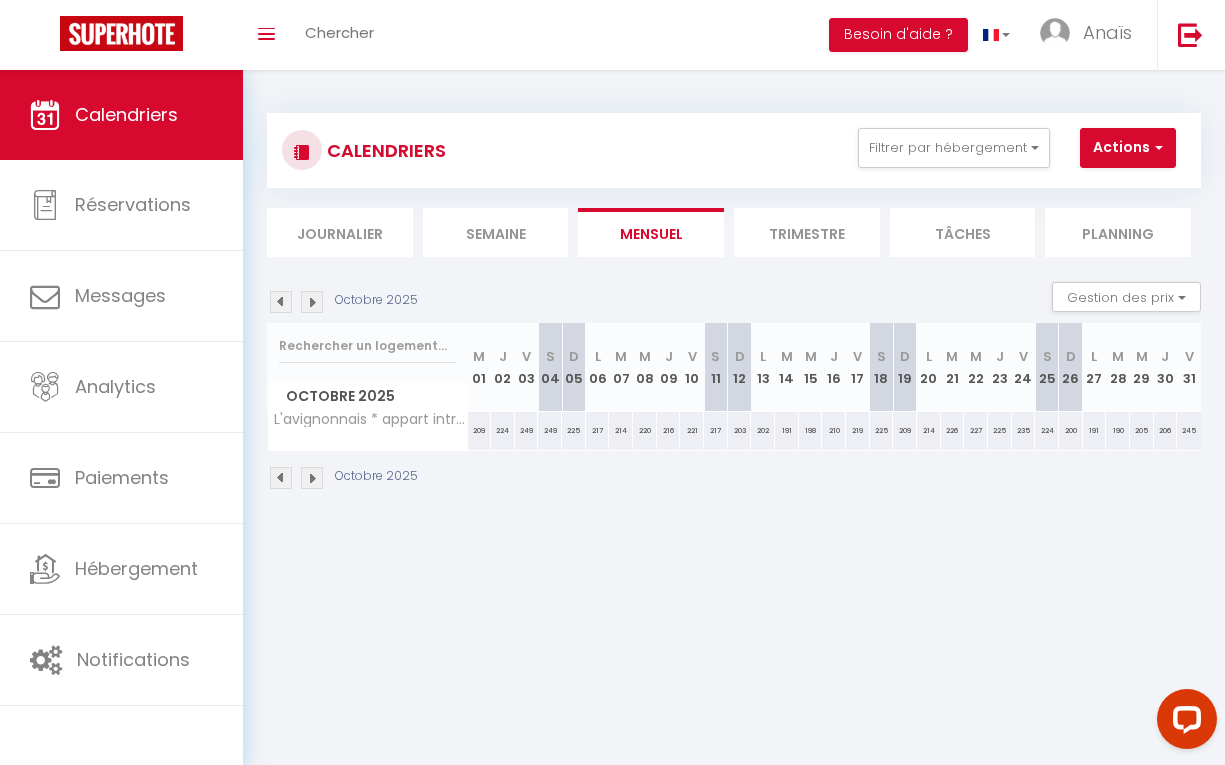 click at bounding box center (281, 302) 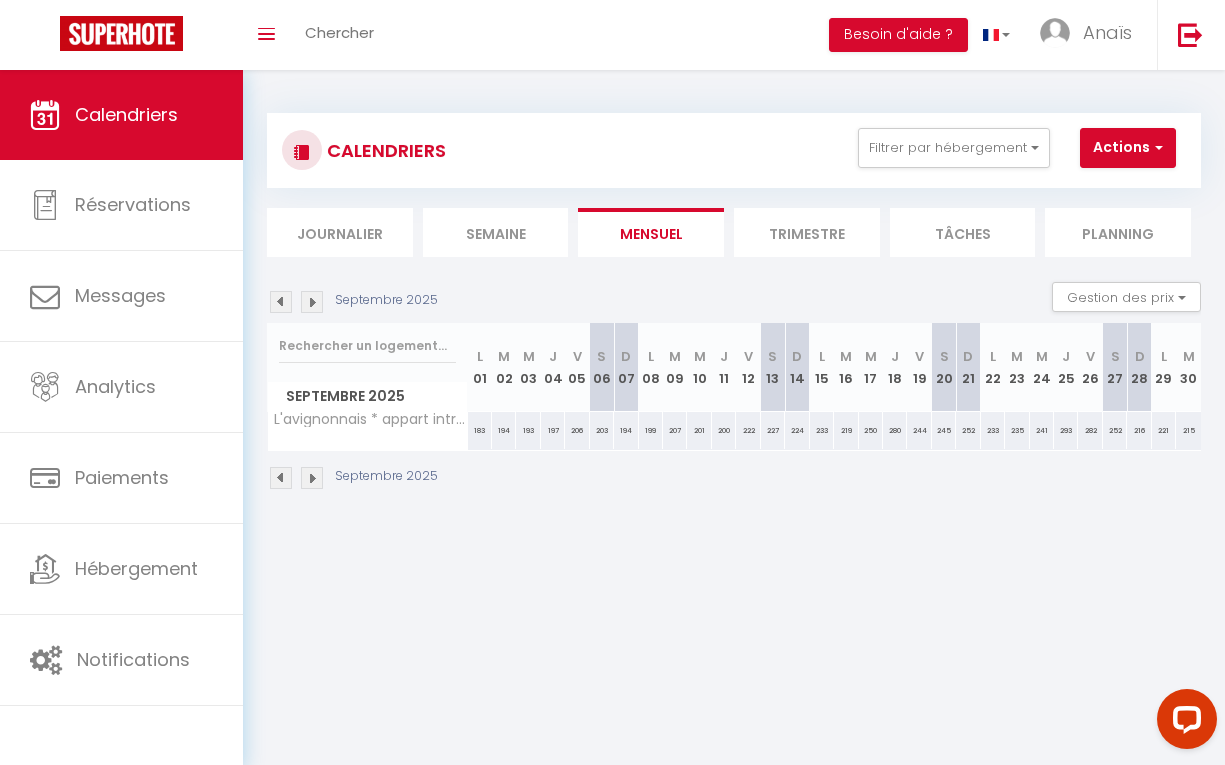 click at bounding box center (281, 302) 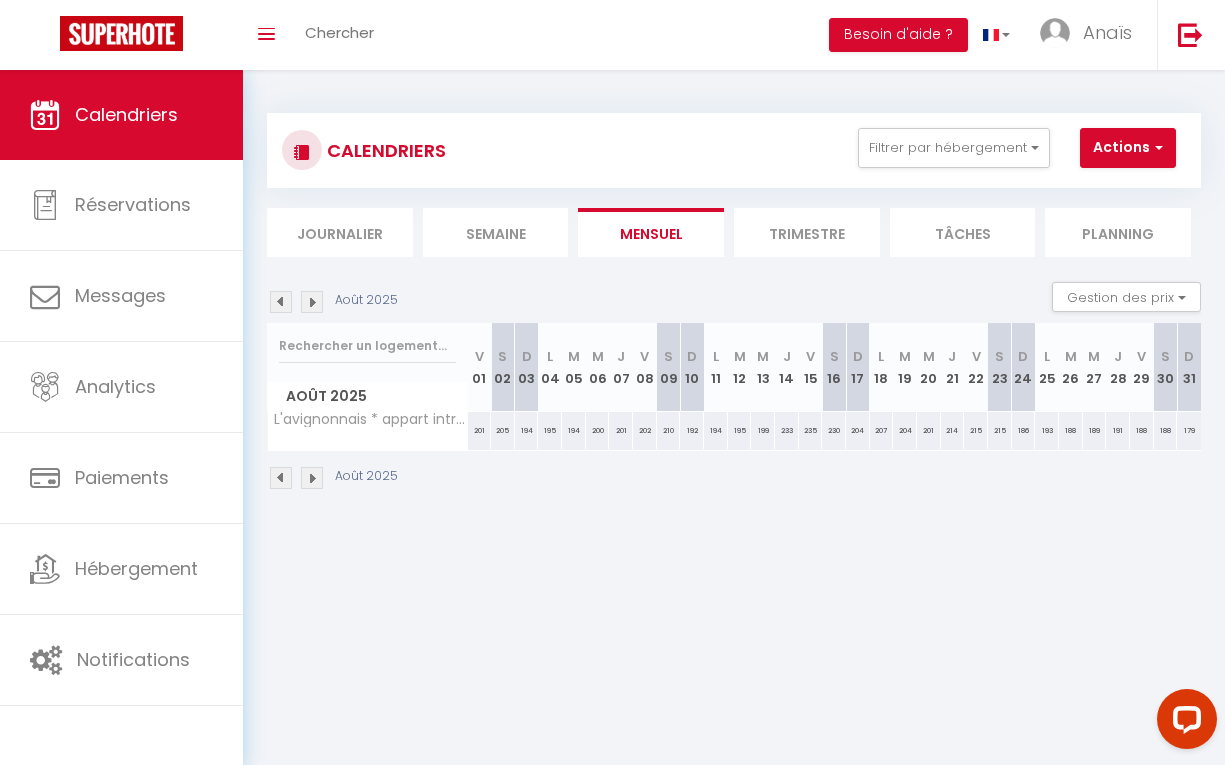 click at bounding box center [281, 302] 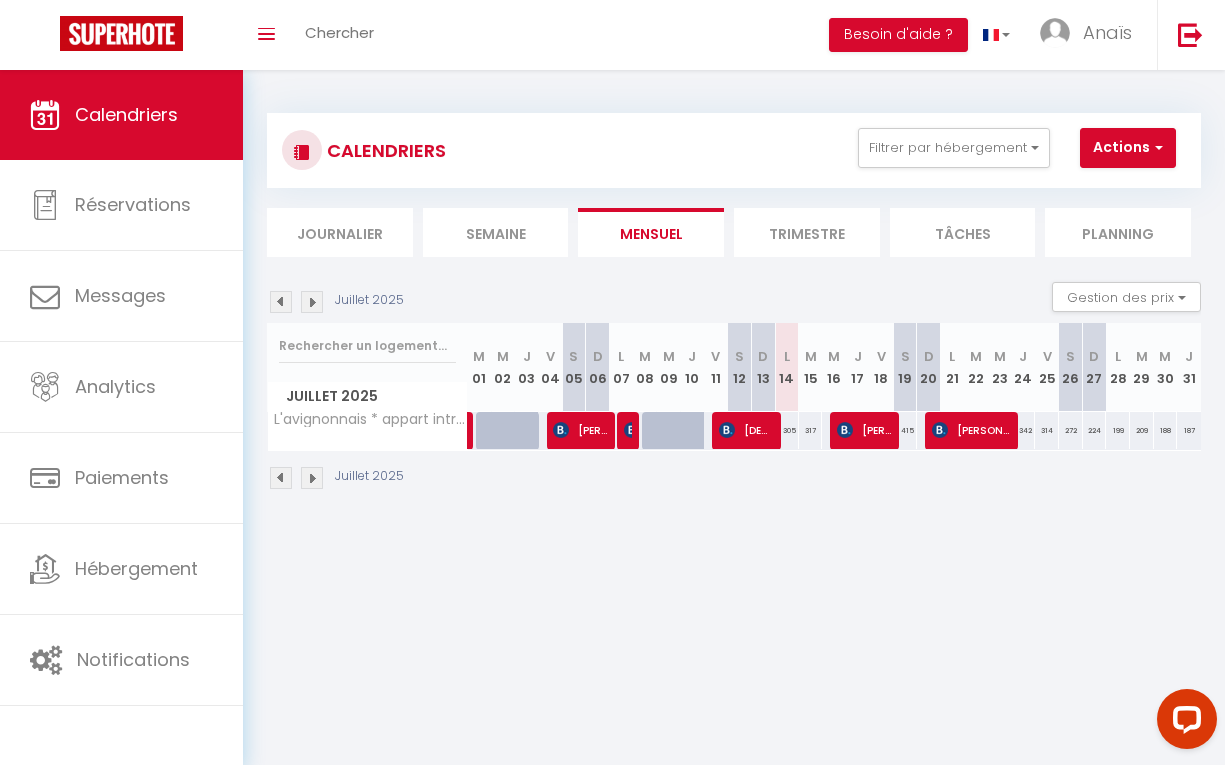 click on "Coaching SuperHote ce soir à 18h00, pour participer:  [URL][DOMAIN_NAME][SECURITY_DATA]   ×     Toggle navigation       Toggle Search     Toggle menubar     Chercher   BUTTON
Besoin d'aide ?
Anaïs   Paramètres        Équipe     Résultat de la recherche   Aucun résultat     Calendriers     Réservations     Messages     Analytics      Paiements     Hébergement     Notifications                 Résultat de la recherche   Id   Appart   Voyageur    Checkin   Checkout   Nuits   Pers.   Plateforme   Statut     Résultat de la recherche   Aucun résultat           CALENDRIERS
Filtrer par hébergement
Tous       L'avignonnais * appart intramuros-clim-wifi-calme    Effacer   Sauvegarder
Actions
Nouvelle réservation   Exporter les réservations   Importer les réservations
Semaine" at bounding box center (612, 452) 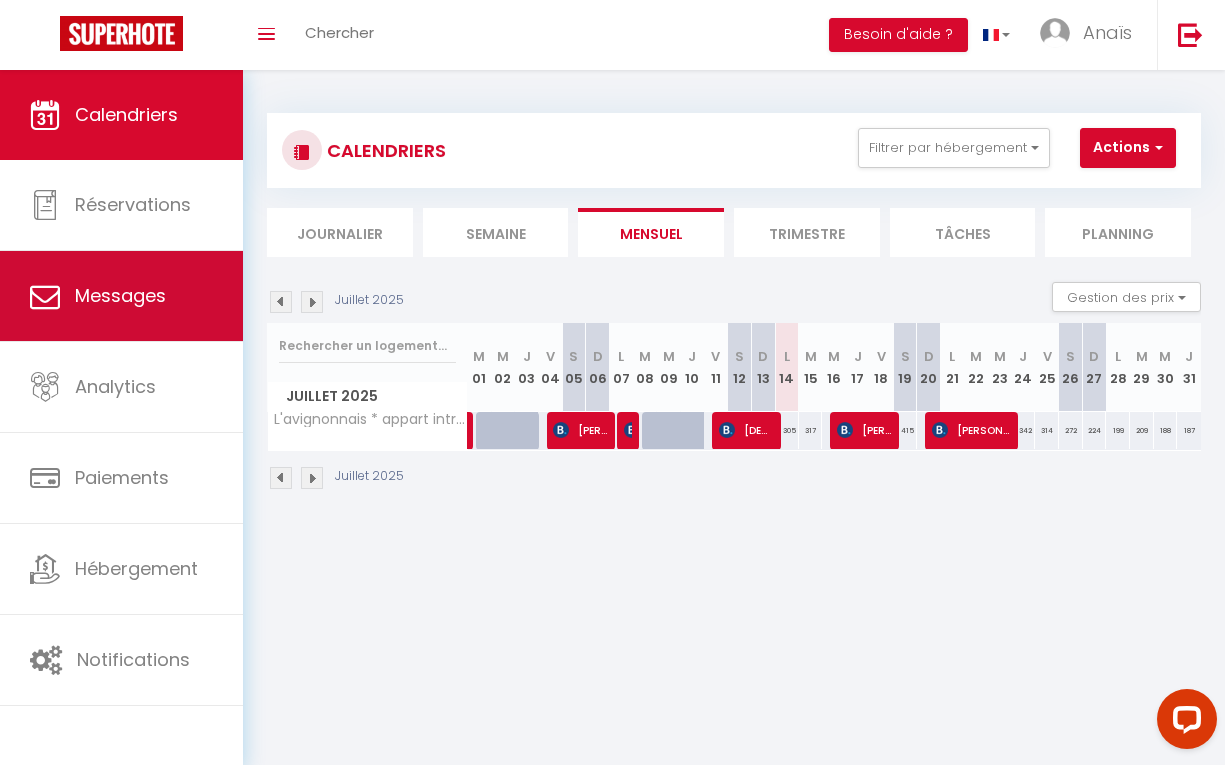 click on "Messages" at bounding box center (121, 296) 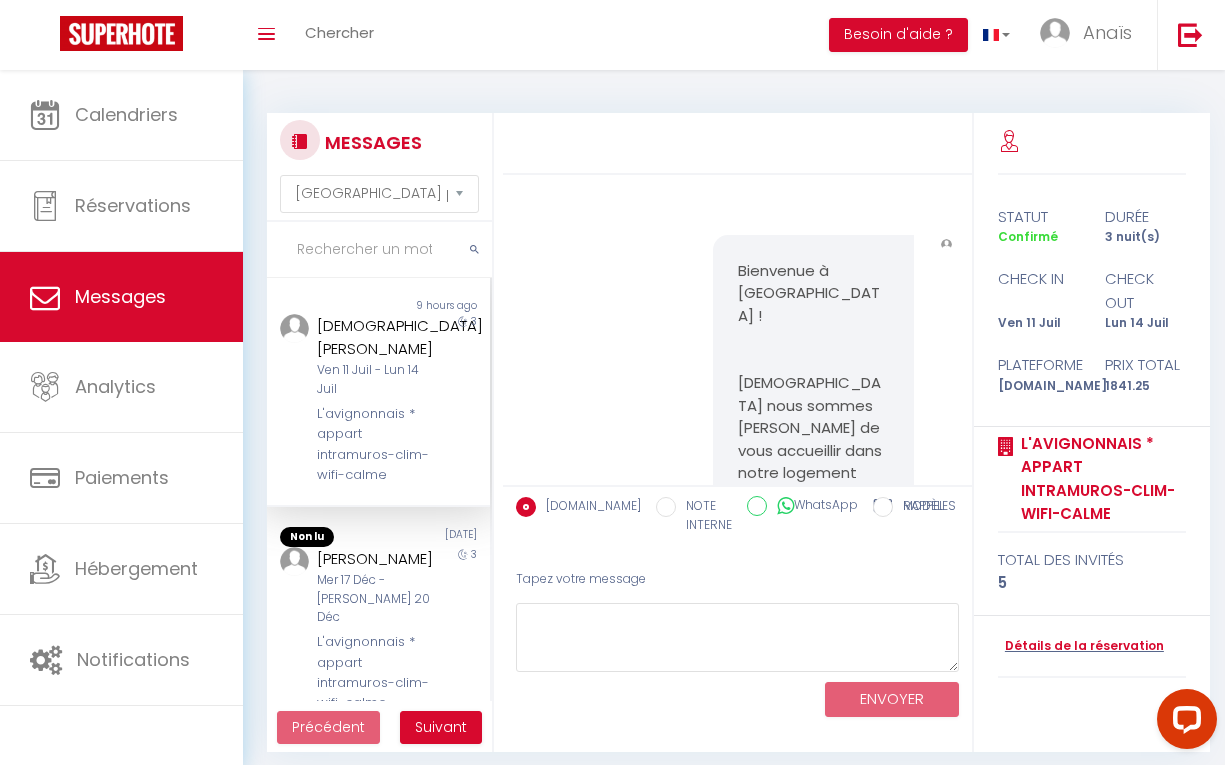 scroll, scrollTop: 12692, scrollLeft: 0, axis: vertical 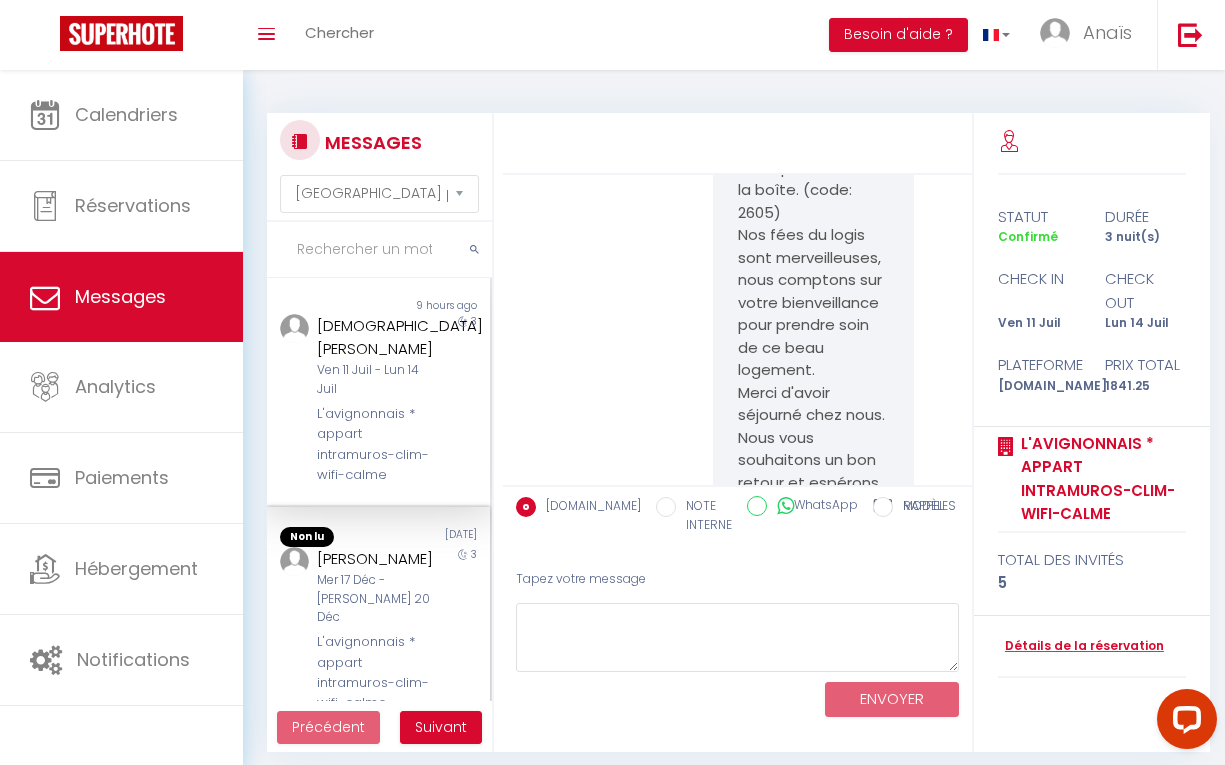 click on "[PERSON_NAME]   Mer 17 Déc - [PERSON_NAME] 20 Déc   L'avignonnais * appart intramuros-clim-wifi-calme" at bounding box center [369, 630] 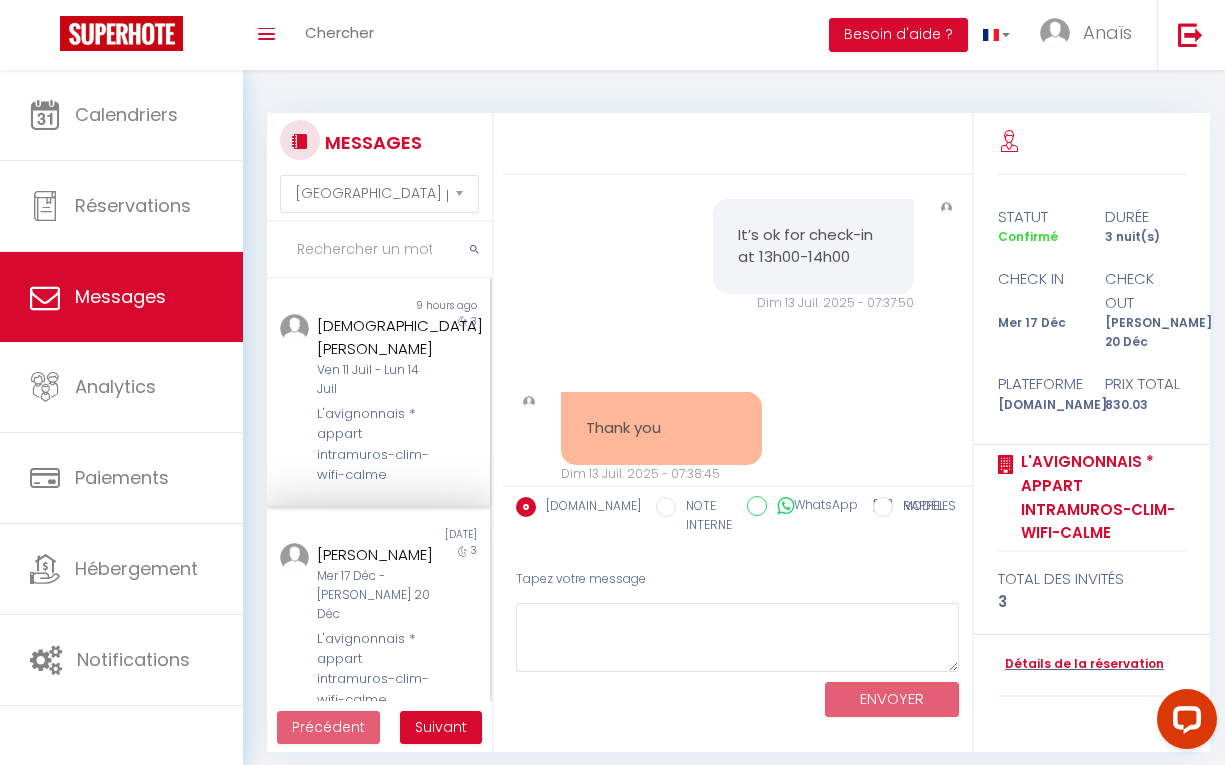 click on "L'avignonnais * appart intramuros-clim-wifi-calme" at bounding box center [375, 445] 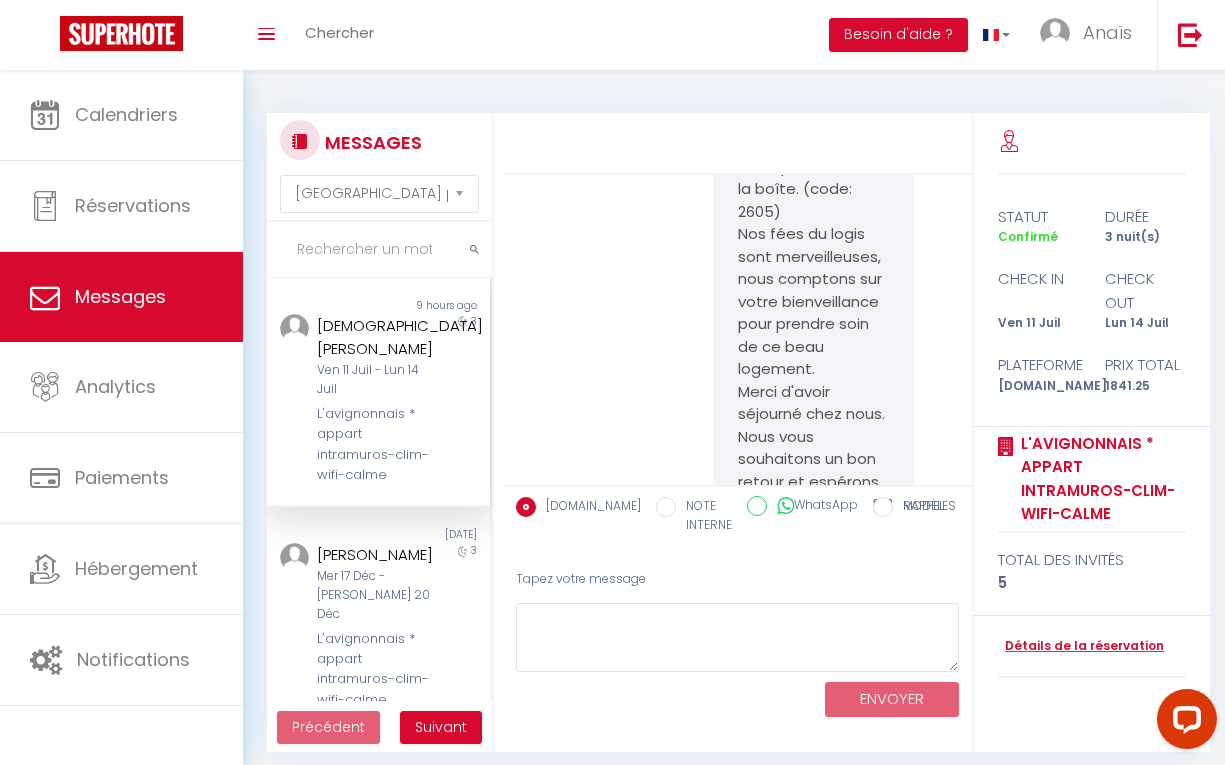 scroll, scrollTop: 12692, scrollLeft: 0, axis: vertical 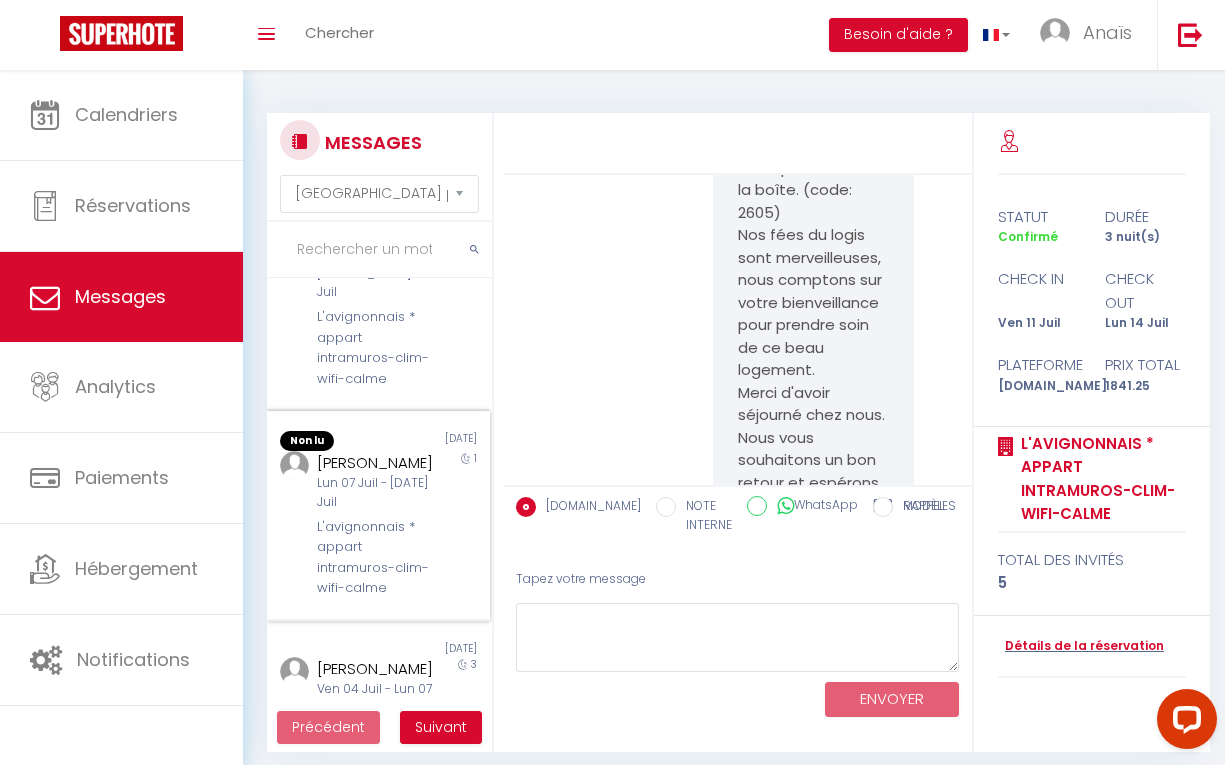 click on "Lun 07 Juil - [DATE] Juil" at bounding box center (375, 493) 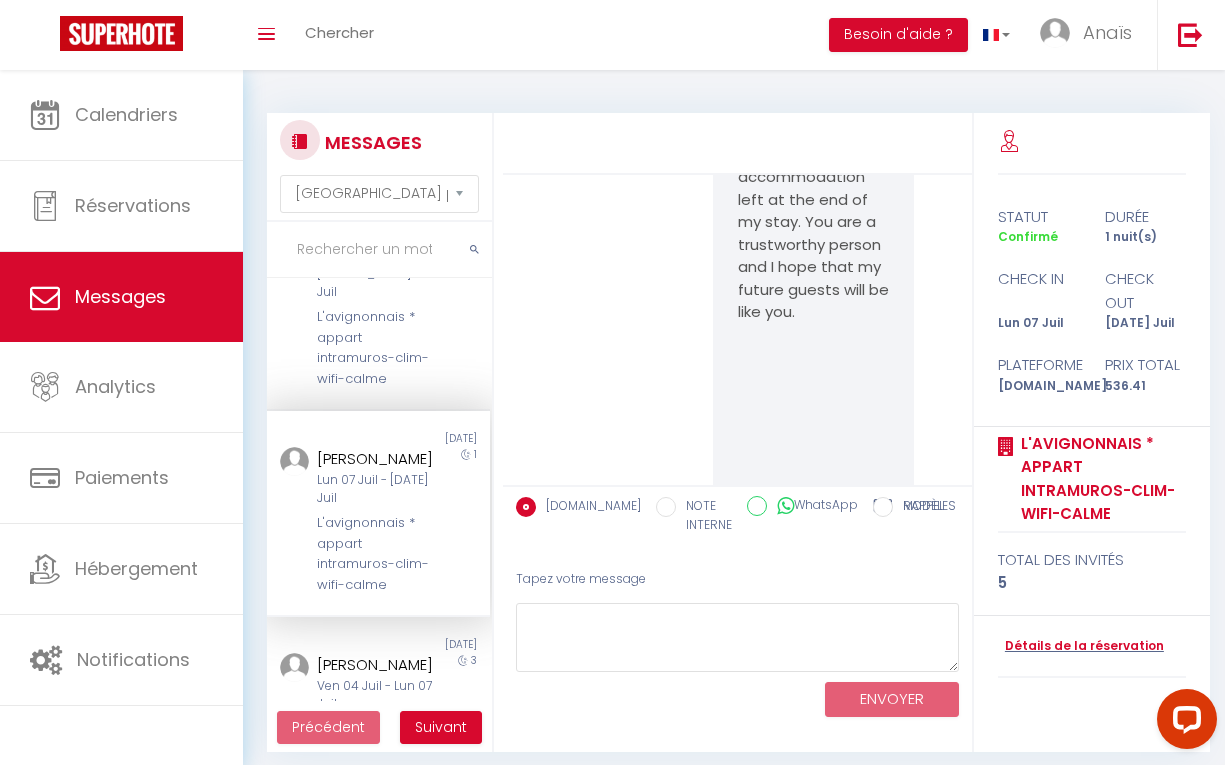 scroll, scrollTop: 24198, scrollLeft: 0, axis: vertical 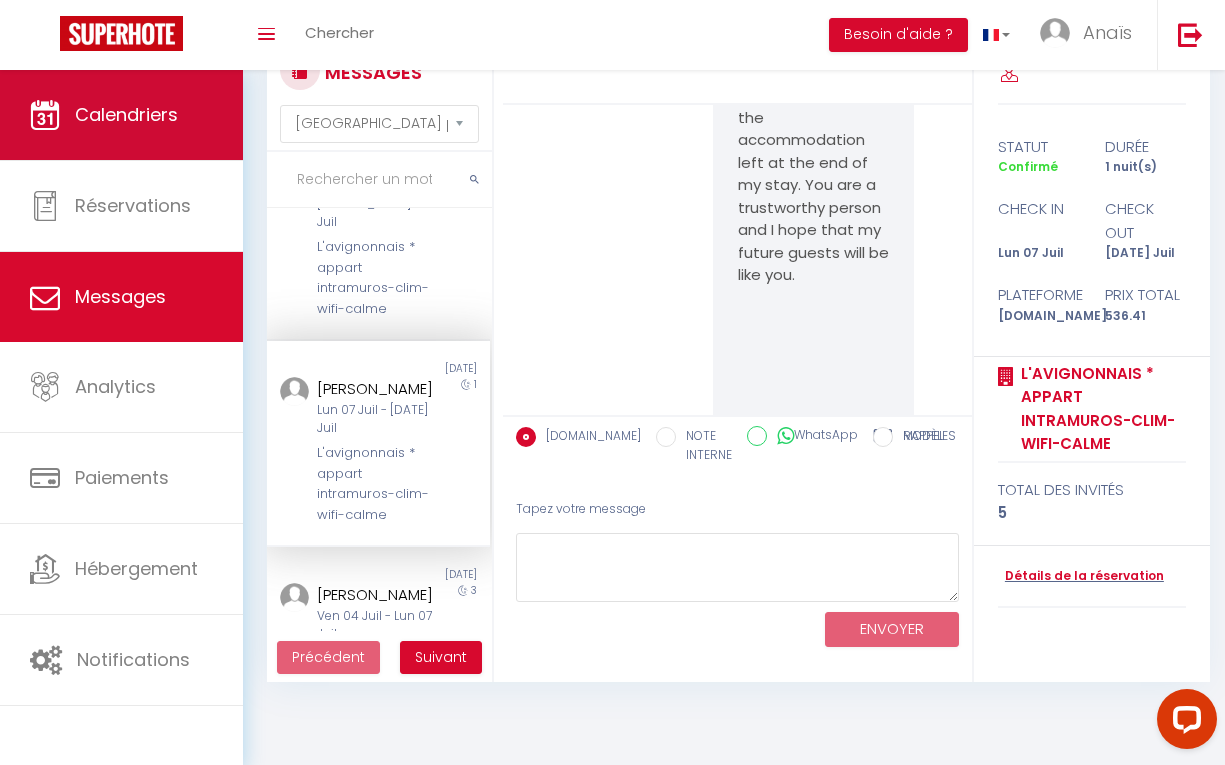 click on "Calendriers" at bounding box center (121, 115) 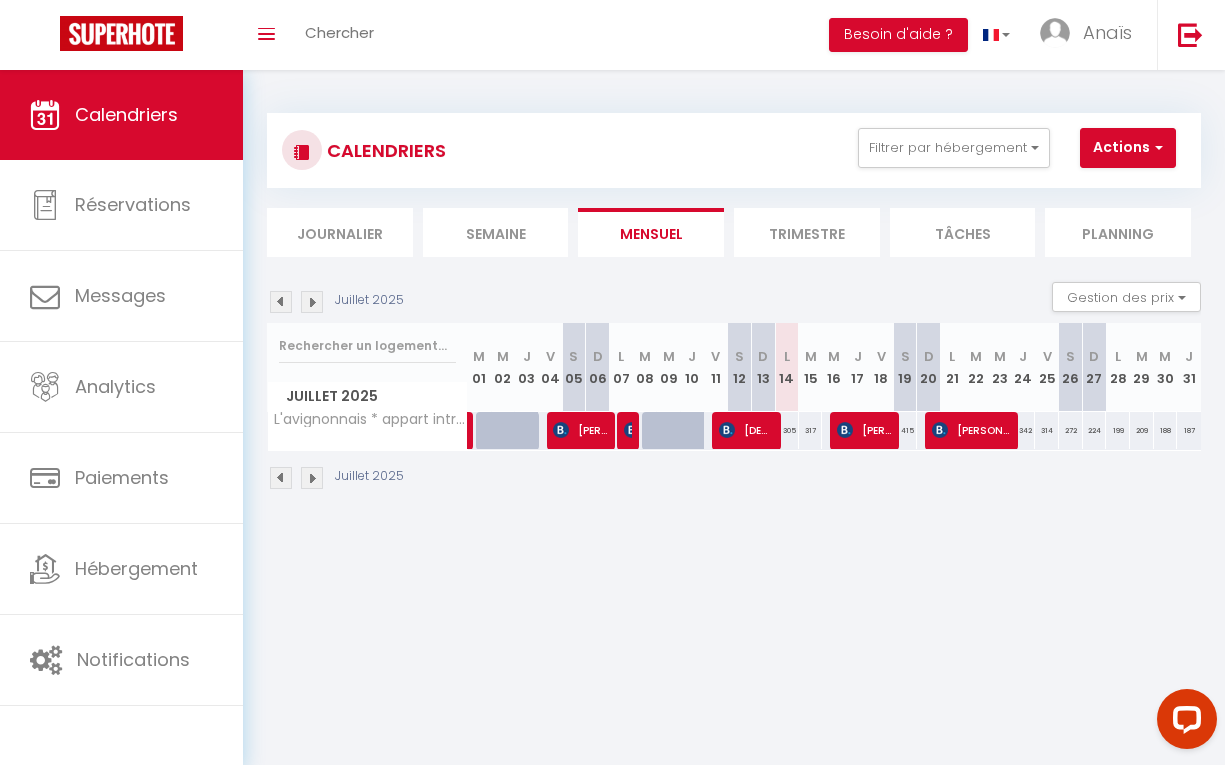 click on "Coaching SuperHote ce soir à 18h00, pour participer:  [URL][DOMAIN_NAME][SECURITY_DATA]   ×     Toggle navigation       Toggle Search     Toggle menubar     Chercher   BUTTON
Besoin d'aide ?
Anaïs   Paramètres        Équipe     Résultat de la recherche   Aucun résultat     Calendriers     Réservations     Messages     Analytics      Paiements     Hébergement     Notifications                 Résultat de la recherche   Id   Appart   Voyageur    Checkin   Checkout   Nuits   Pers.   Plateforme   Statut     Résultat de la recherche   Aucun résultat           CALENDRIERS
Filtrer par hébergement
Tous       L'avignonnais * appart intramuros-clim-wifi-calme    Effacer   Sauvegarder
Actions
Nouvelle réservation   Exporter les réservations   Importer les réservations
Semaine" at bounding box center (612, 452) 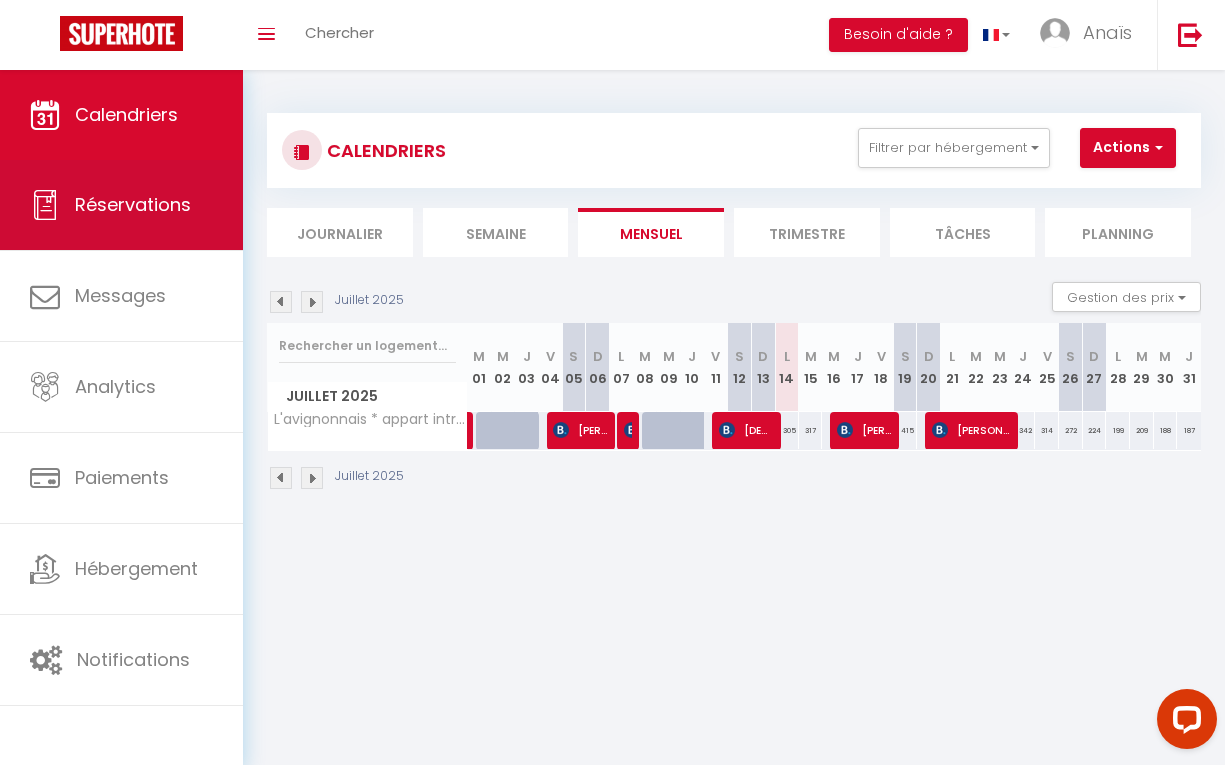 click on "Réservations" at bounding box center (121, 205) 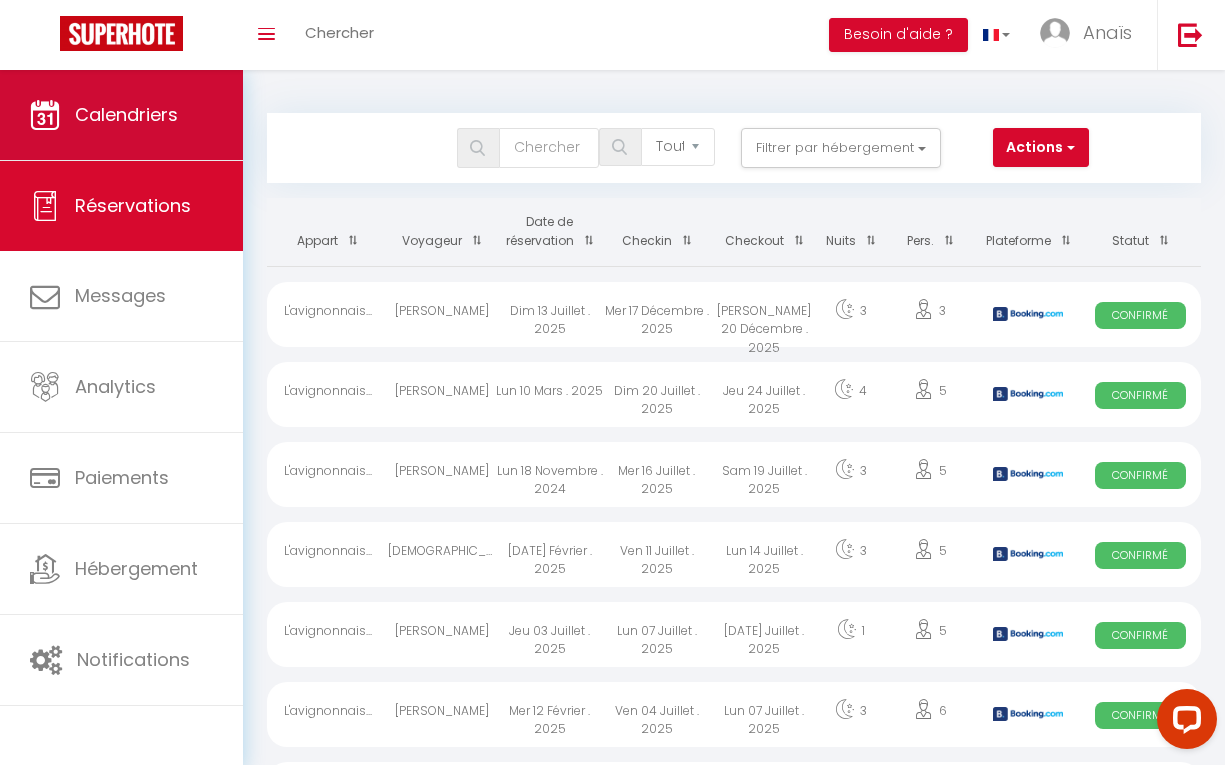scroll, scrollTop: 0, scrollLeft: 0, axis: both 